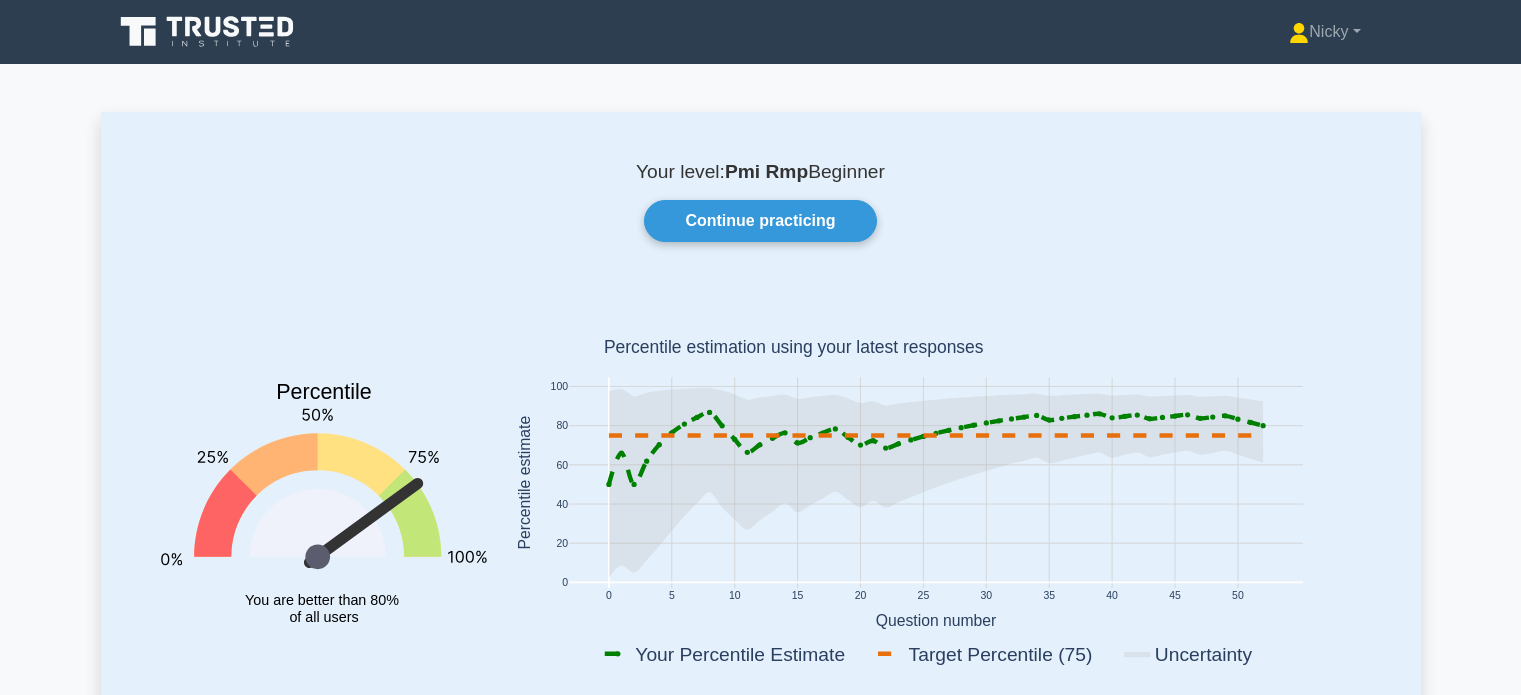 scroll, scrollTop: 0, scrollLeft: 0, axis: both 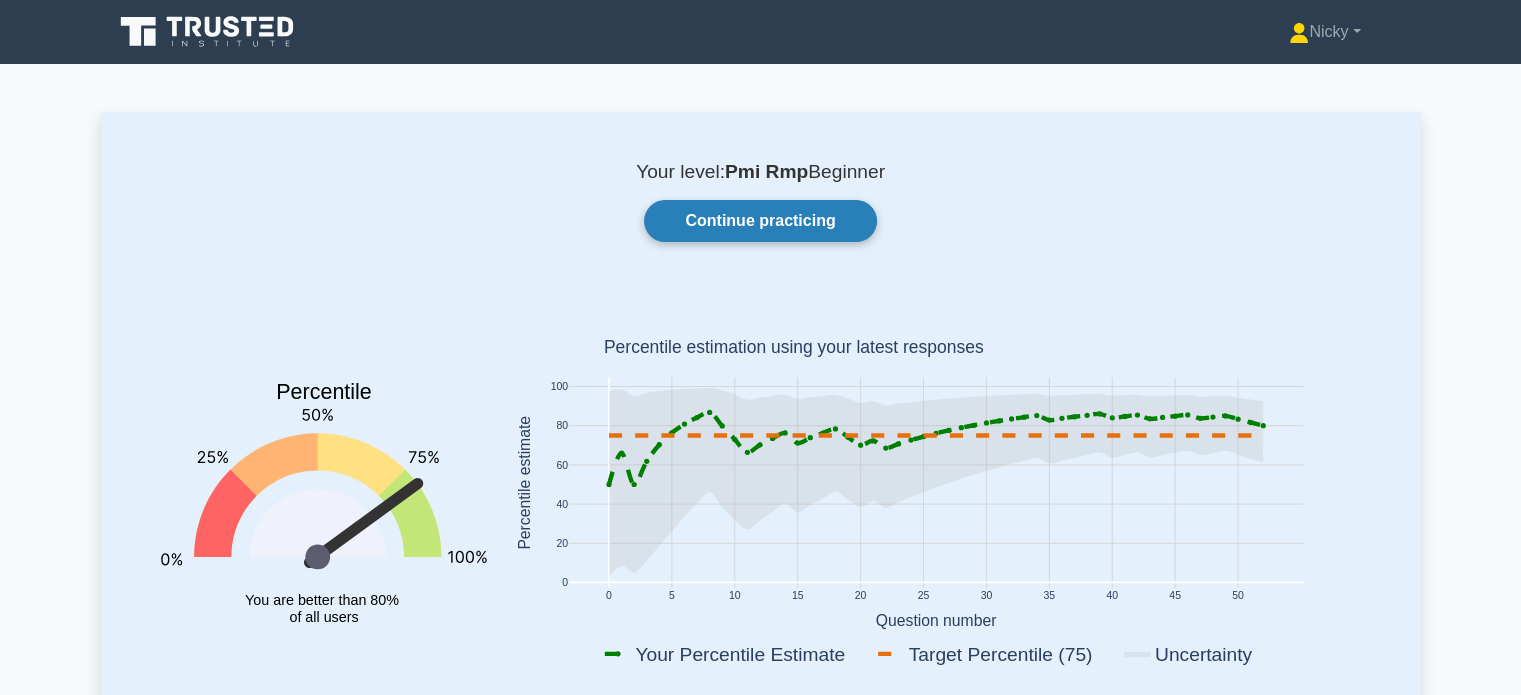 click on "Continue practicing" at bounding box center [760, 221] 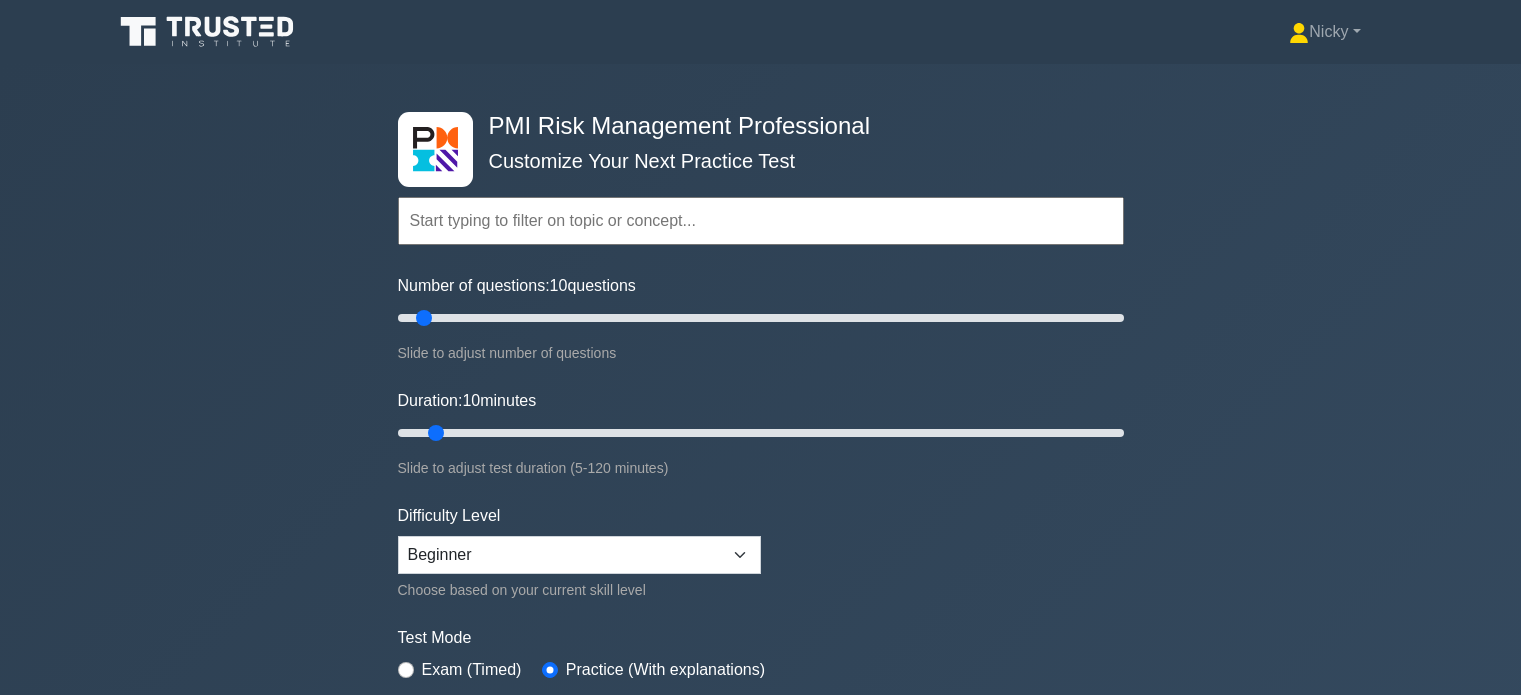 scroll, scrollTop: 0, scrollLeft: 0, axis: both 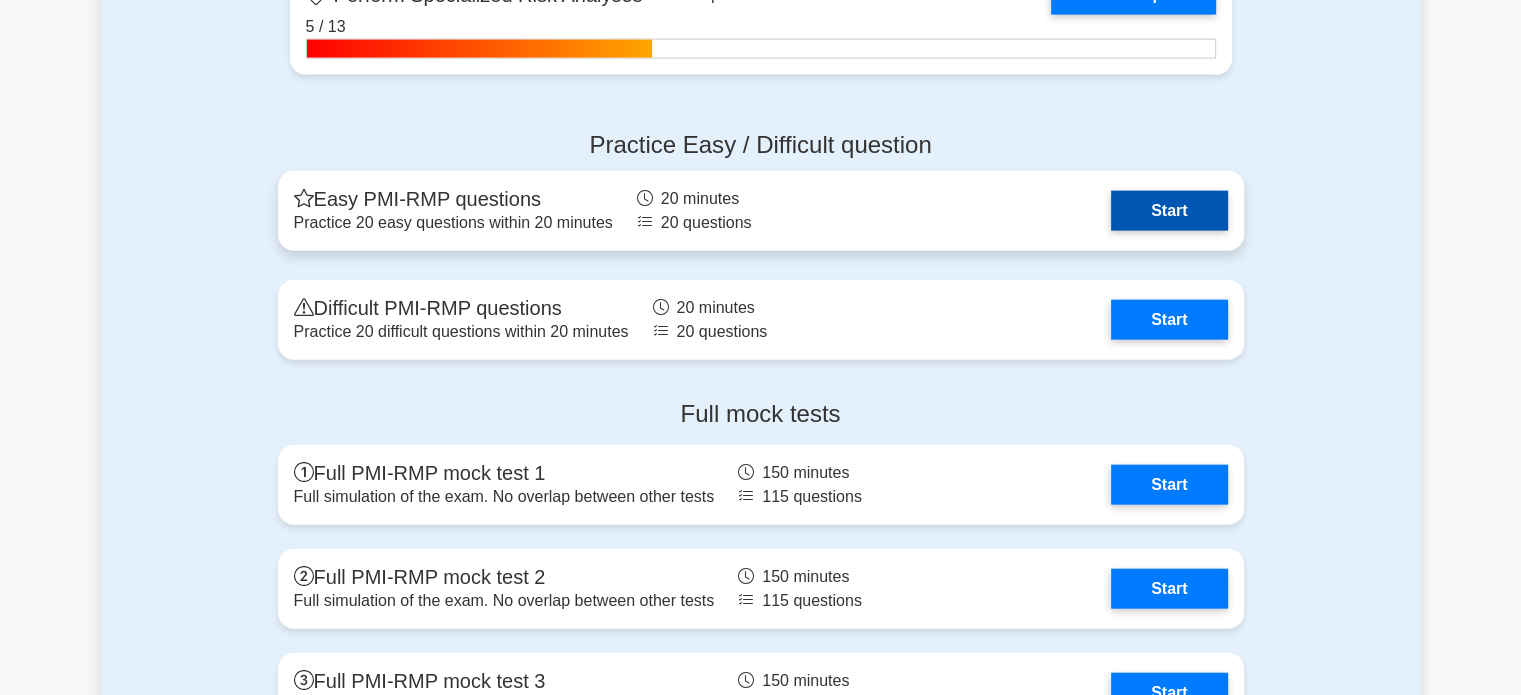 click on "Start" at bounding box center (1169, 211) 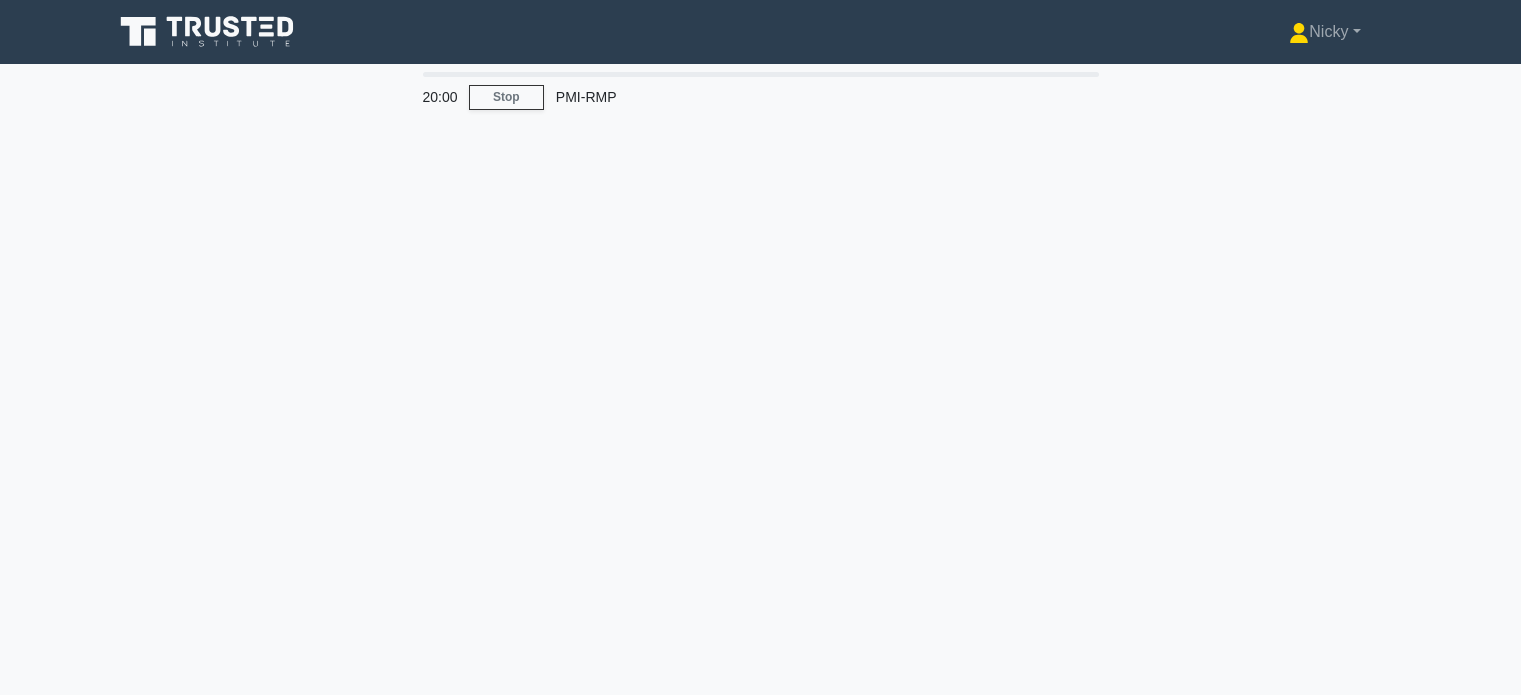 scroll, scrollTop: 0, scrollLeft: 0, axis: both 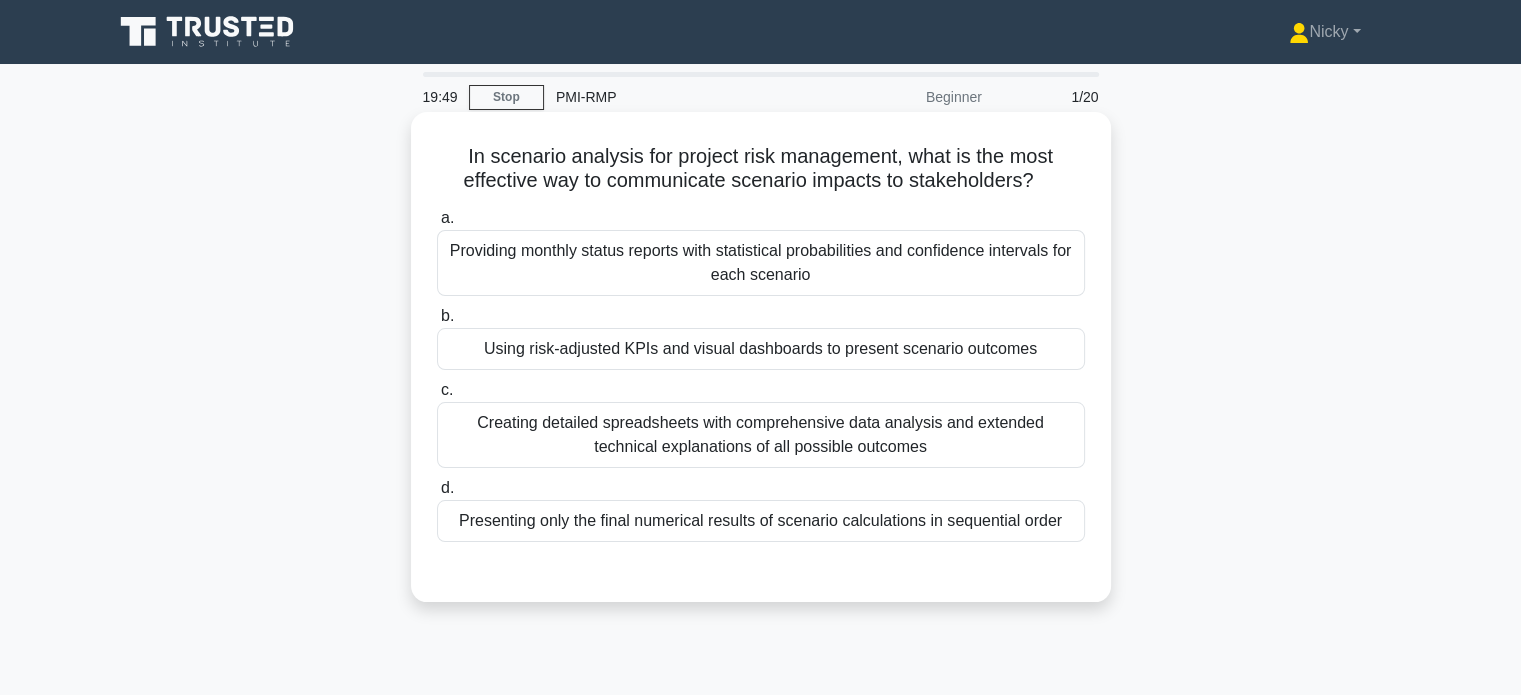 click on "Using risk-adjusted KPIs and visual dashboards to present scenario outcomes" at bounding box center (761, 349) 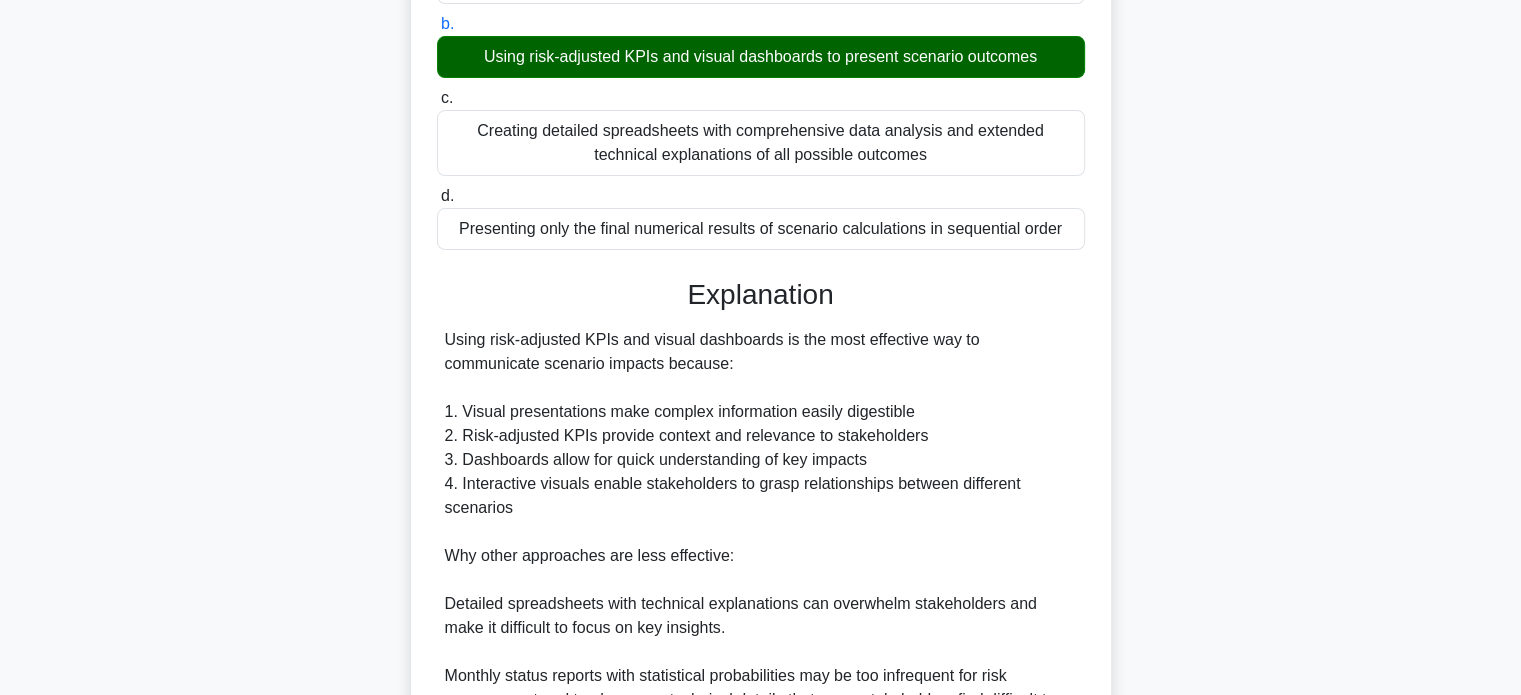 scroll, scrollTop: 608, scrollLeft: 0, axis: vertical 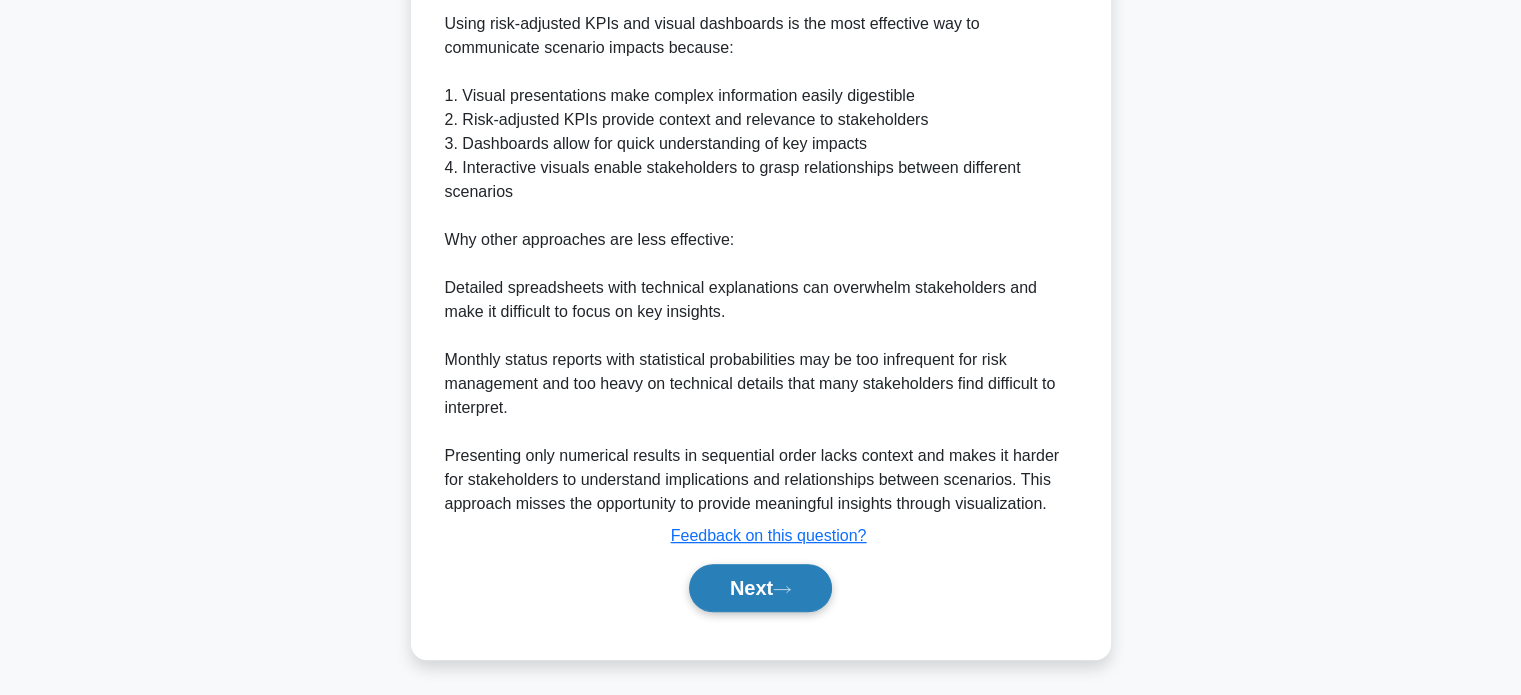 click on "Next" at bounding box center [760, 588] 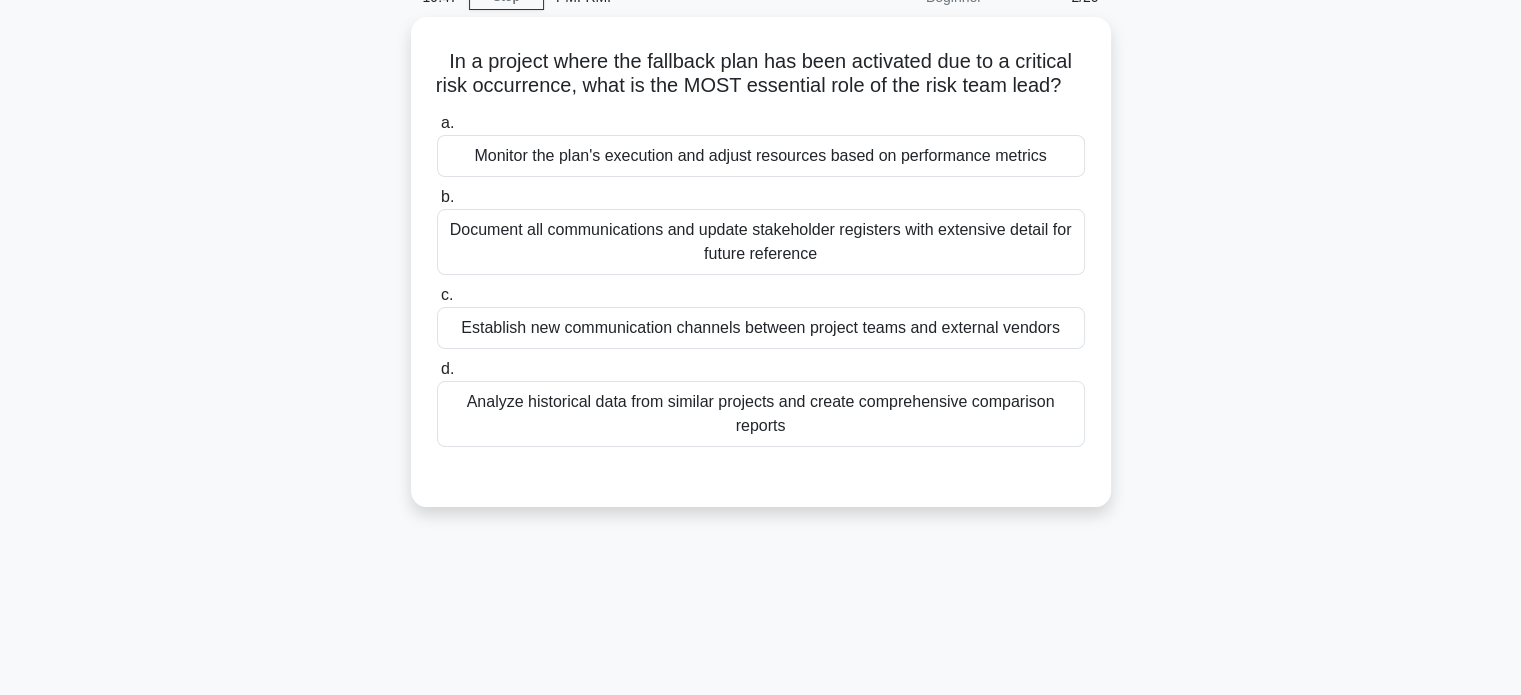 scroll, scrollTop: 90, scrollLeft: 0, axis: vertical 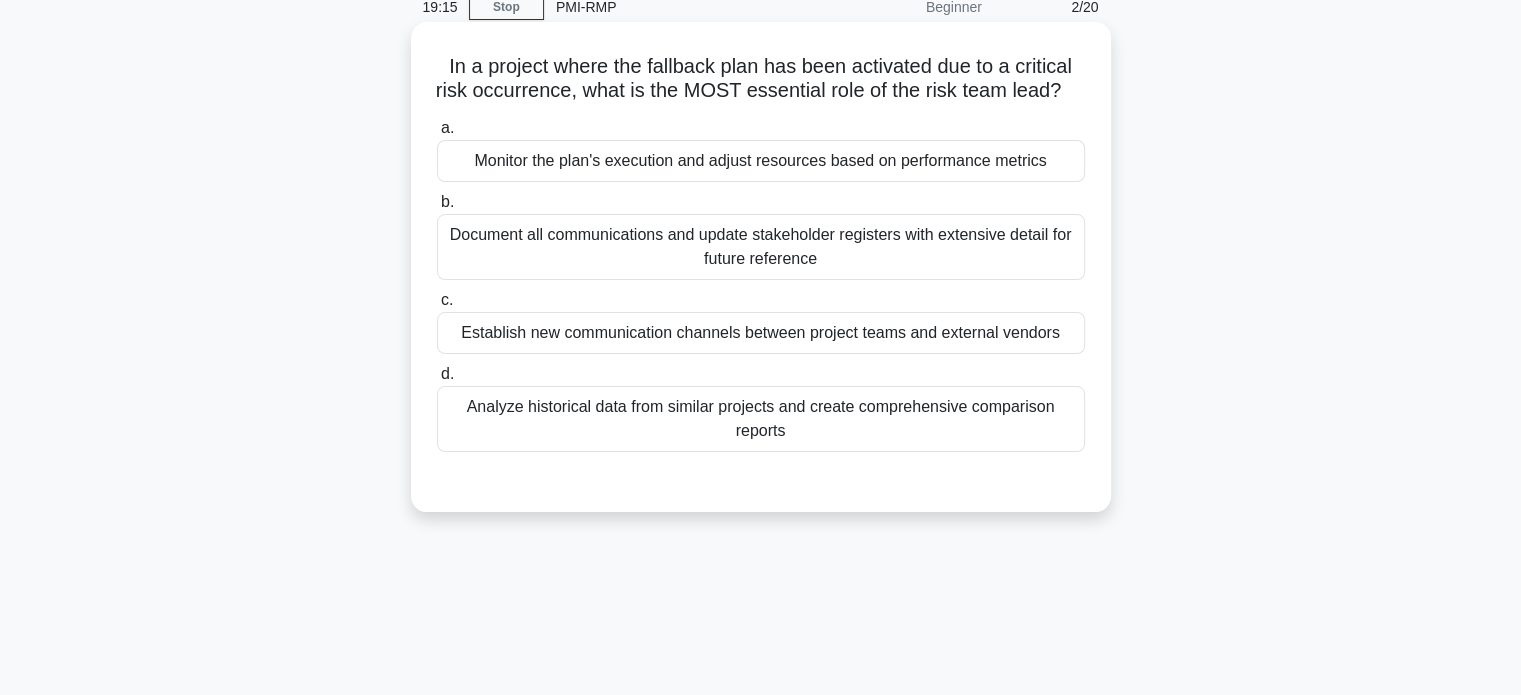 click on "Monitor the plan's execution and adjust resources based on performance metrics" at bounding box center [761, 161] 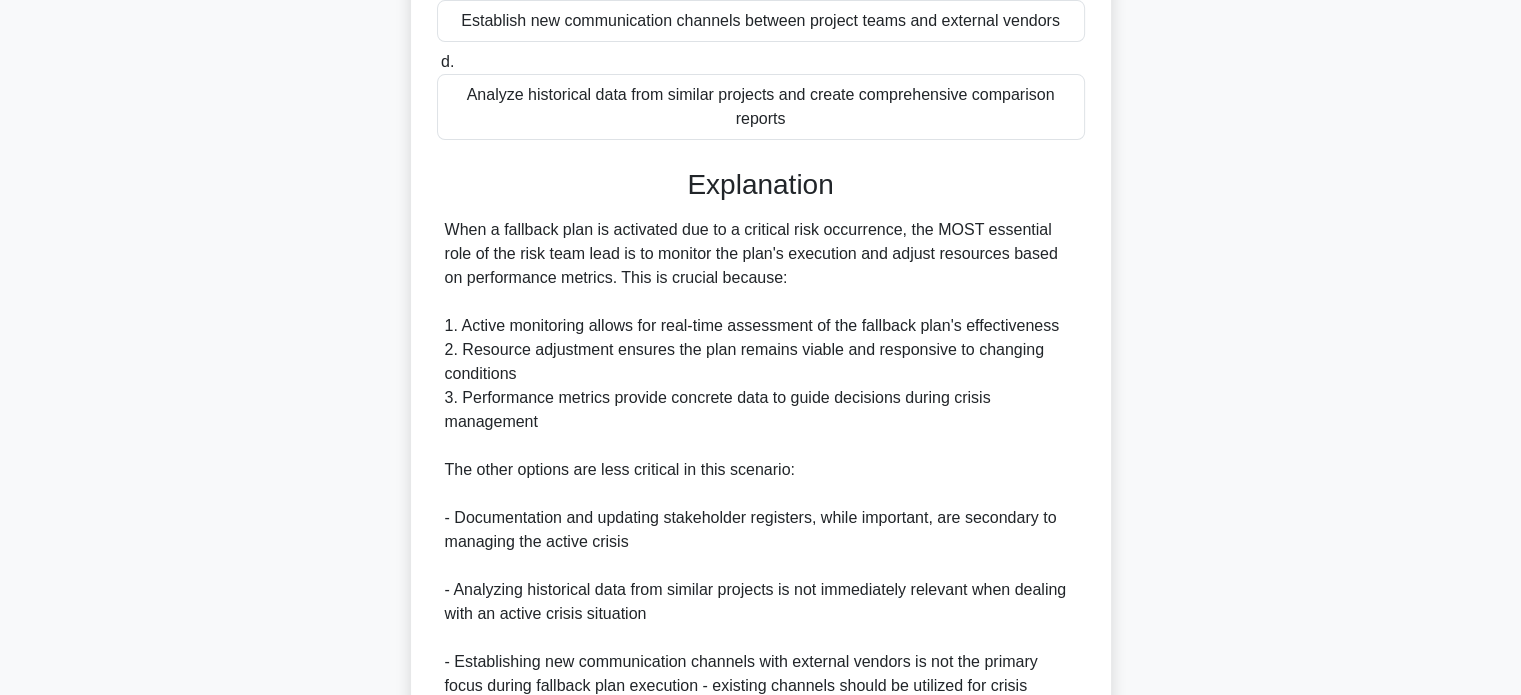 scroll, scrollTop: 632, scrollLeft: 0, axis: vertical 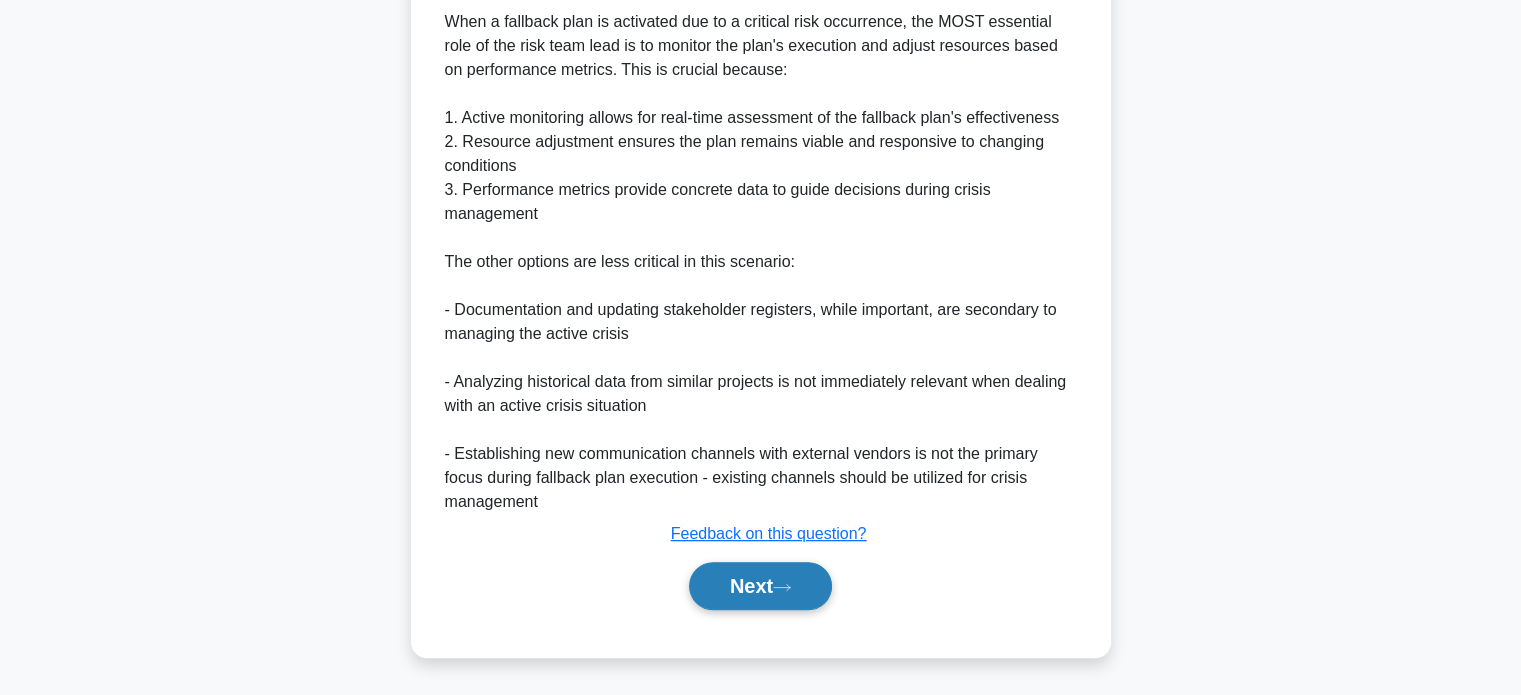 click on "Next" at bounding box center [760, 586] 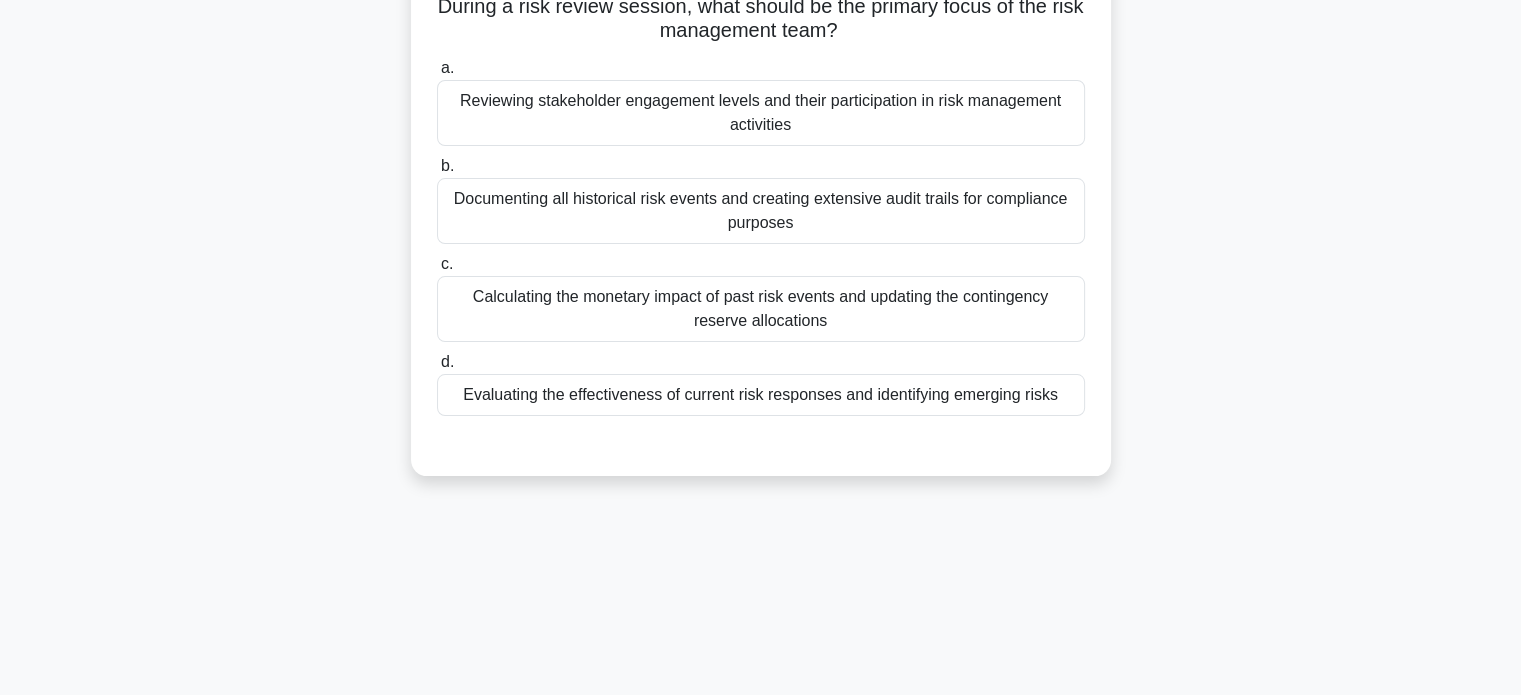 scroll, scrollTop: 136, scrollLeft: 0, axis: vertical 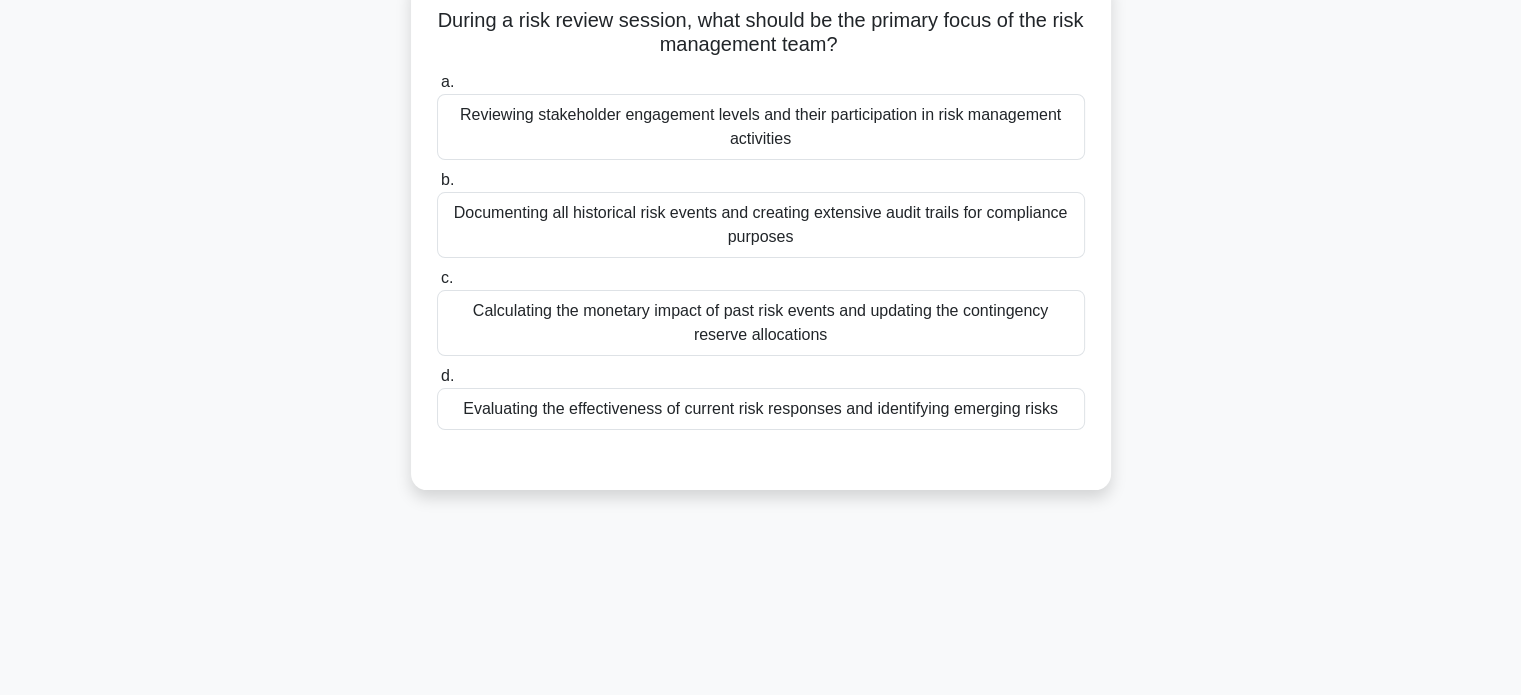 click on "Evaluating the effectiveness of current risk responses and identifying emerging risks" at bounding box center (761, 409) 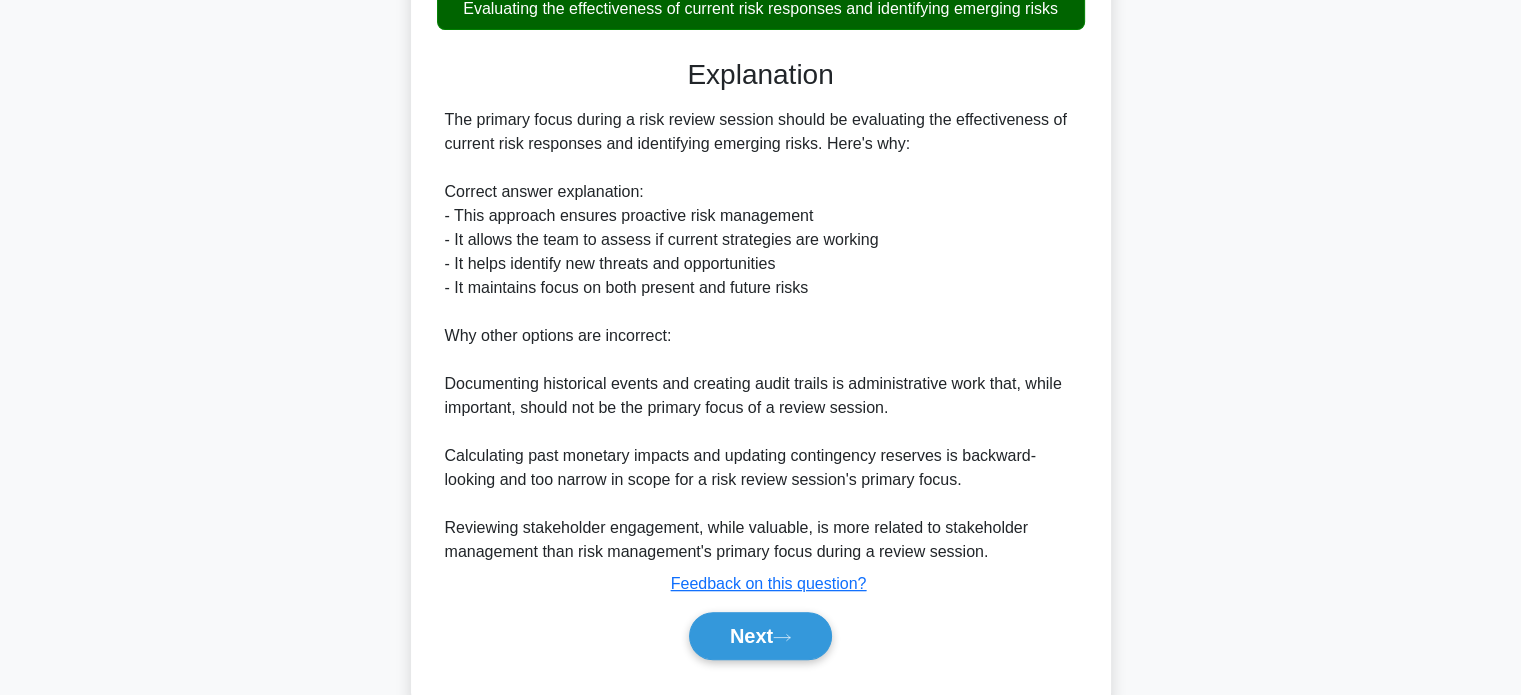 scroll, scrollTop: 584, scrollLeft: 0, axis: vertical 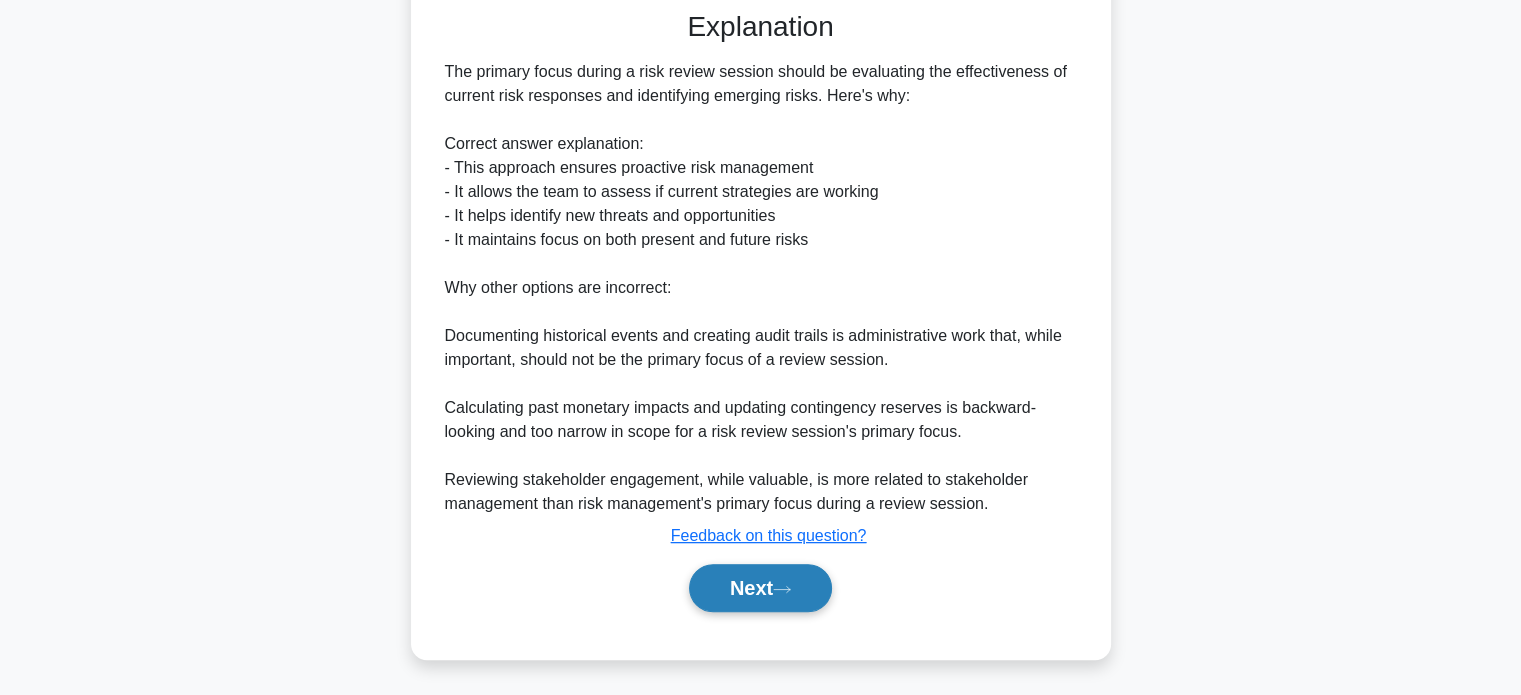 click on "Next" at bounding box center (760, 588) 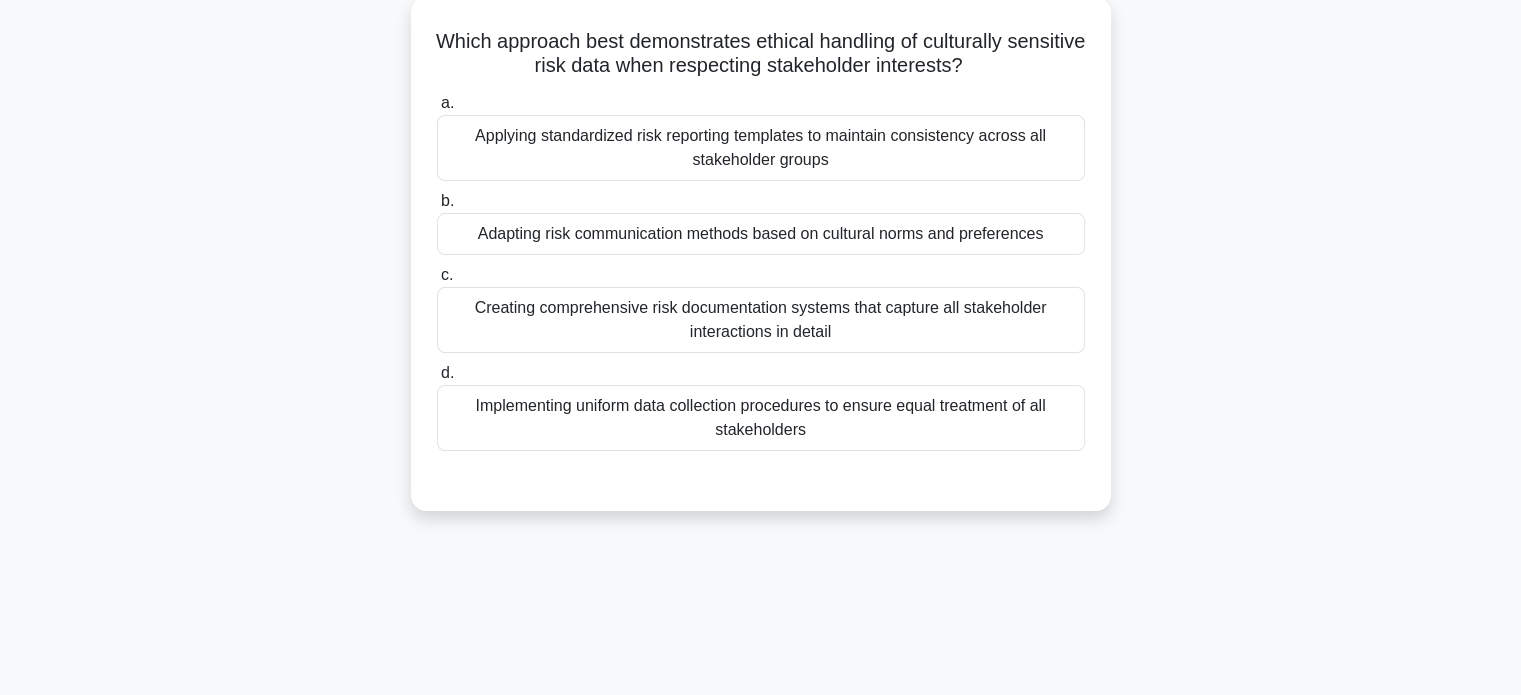 scroll, scrollTop: 111, scrollLeft: 0, axis: vertical 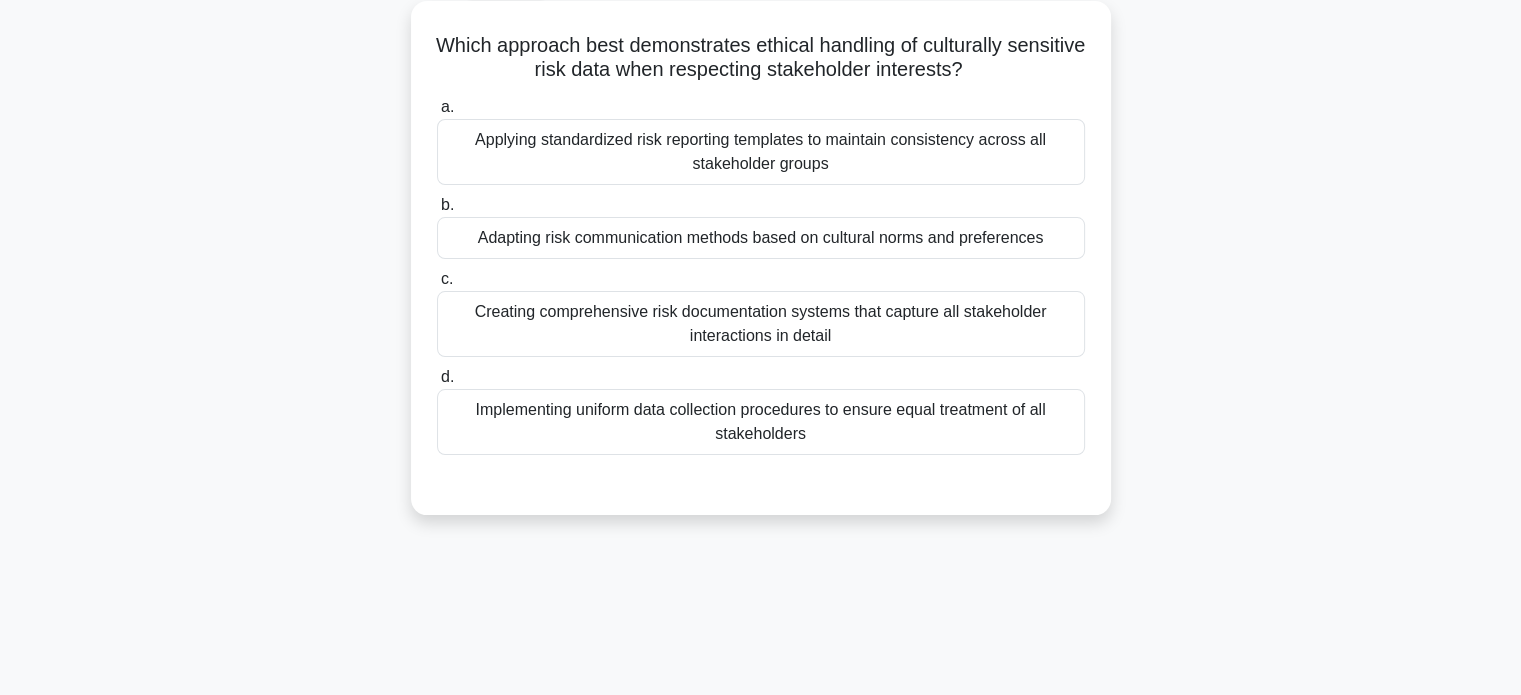 click on "Adapting risk communication methods based on cultural norms and preferences" at bounding box center [761, 238] 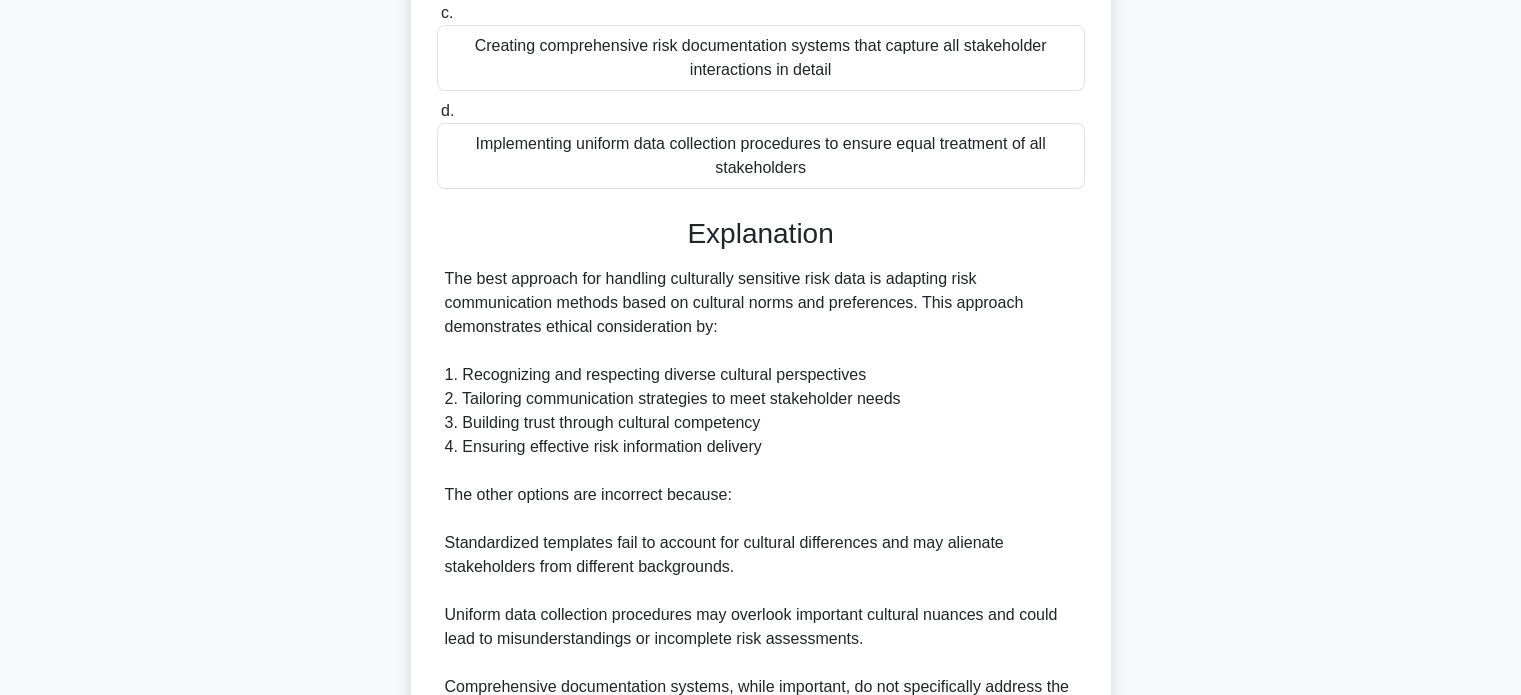 scroll, scrollTop: 608, scrollLeft: 0, axis: vertical 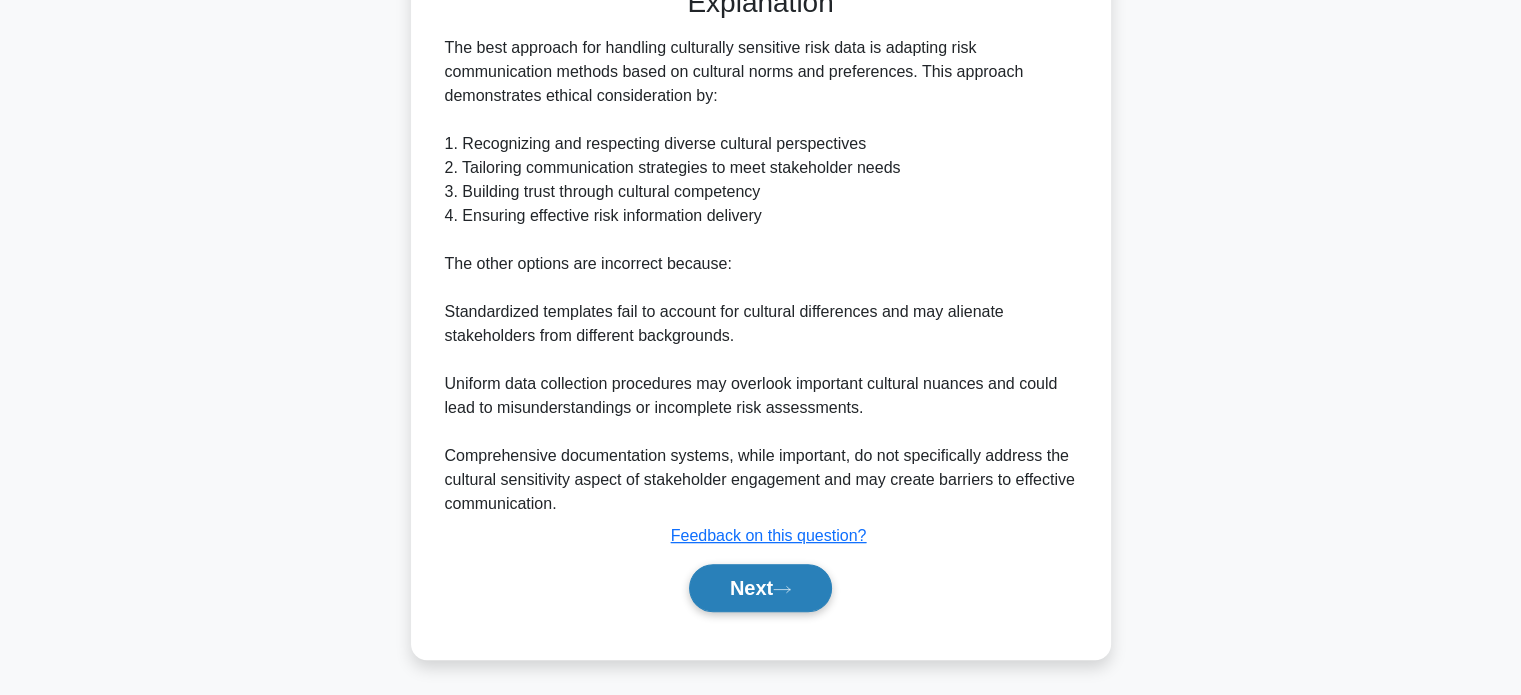 click on "Next" at bounding box center [760, 588] 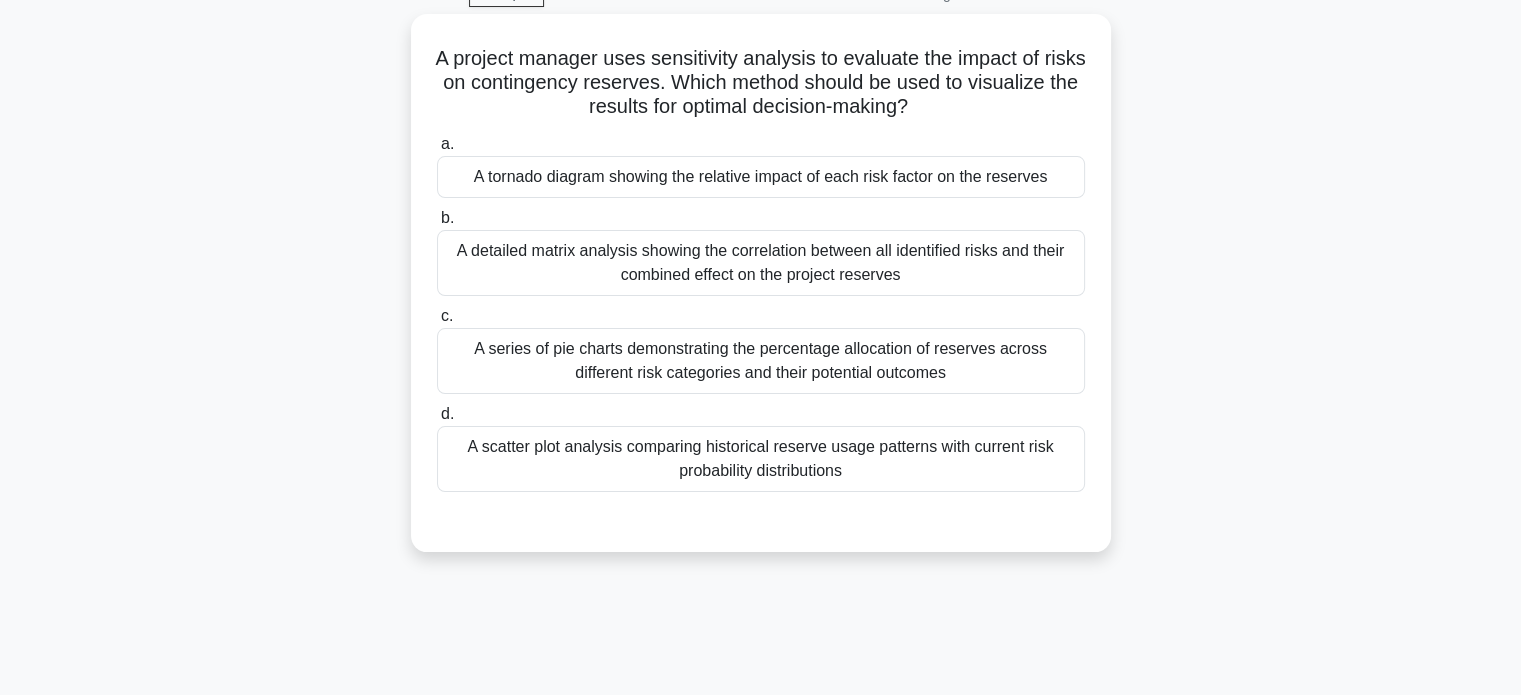 scroll, scrollTop: 62, scrollLeft: 0, axis: vertical 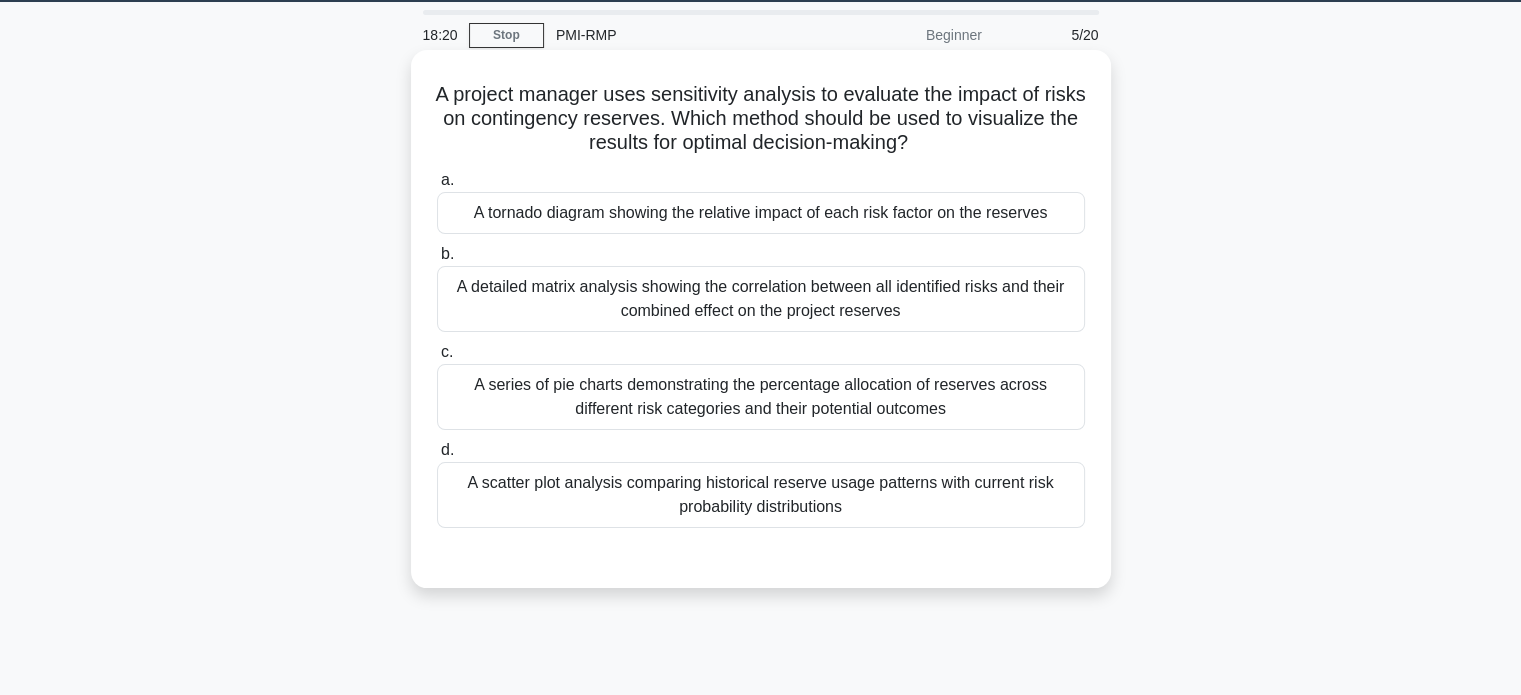 click on "A tornado diagram showing the relative impact of each risk factor on the reserves" at bounding box center (761, 213) 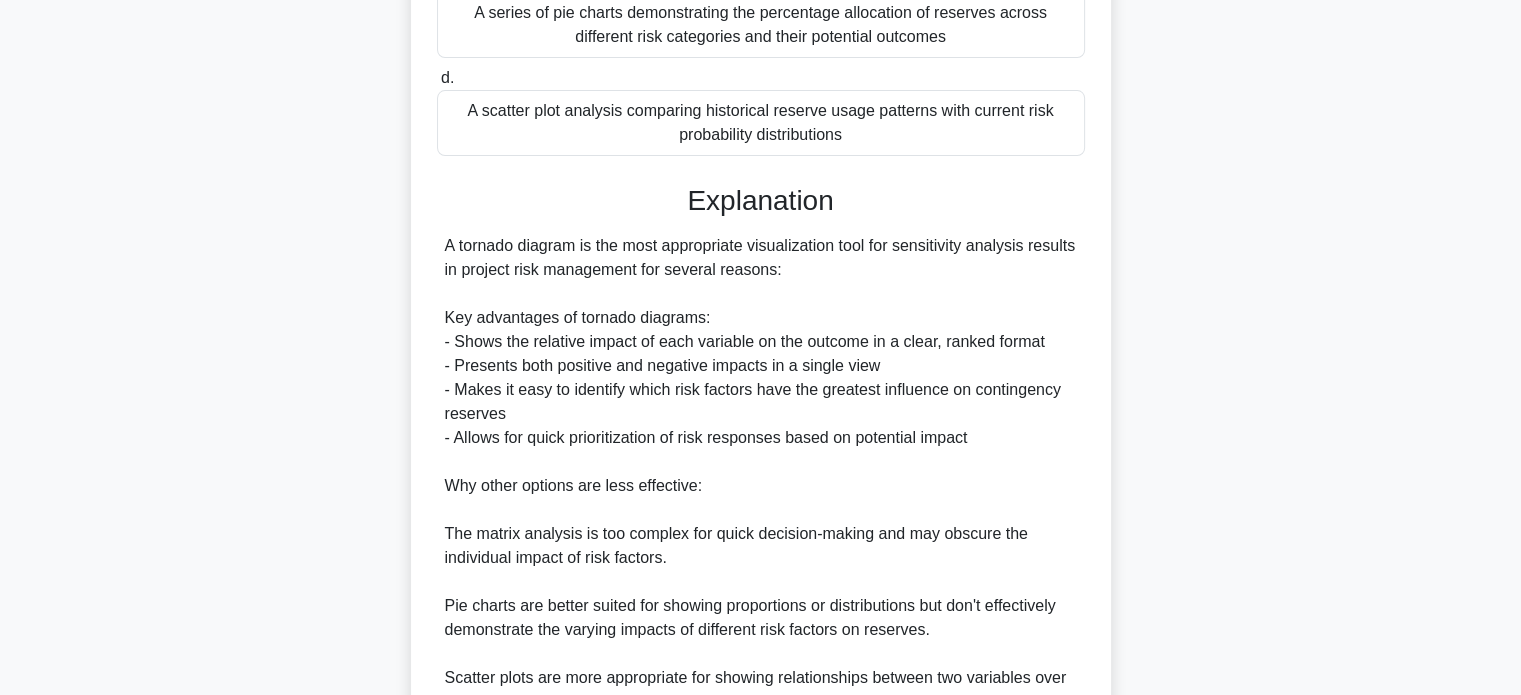 scroll, scrollTop: 632, scrollLeft: 0, axis: vertical 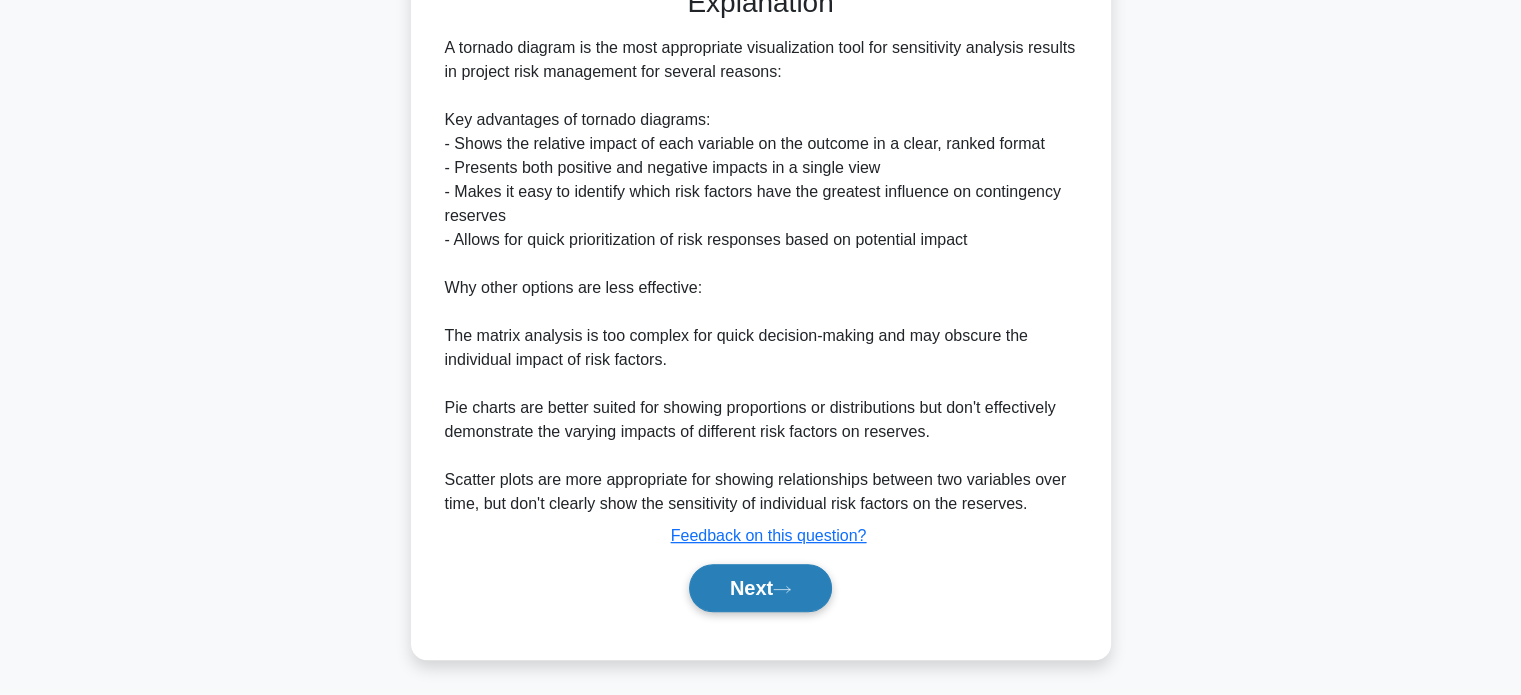 click on "Next" at bounding box center (760, 588) 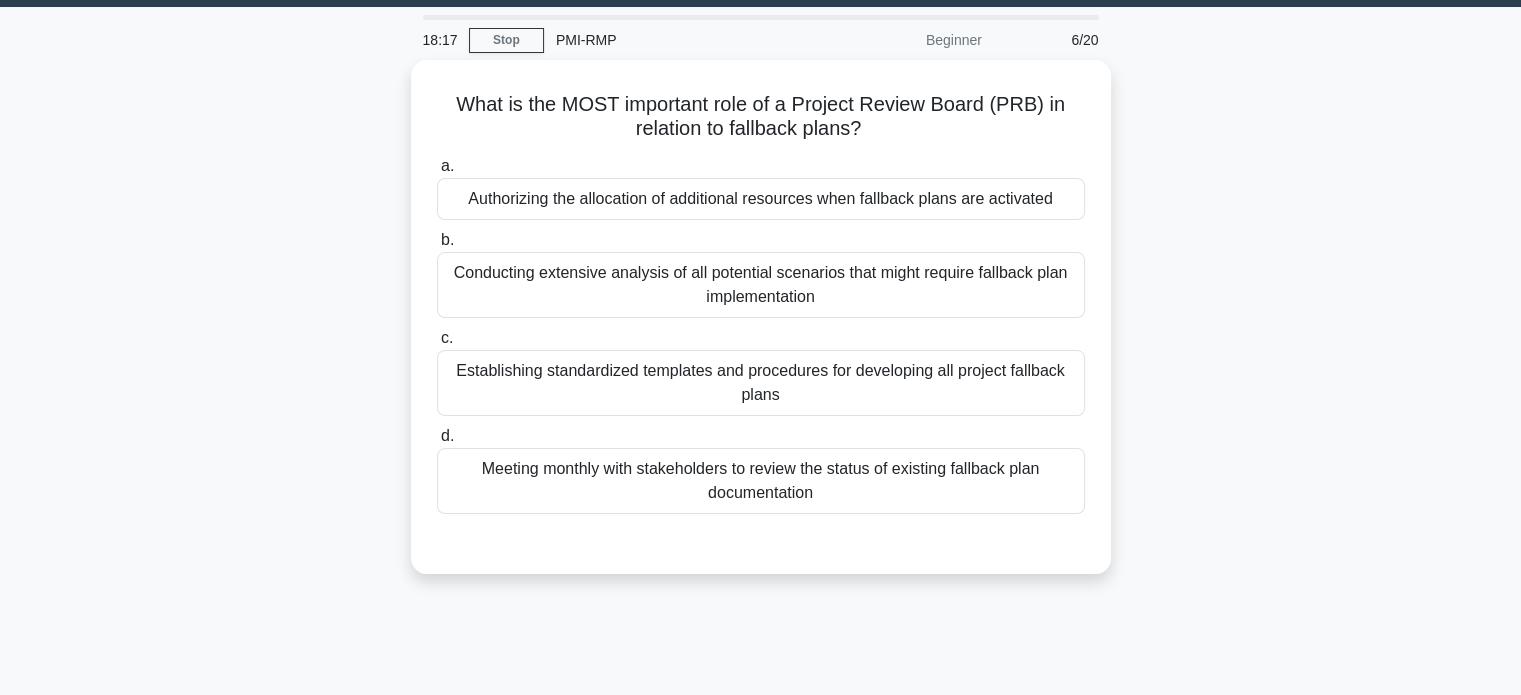 scroll, scrollTop: 33, scrollLeft: 0, axis: vertical 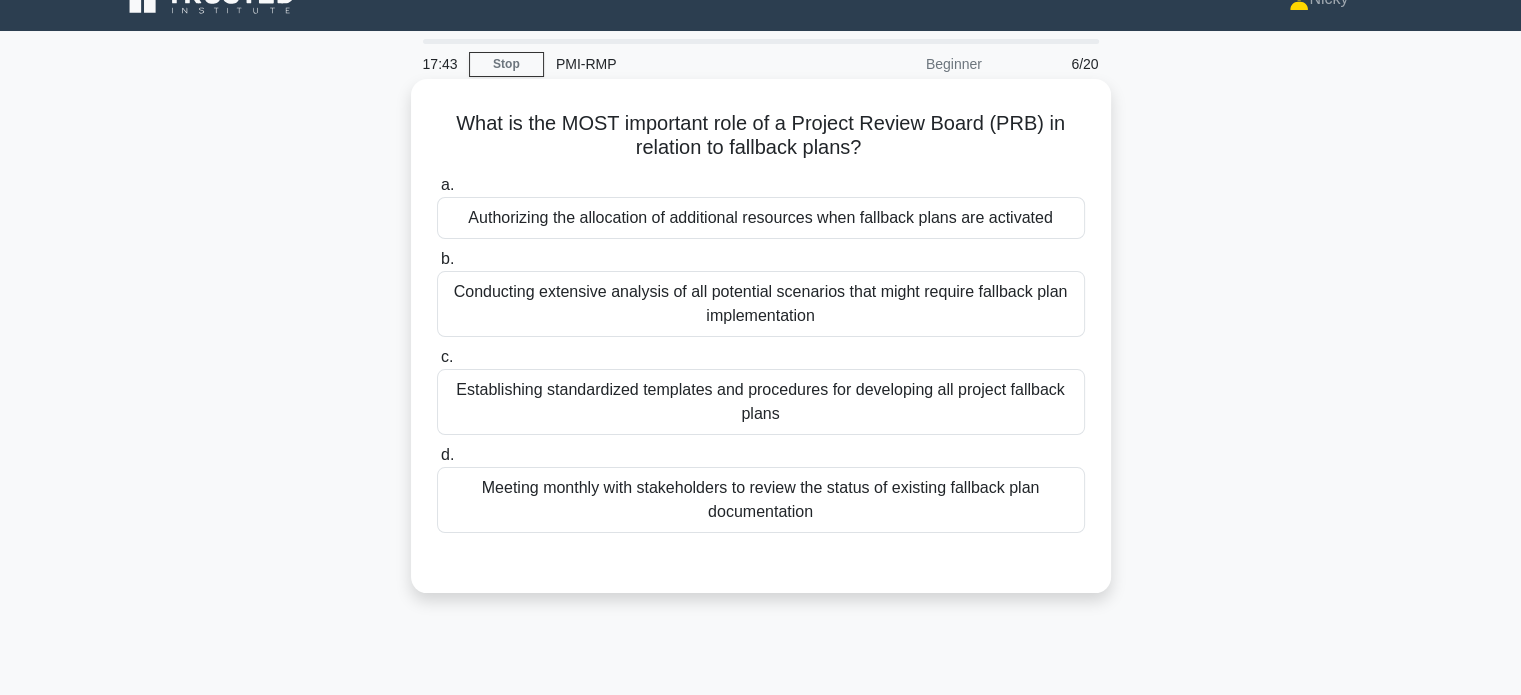 click on "Authorizing the allocation of additional resources when fallback plans are activated" at bounding box center (761, 218) 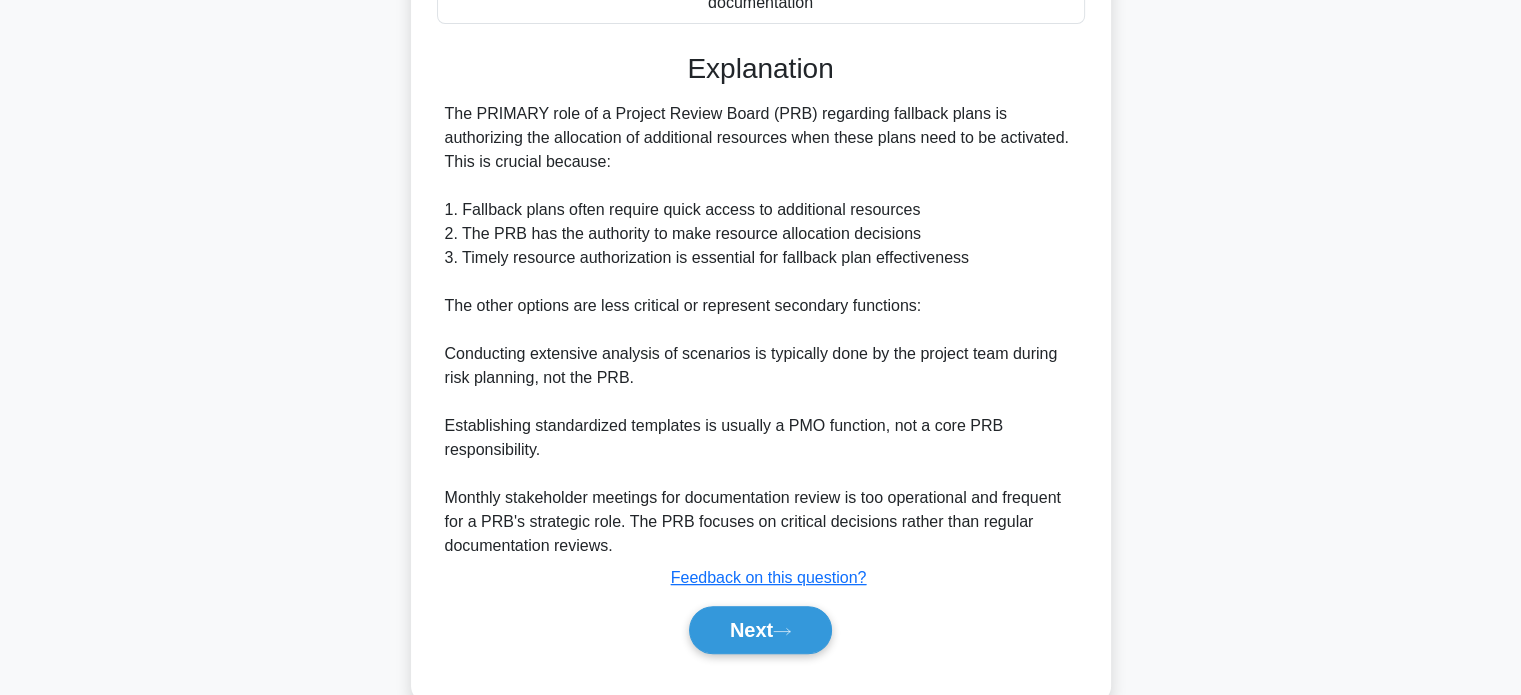 scroll, scrollTop: 584, scrollLeft: 0, axis: vertical 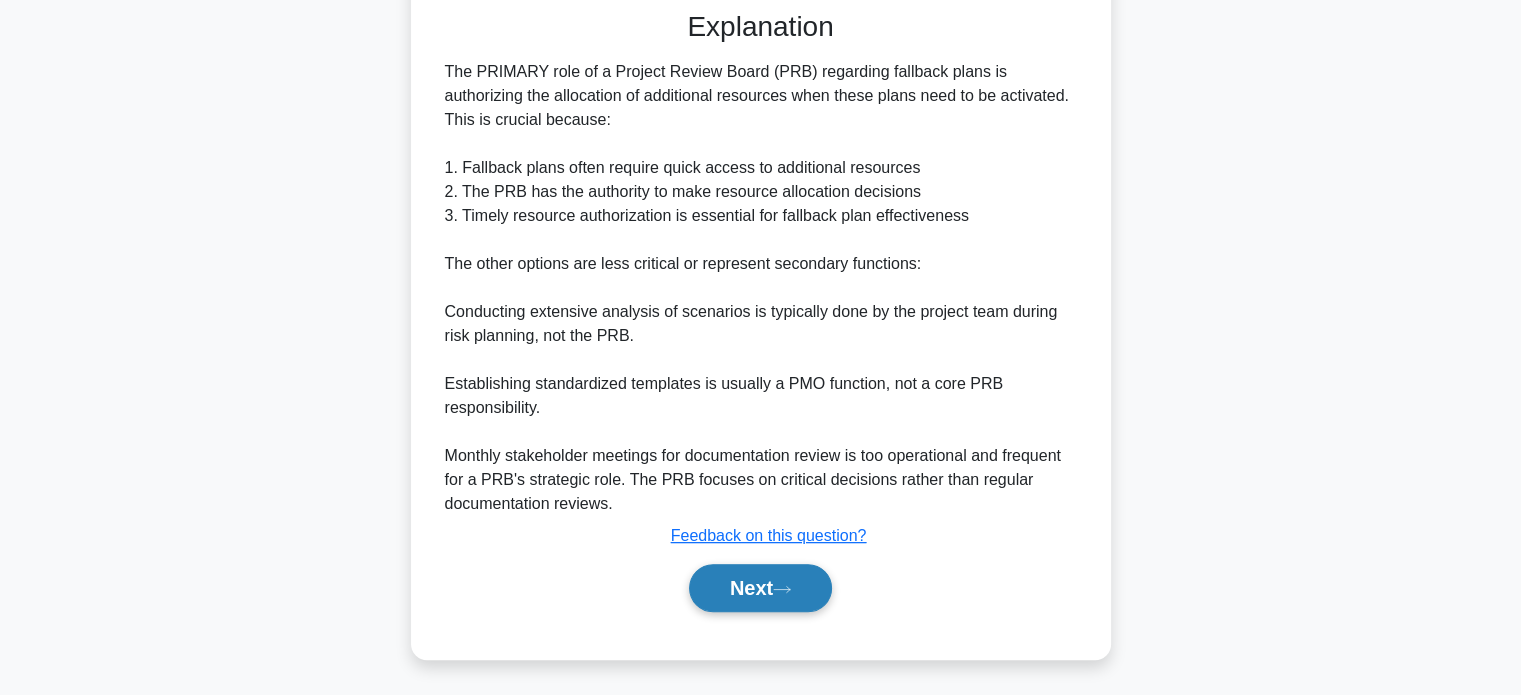 click on "Next" at bounding box center [760, 588] 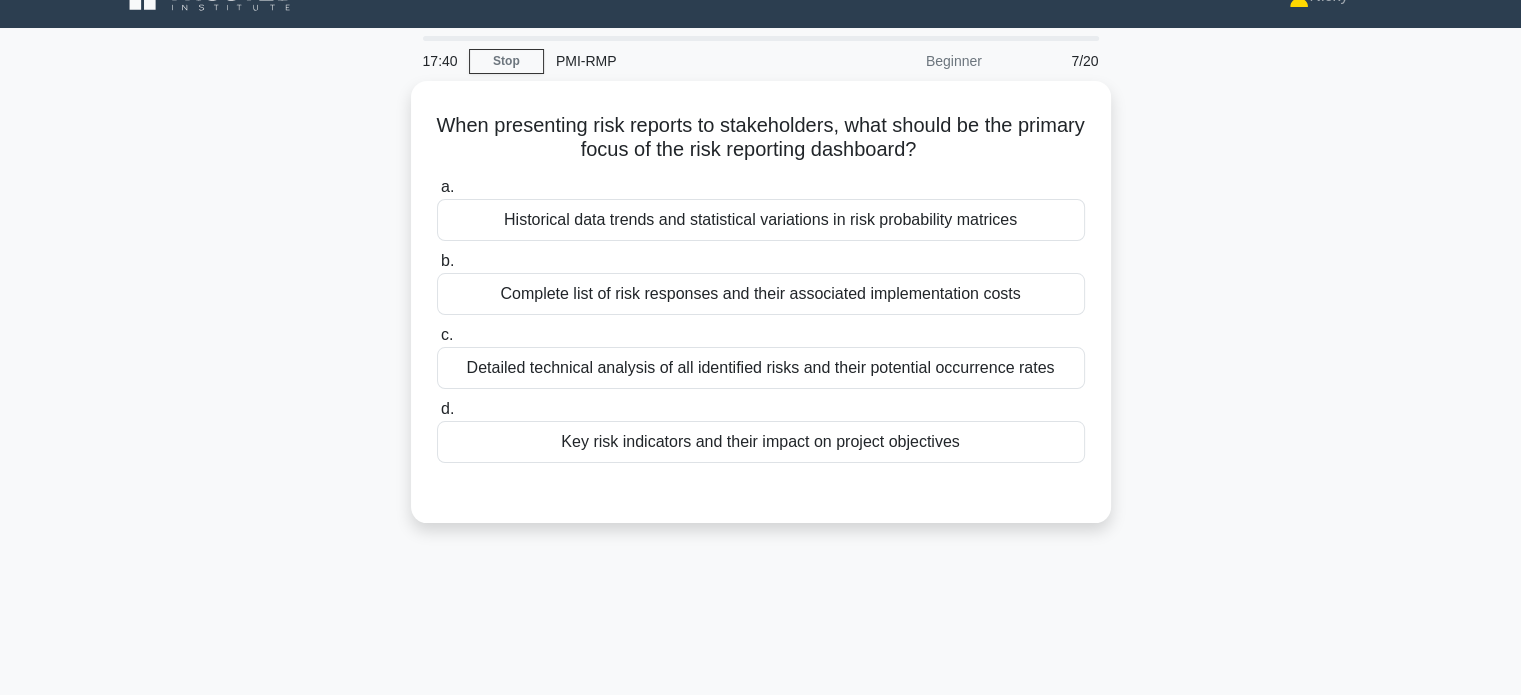 scroll, scrollTop: 5, scrollLeft: 0, axis: vertical 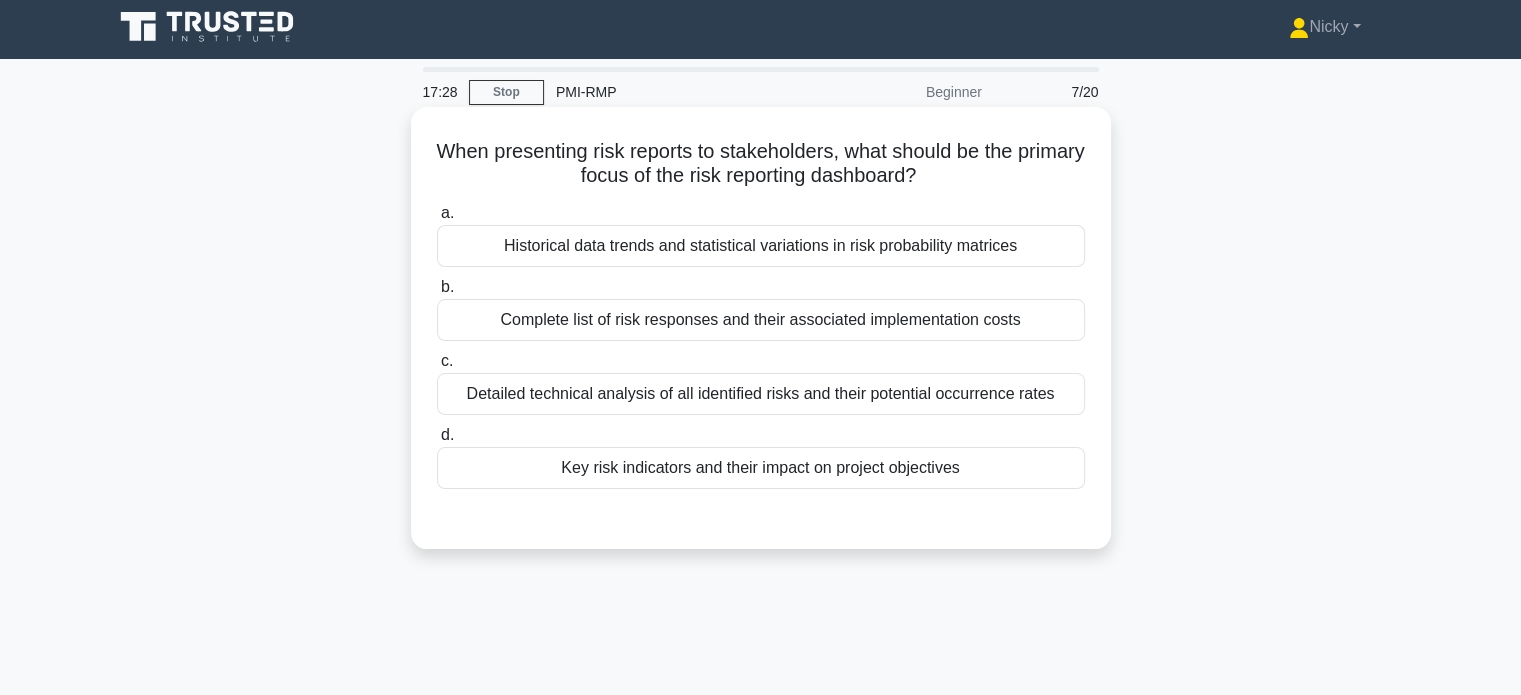 click on "Key risk indicators and their impact on project objectives" at bounding box center (761, 468) 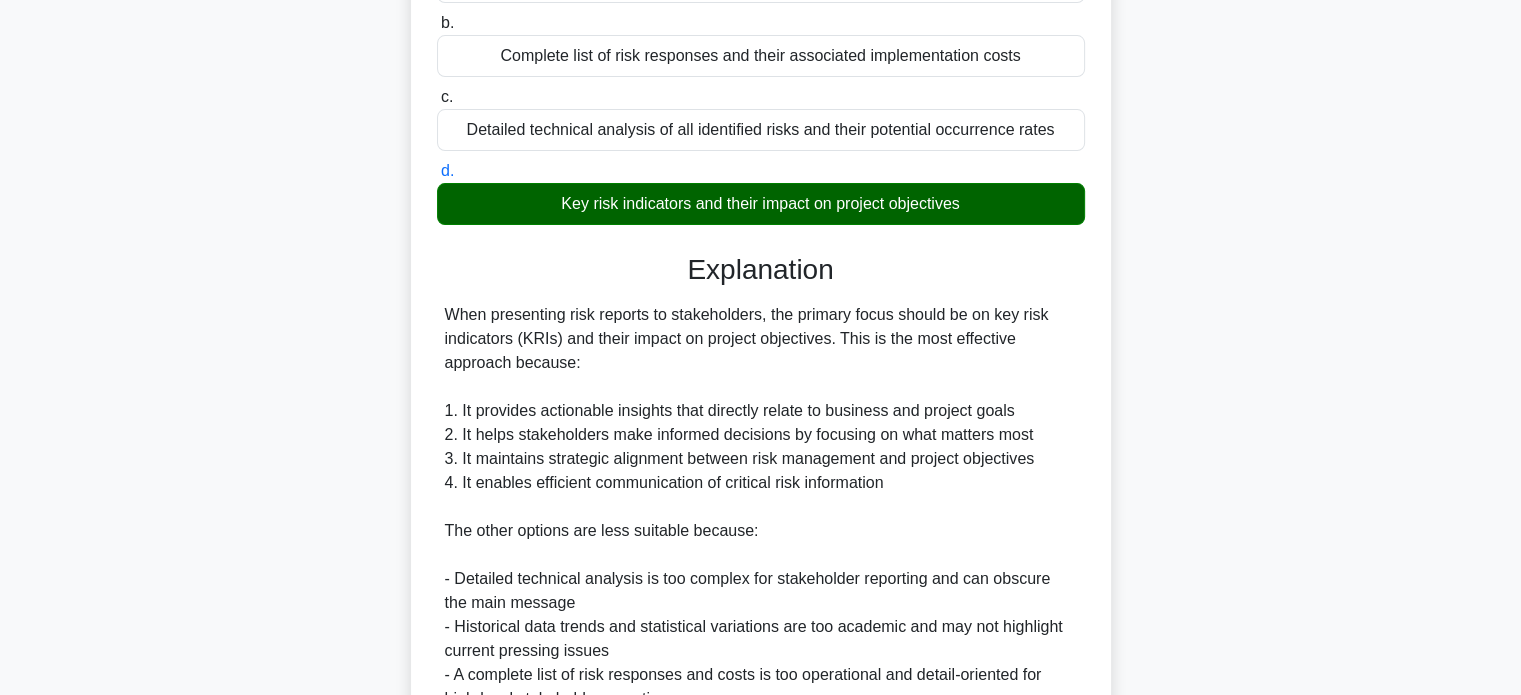 scroll, scrollTop: 536, scrollLeft: 0, axis: vertical 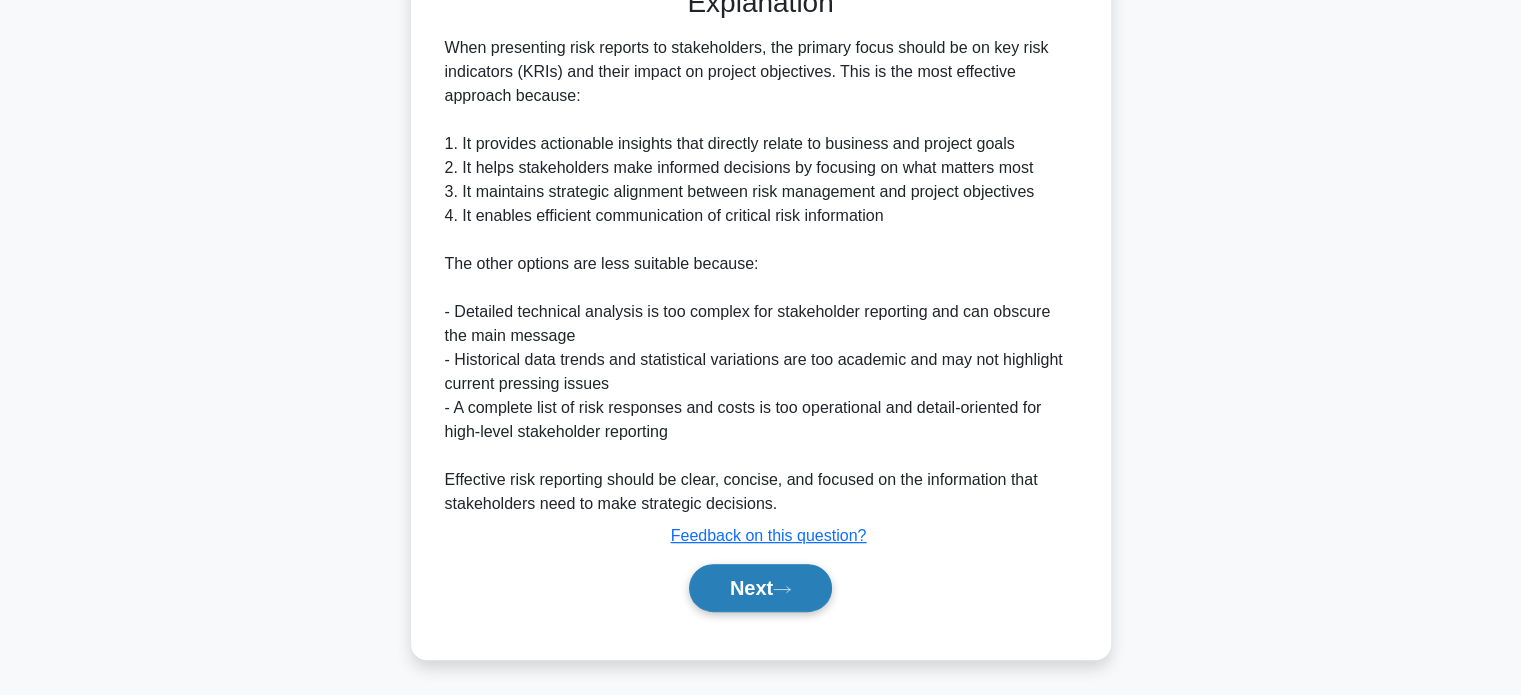 click on "Next" at bounding box center [760, 588] 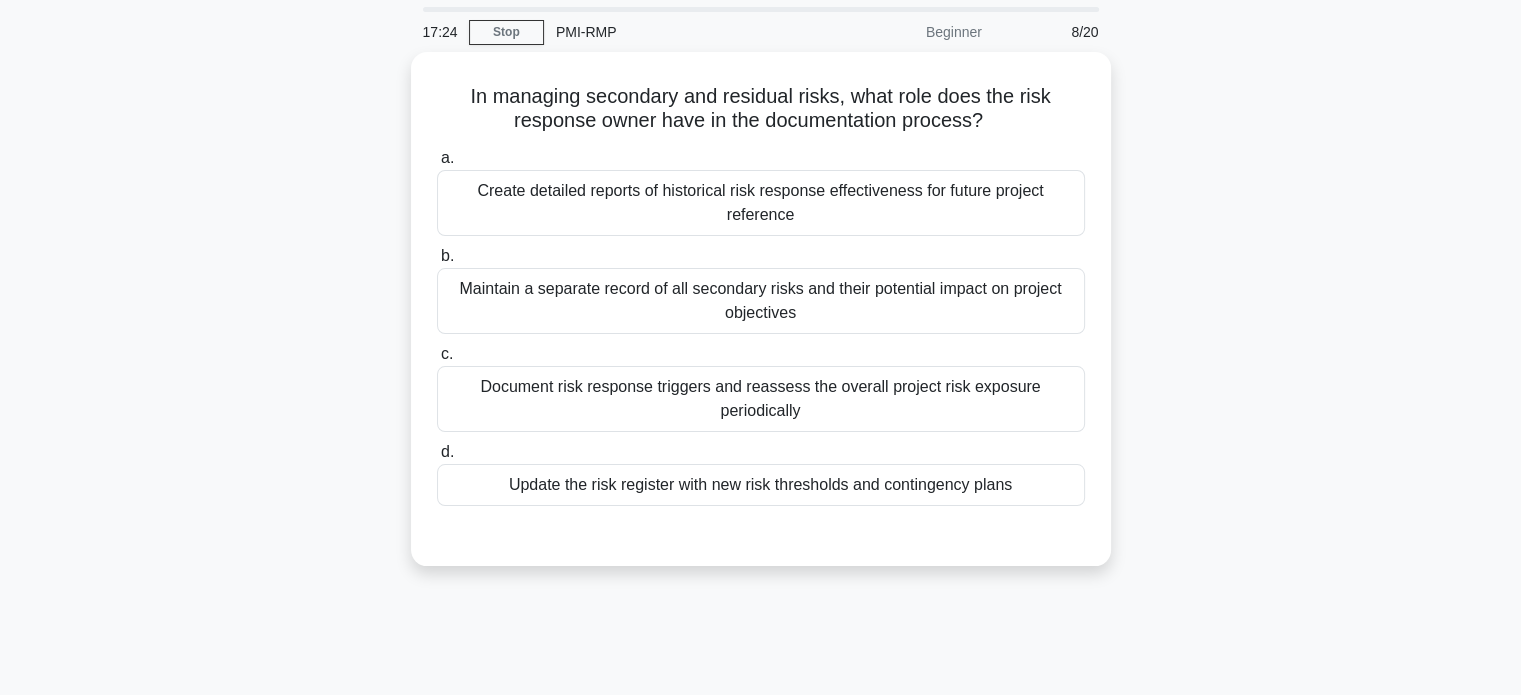 scroll, scrollTop: 40, scrollLeft: 0, axis: vertical 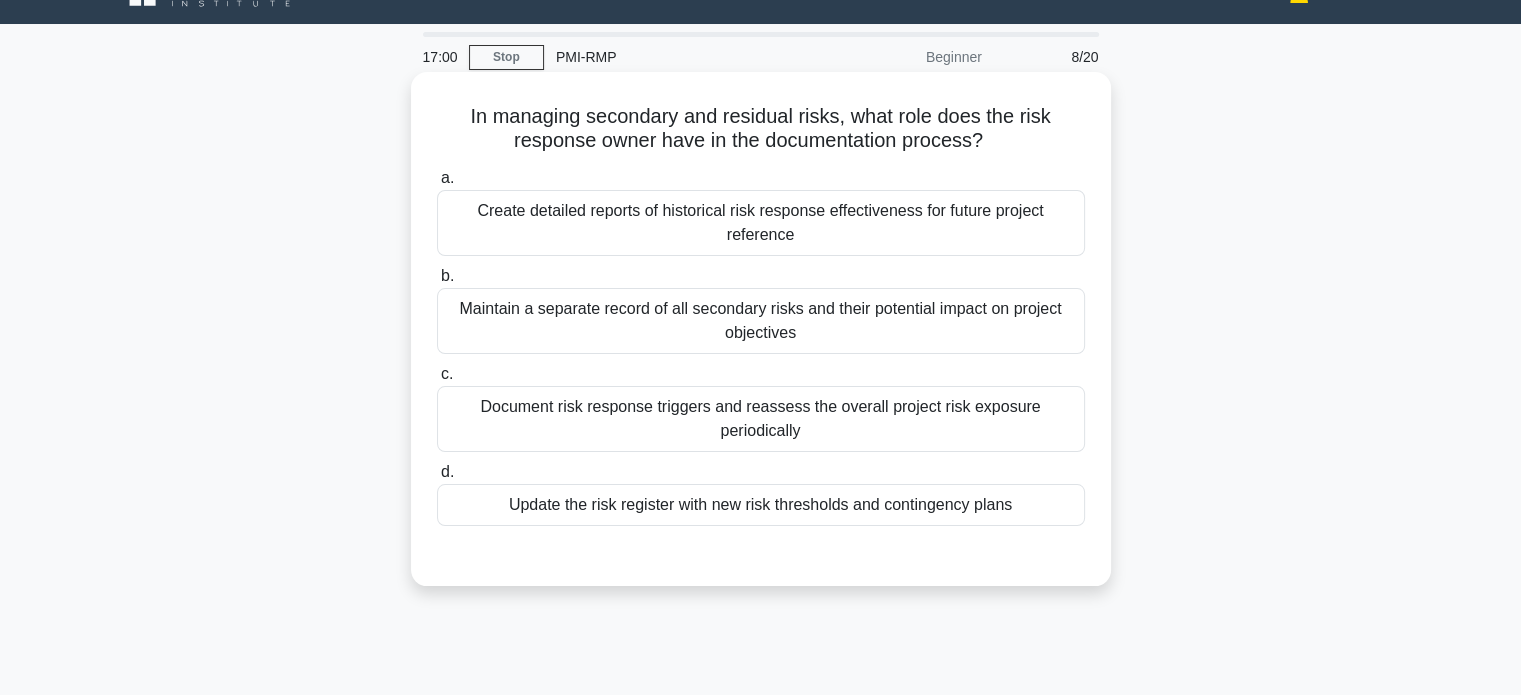 click on "Update the risk register with new risk thresholds and contingency plans" at bounding box center (761, 505) 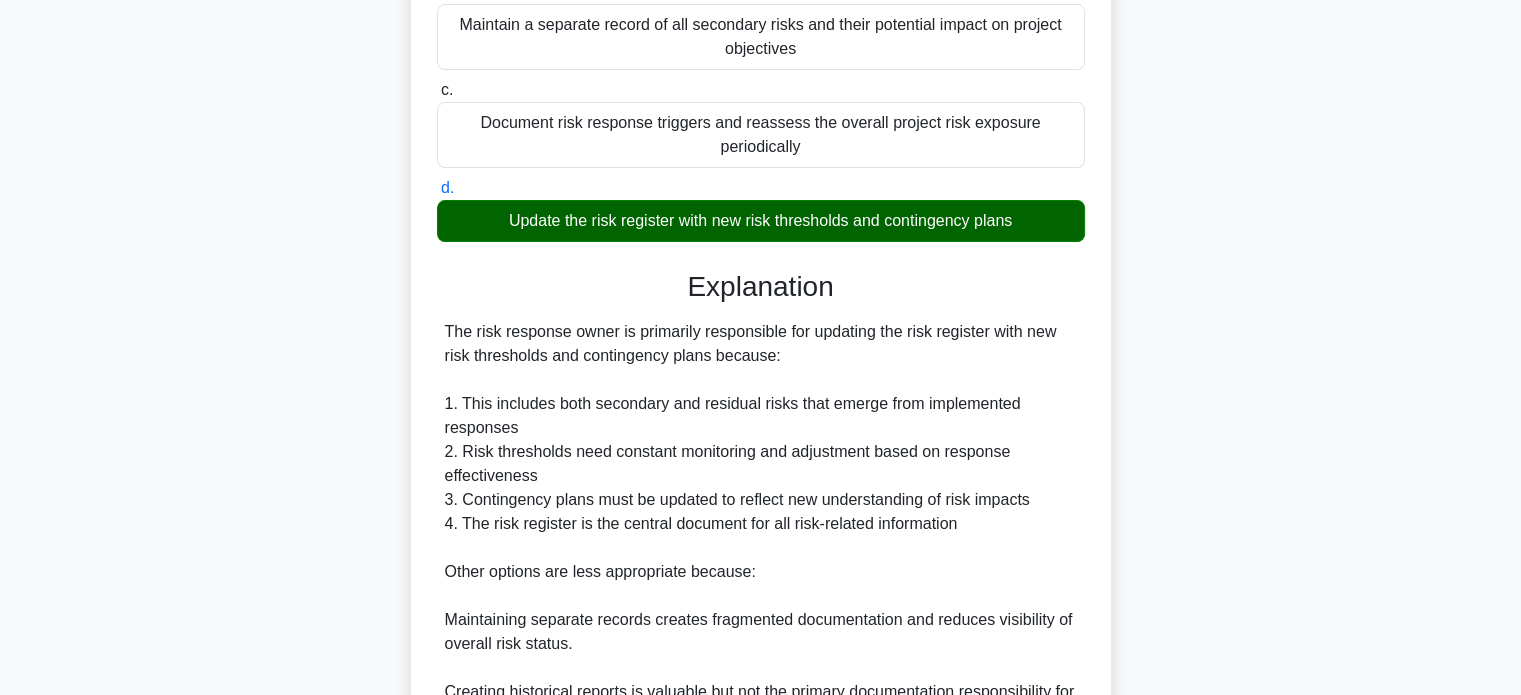 scroll, scrollTop: 608, scrollLeft: 0, axis: vertical 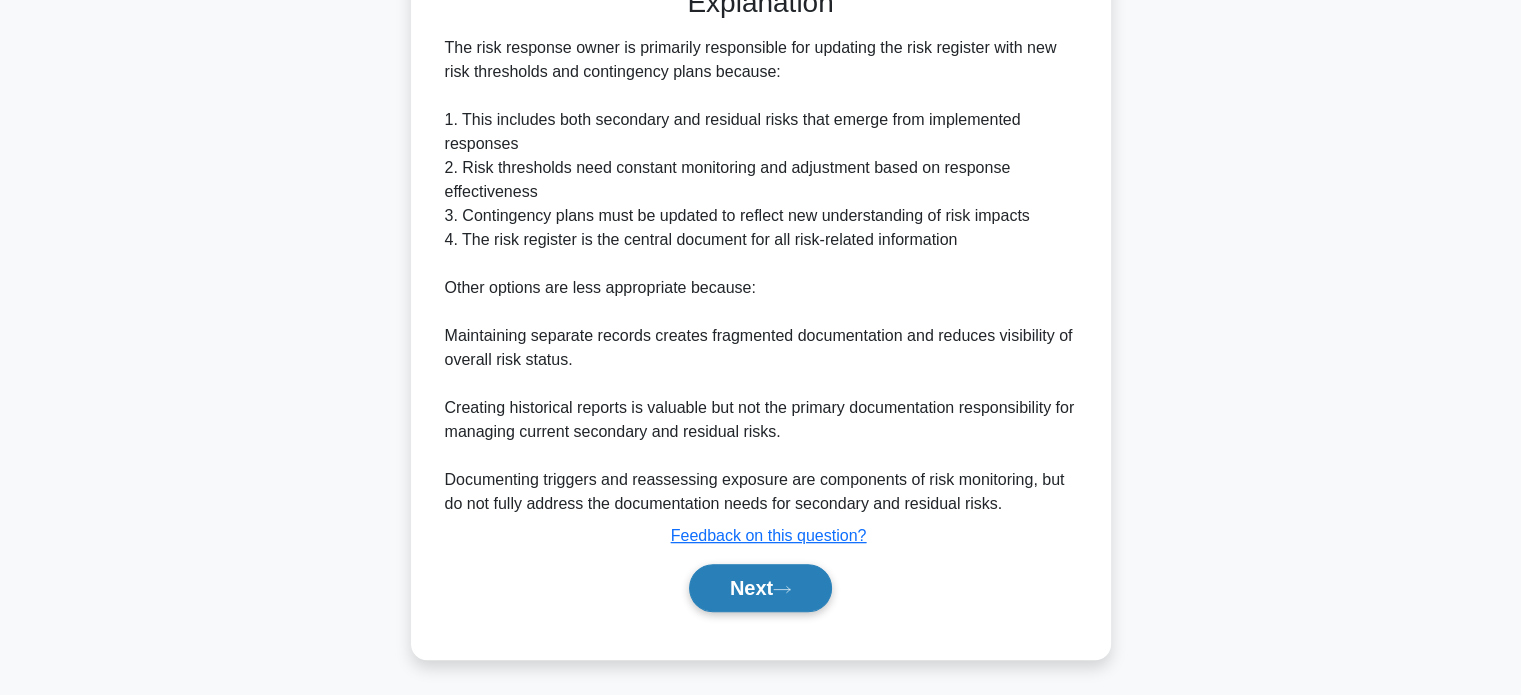 click on "Next" at bounding box center [760, 588] 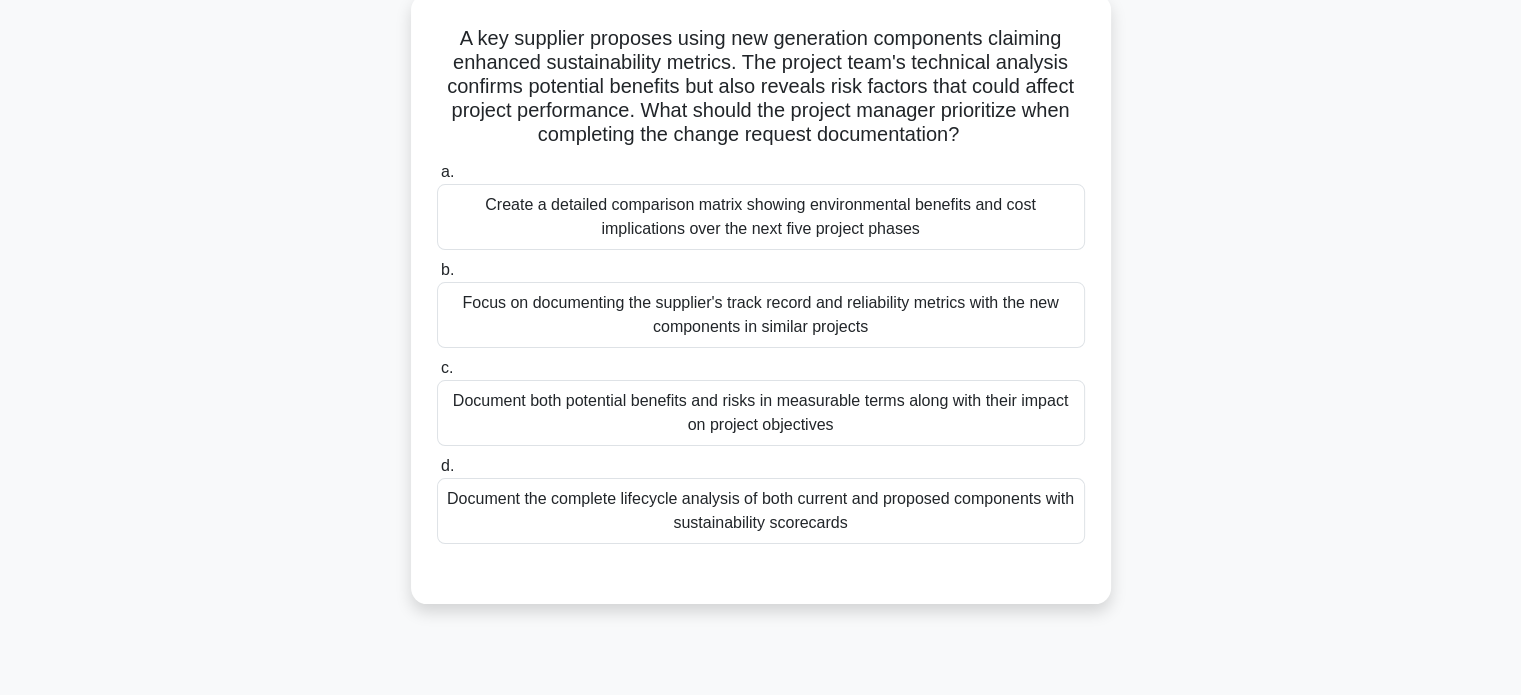 scroll, scrollTop: 124, scrollLeft: 0, axis: vertical 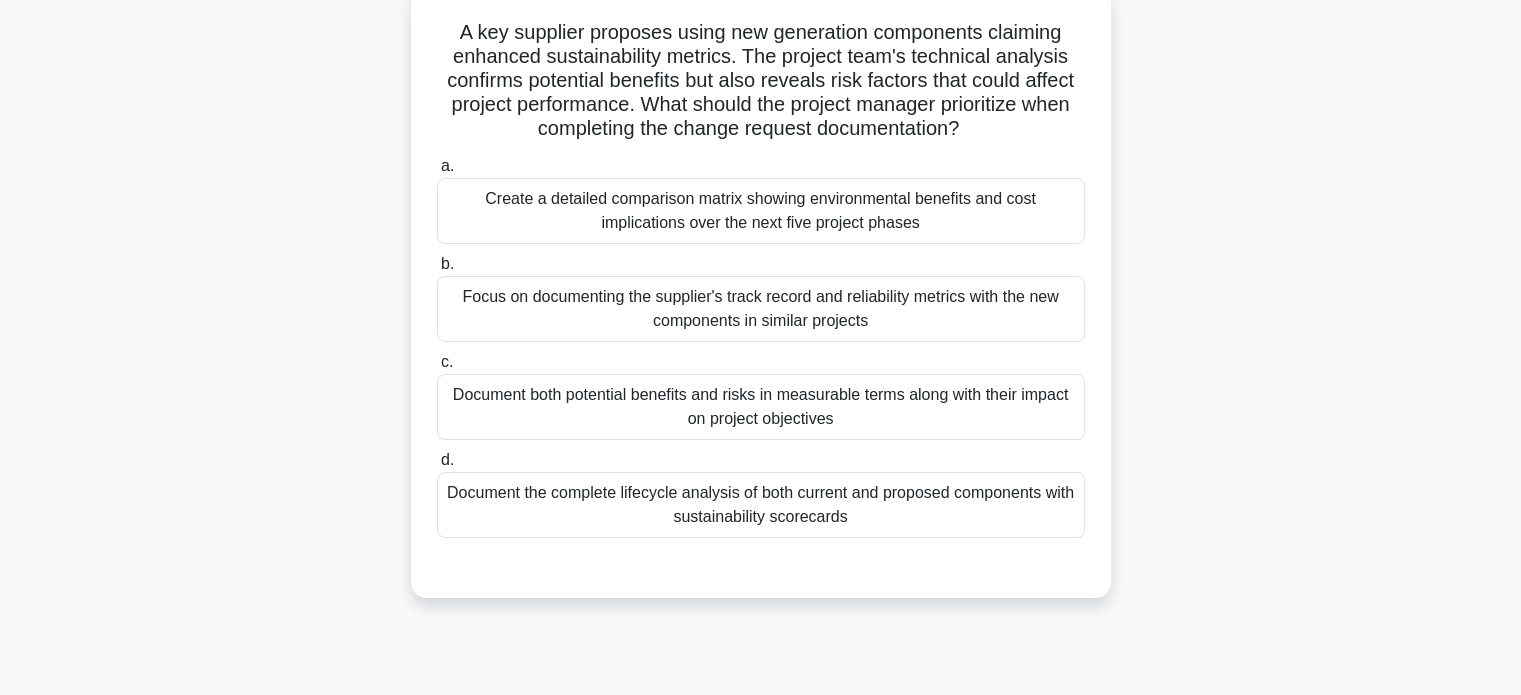 click on "Document both potential benefits and risks in measurable terms along with their impact on project objectives" at bounding box center (761, 407) 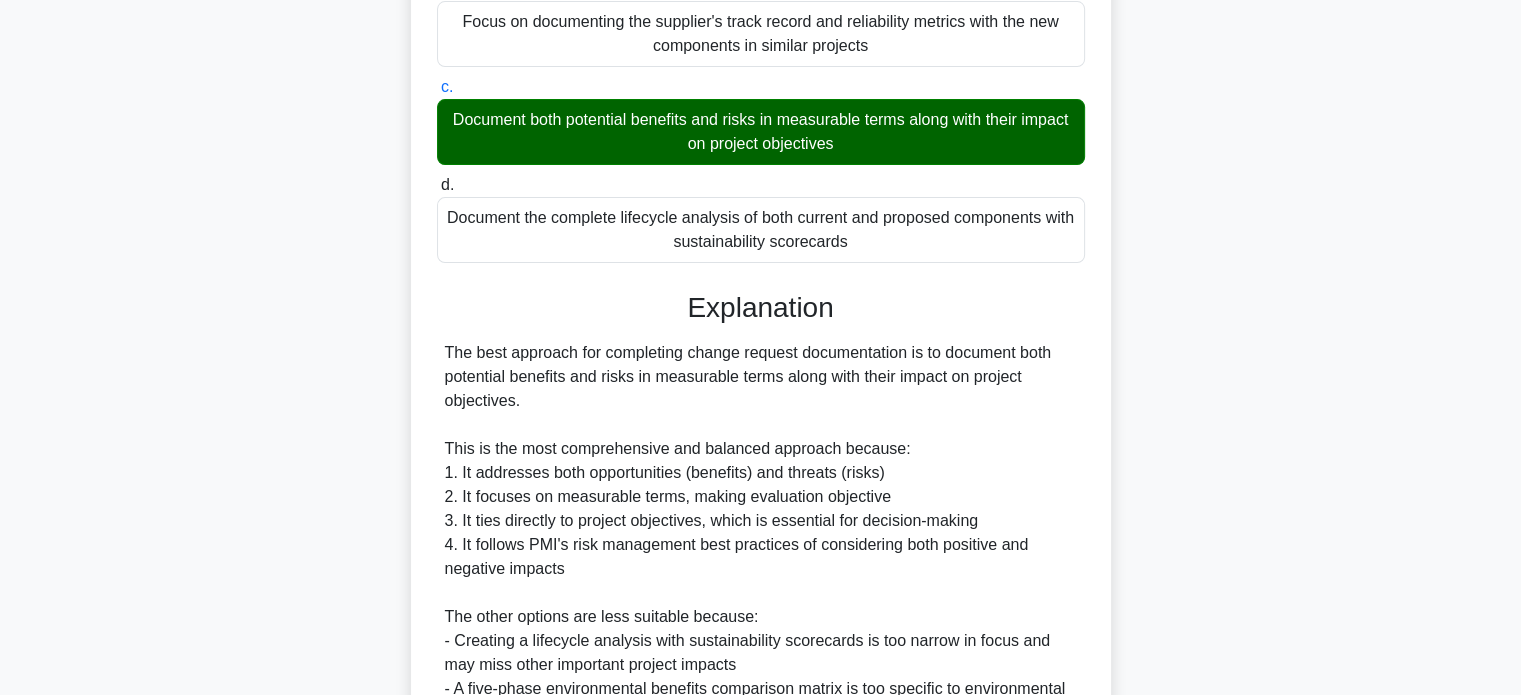 scroll, scrollTop: 728, scrollLeft: 0, axis: vertical 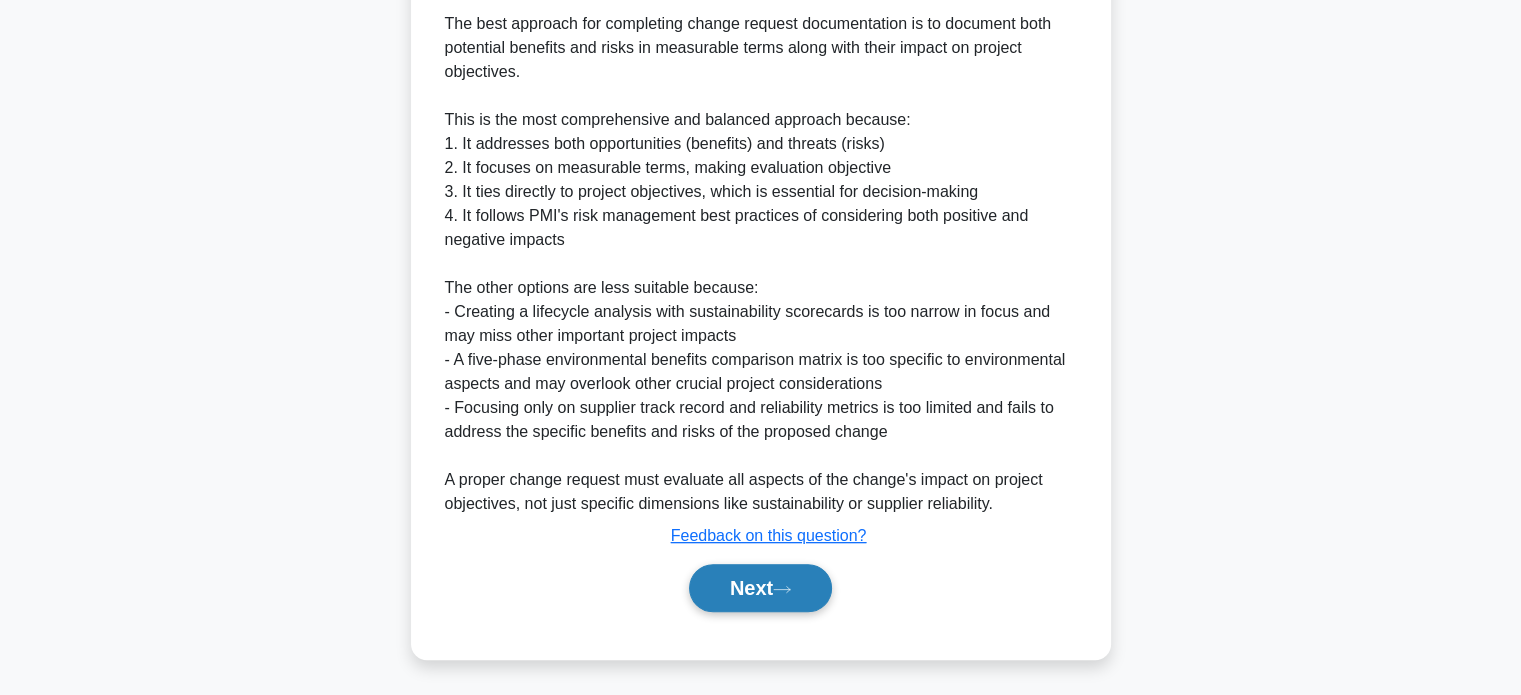click on "Next" at bounding box center [760, 588] 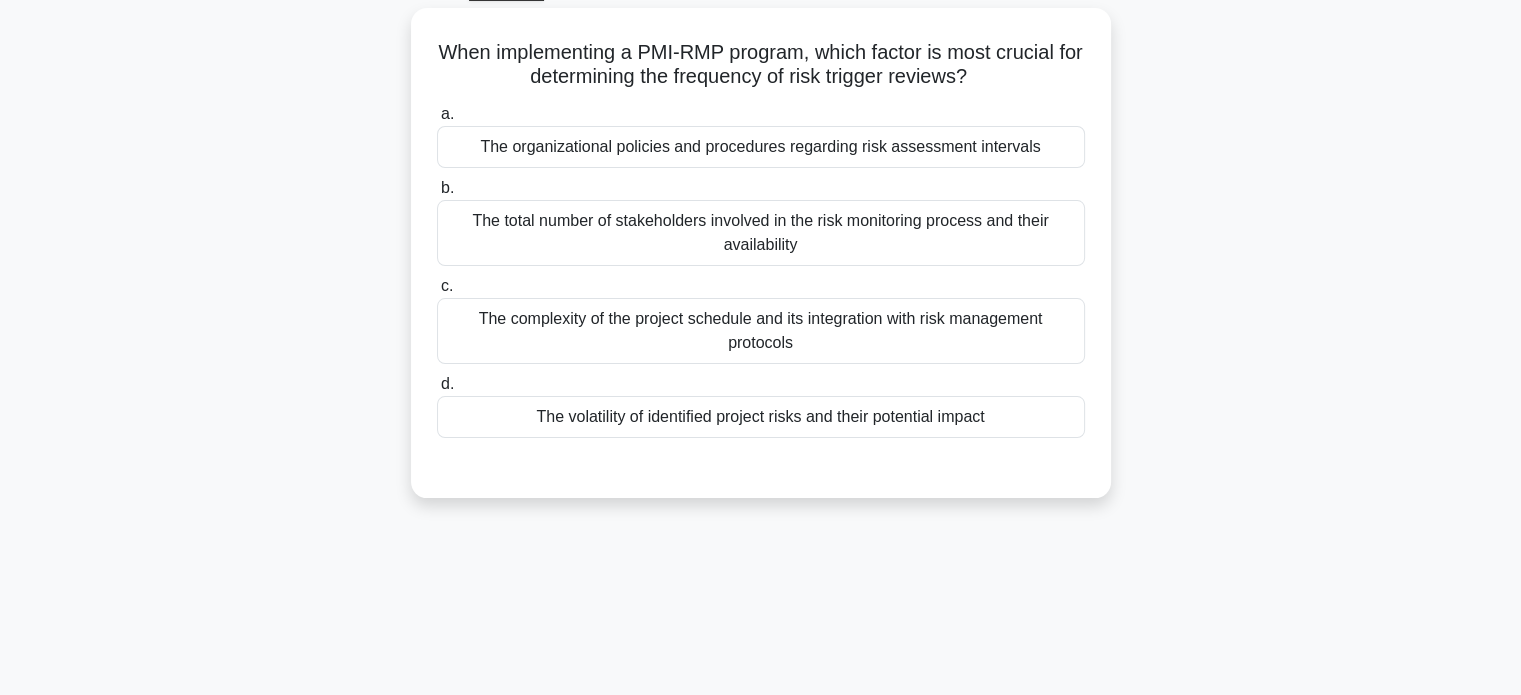 scroll, scrollTop: 102, scrollLeft: 0, axis: vertical 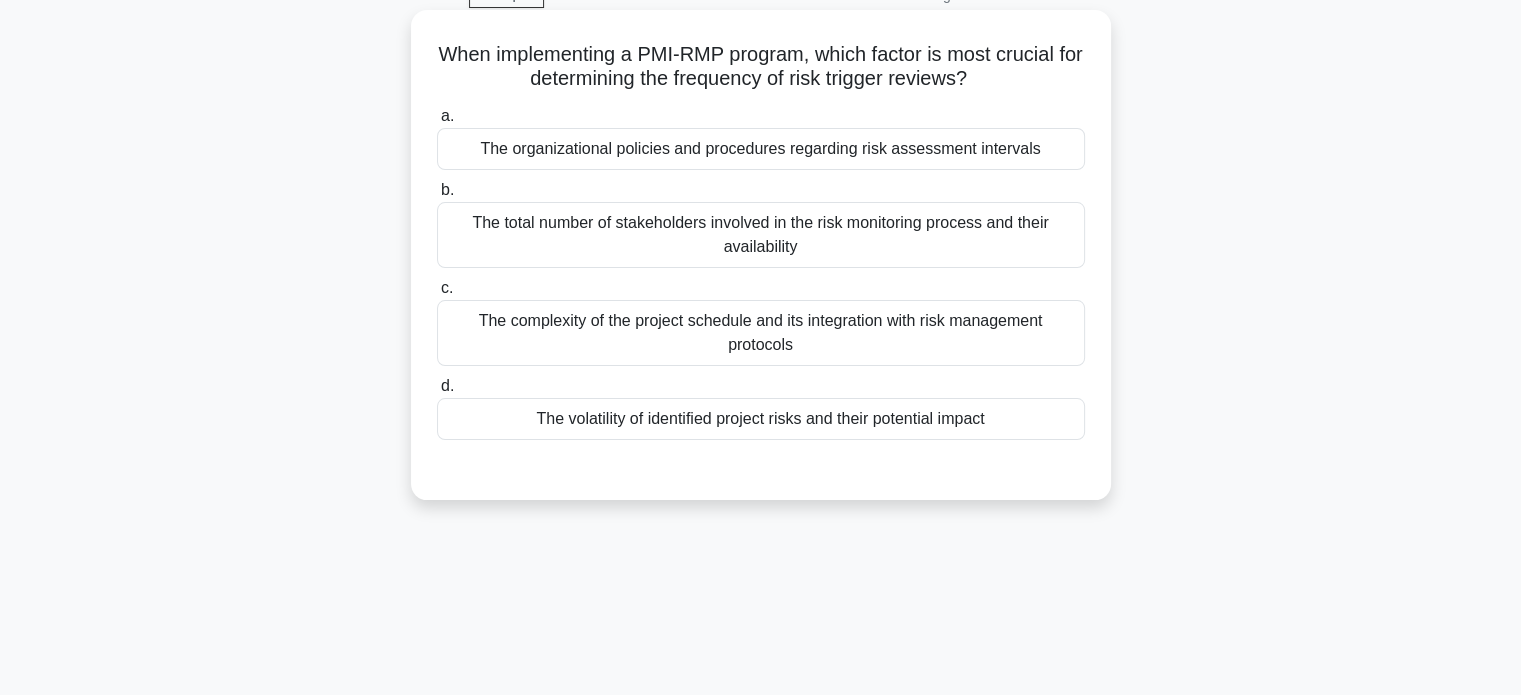 click on "The volatility of identified project risks and their potential impact" at bounding box center (761, 419) 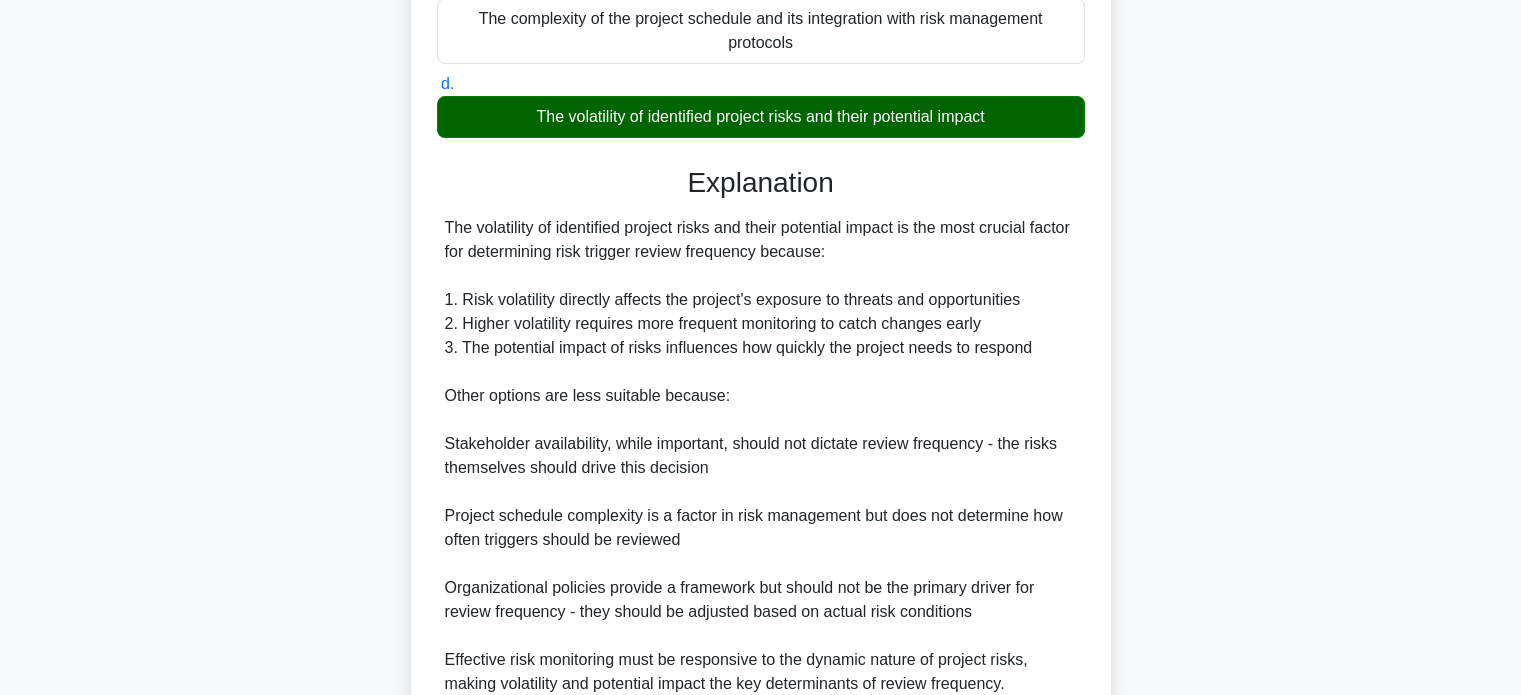 scroll, scrollTop: 584, scrollLeft: 0, axis: vertical 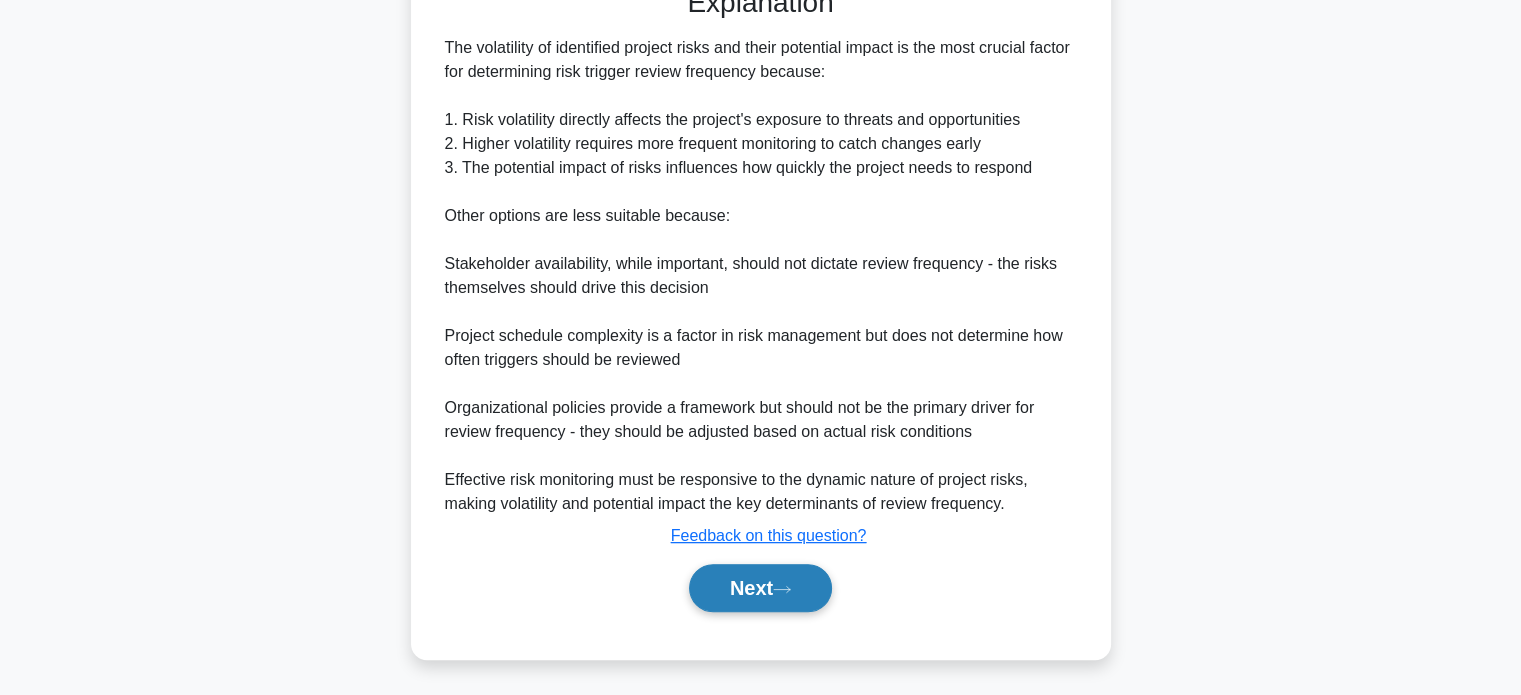click on "Next" at bounding box center [760, 588] 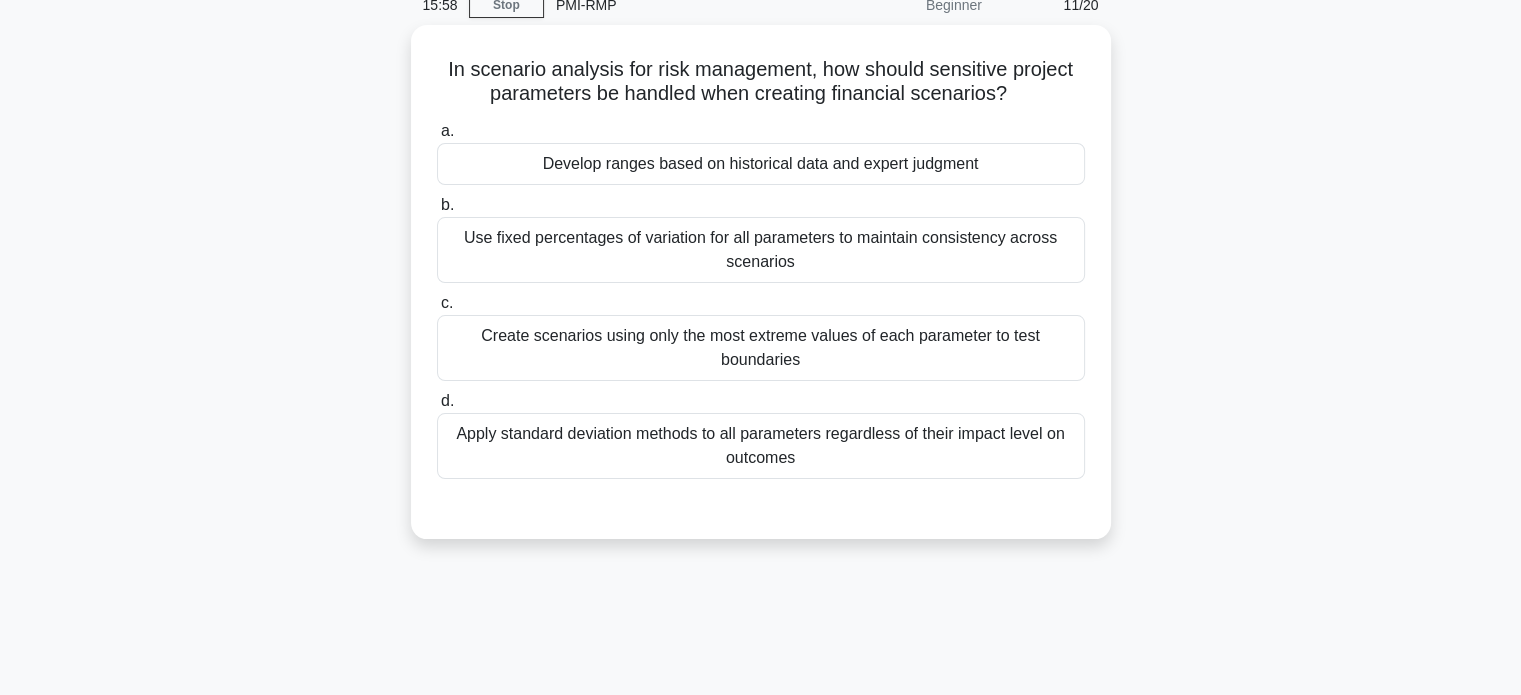 scroll, scrollTop: 74, scrollLeft: 0, axis: vertical 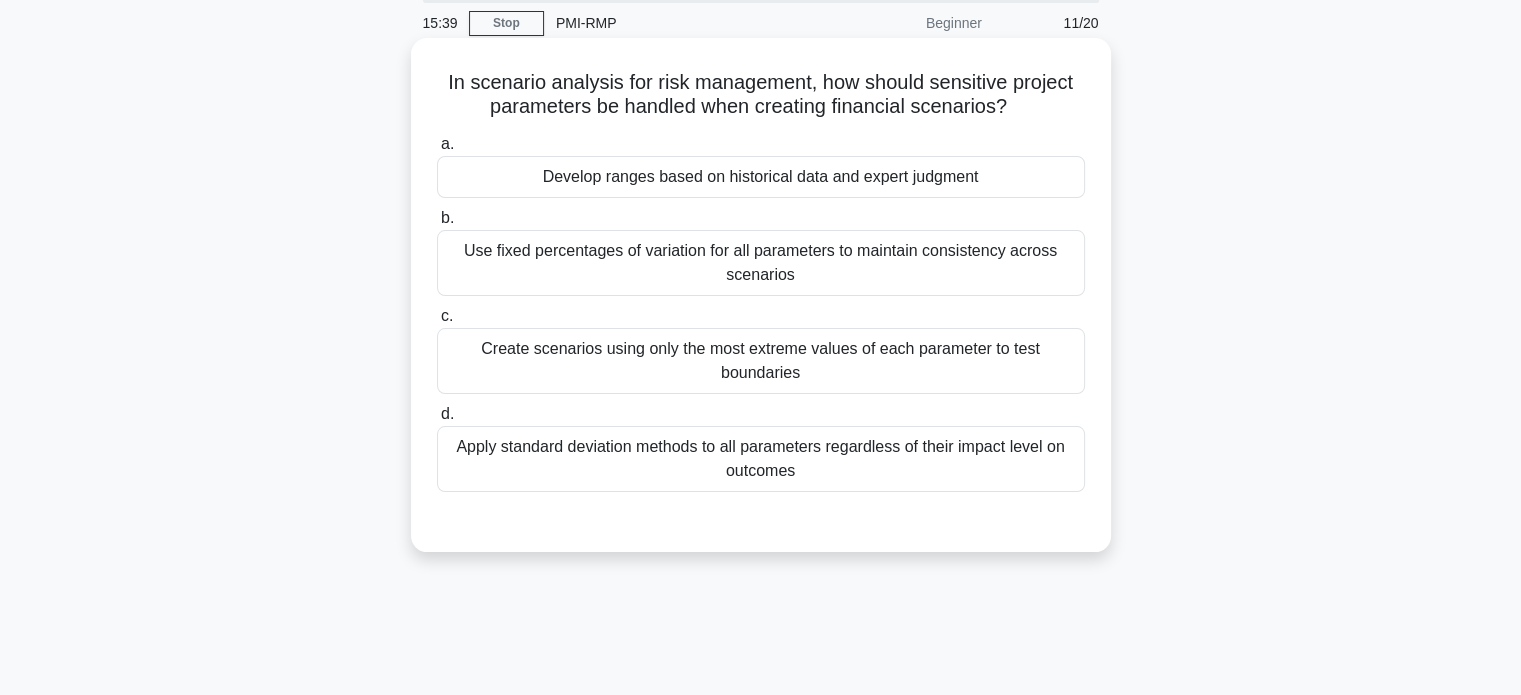 click on "Develop ranges based on historical data and expert judgment" at bounding box center (761, 177) 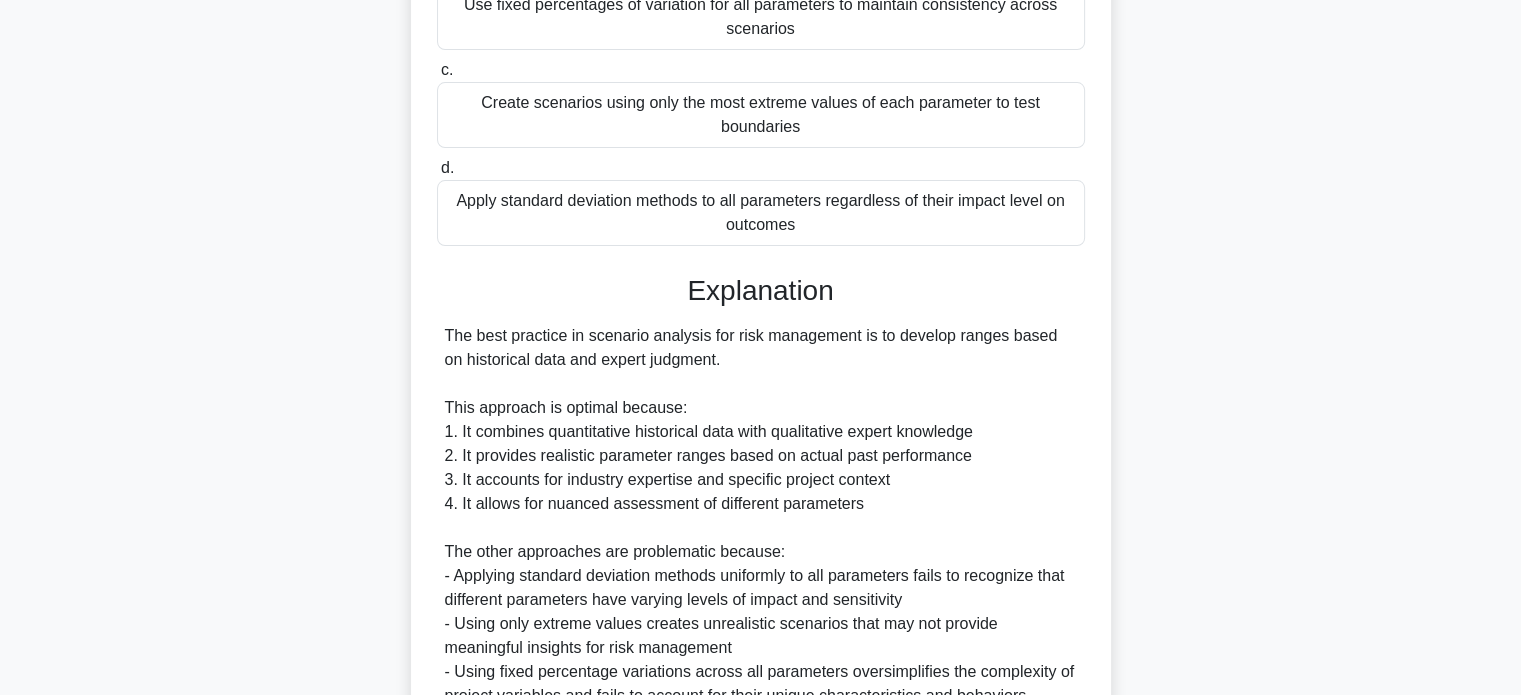scroll, scrollTop: 512, scrollLeft: 0, axis: vertical 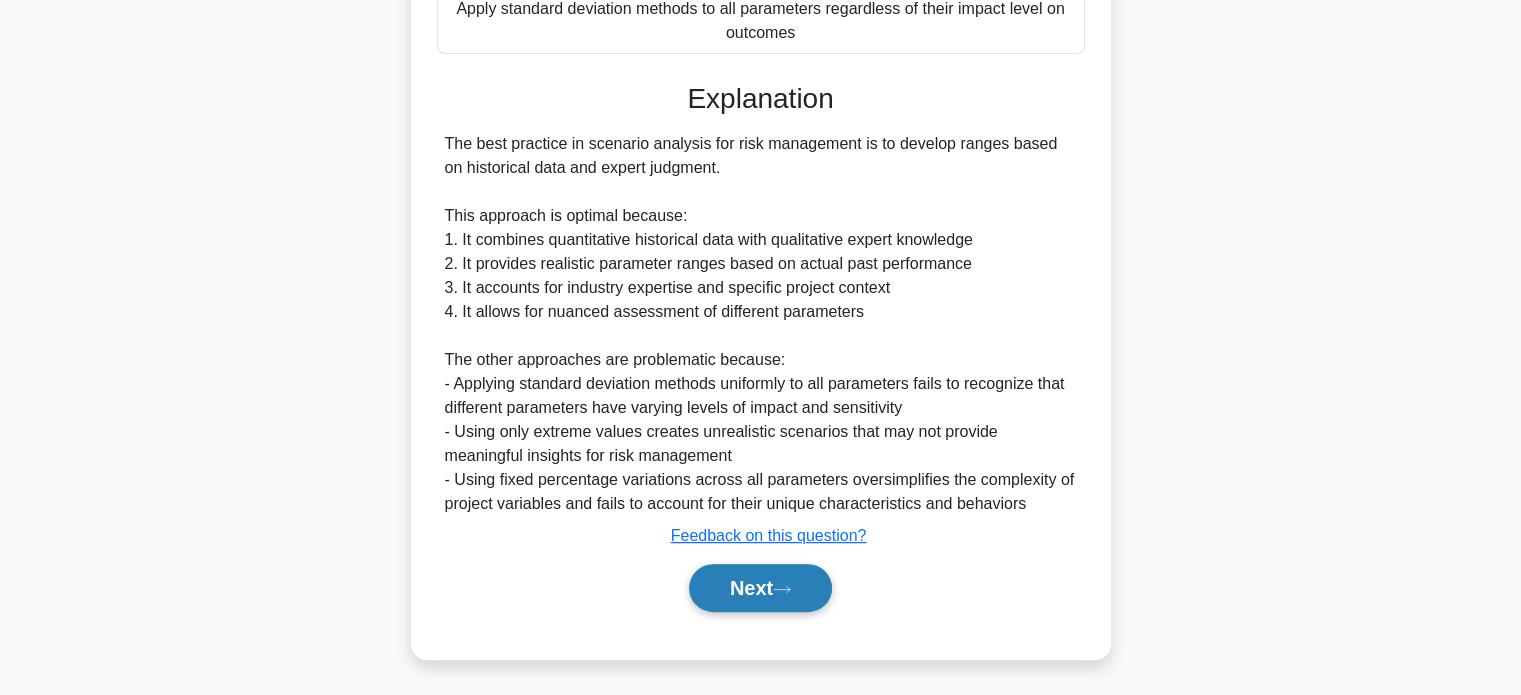 click on "Next" at bounding box center [760, 588] 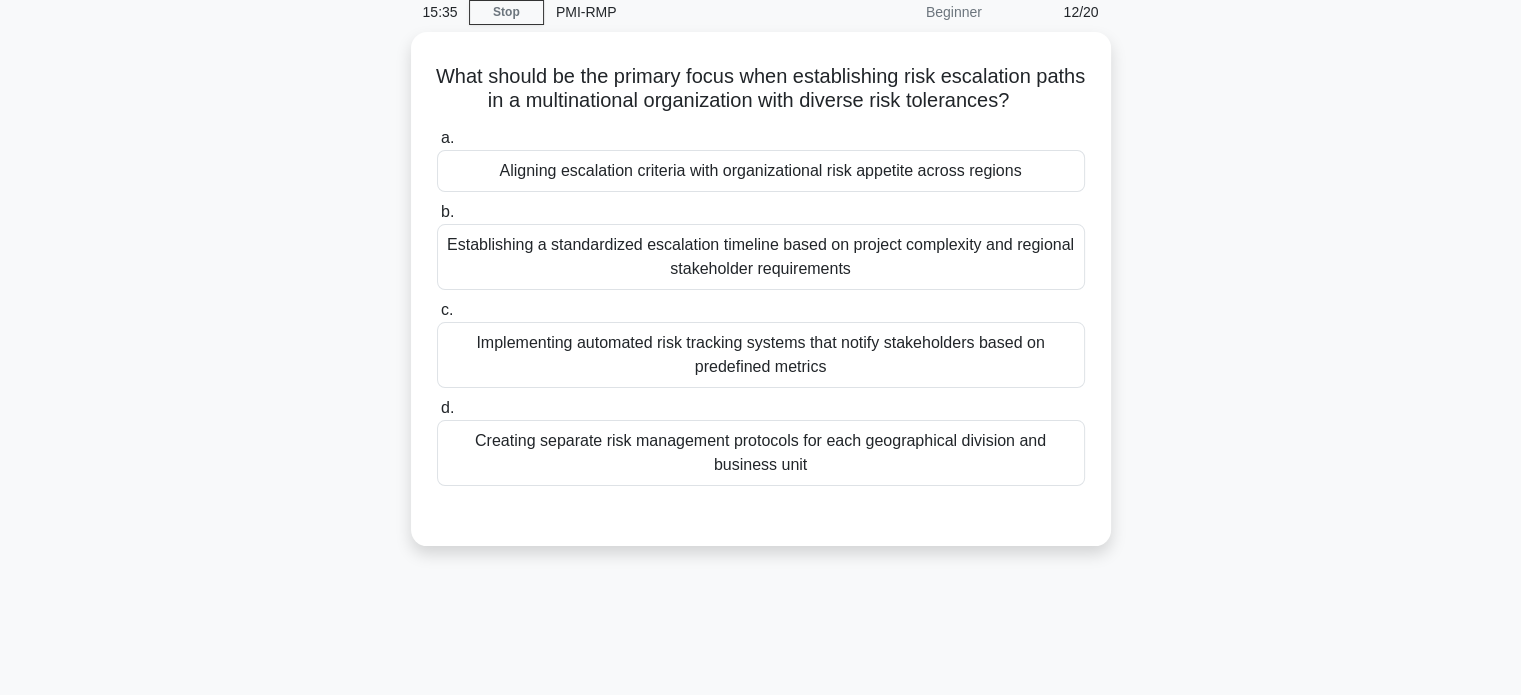 scroll, scrollTop: 74, scrollLeft: 0, axis: vertical 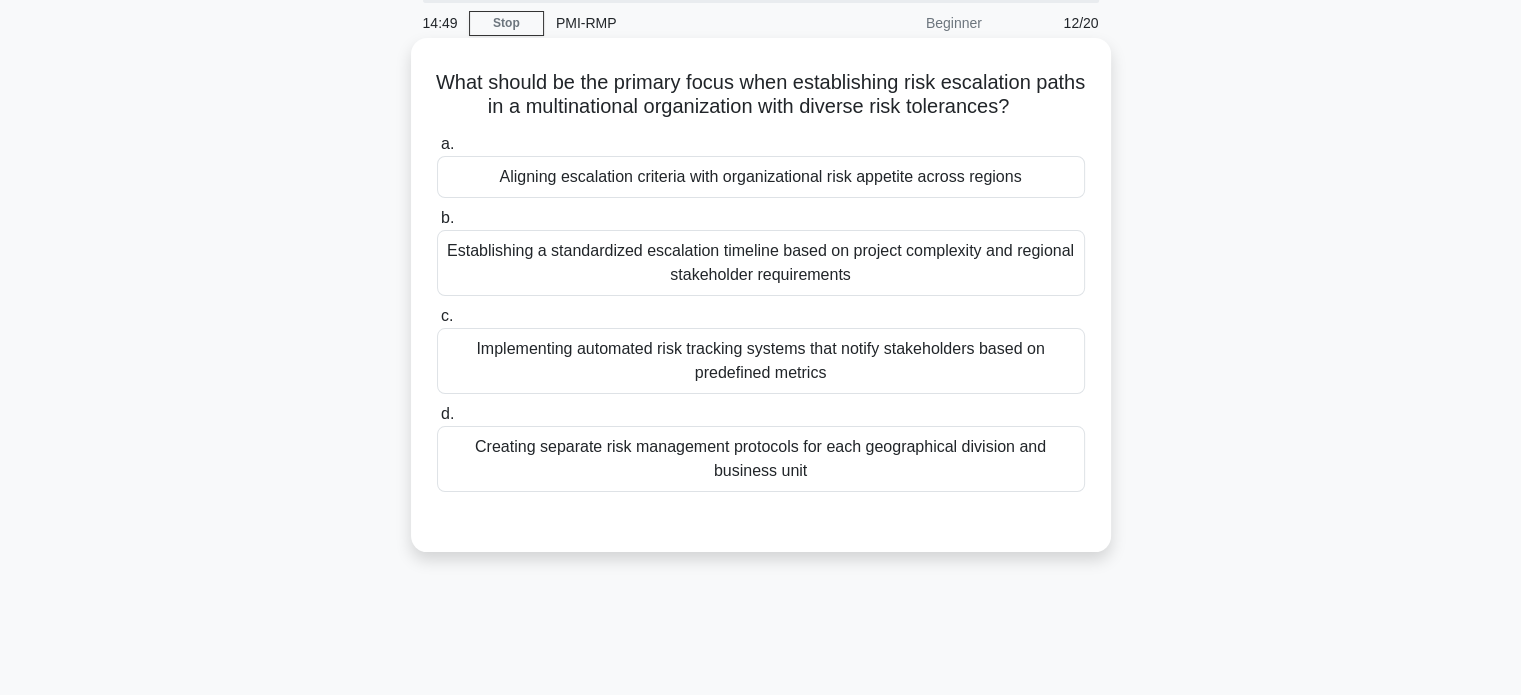 click on "Implementing automated risk tracking systems that notify stakeholders based on predefined metrics" at bounding box center (761, 361) 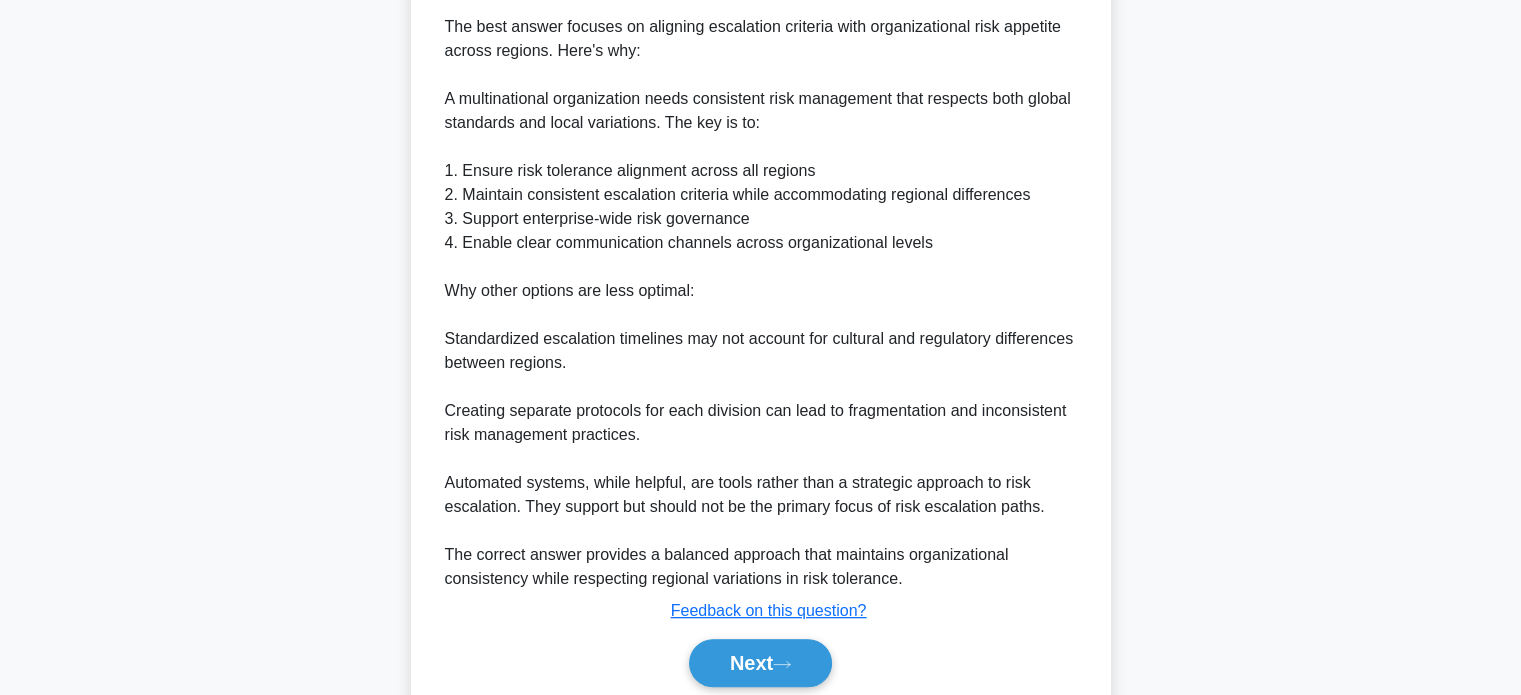 scroll, scrollTop: 706, scrollLeft: 0, axis: vertical 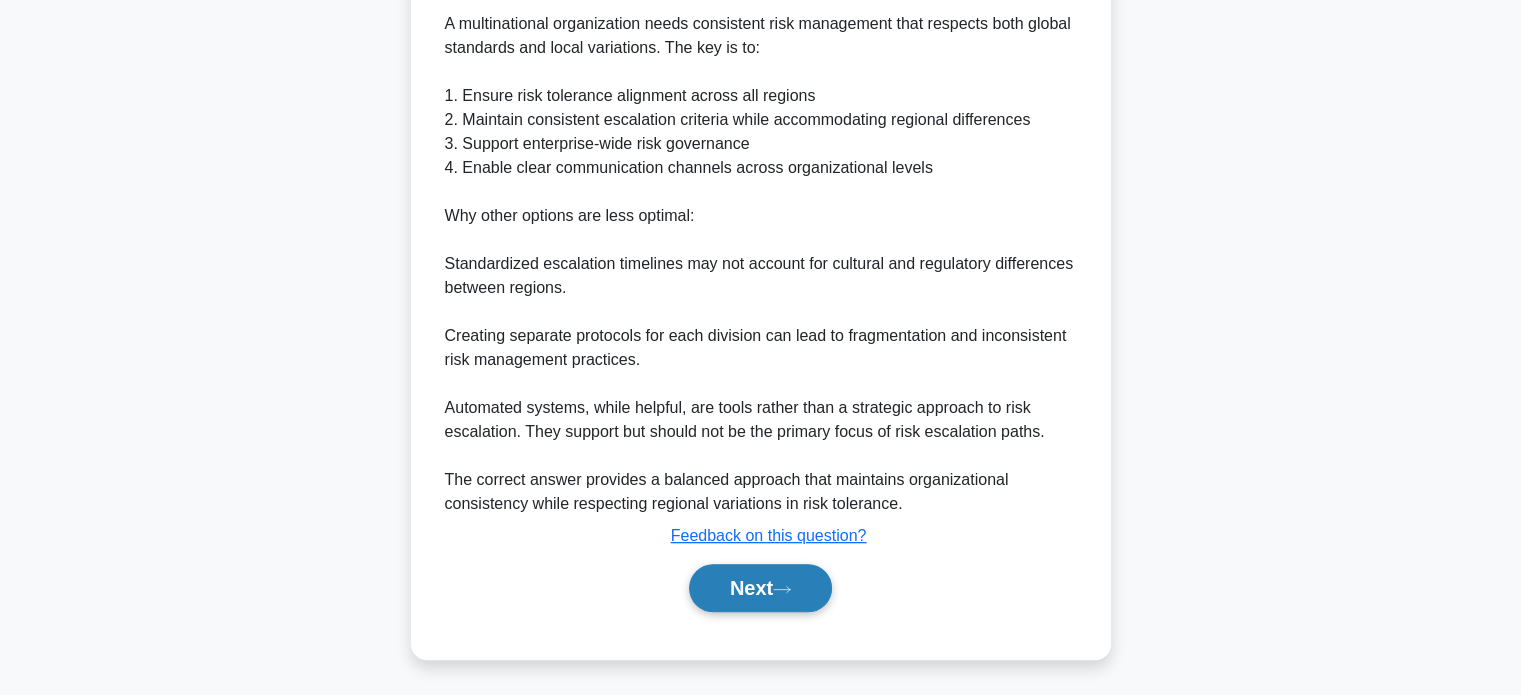 click on "Next" at bounding box center (760, 588) 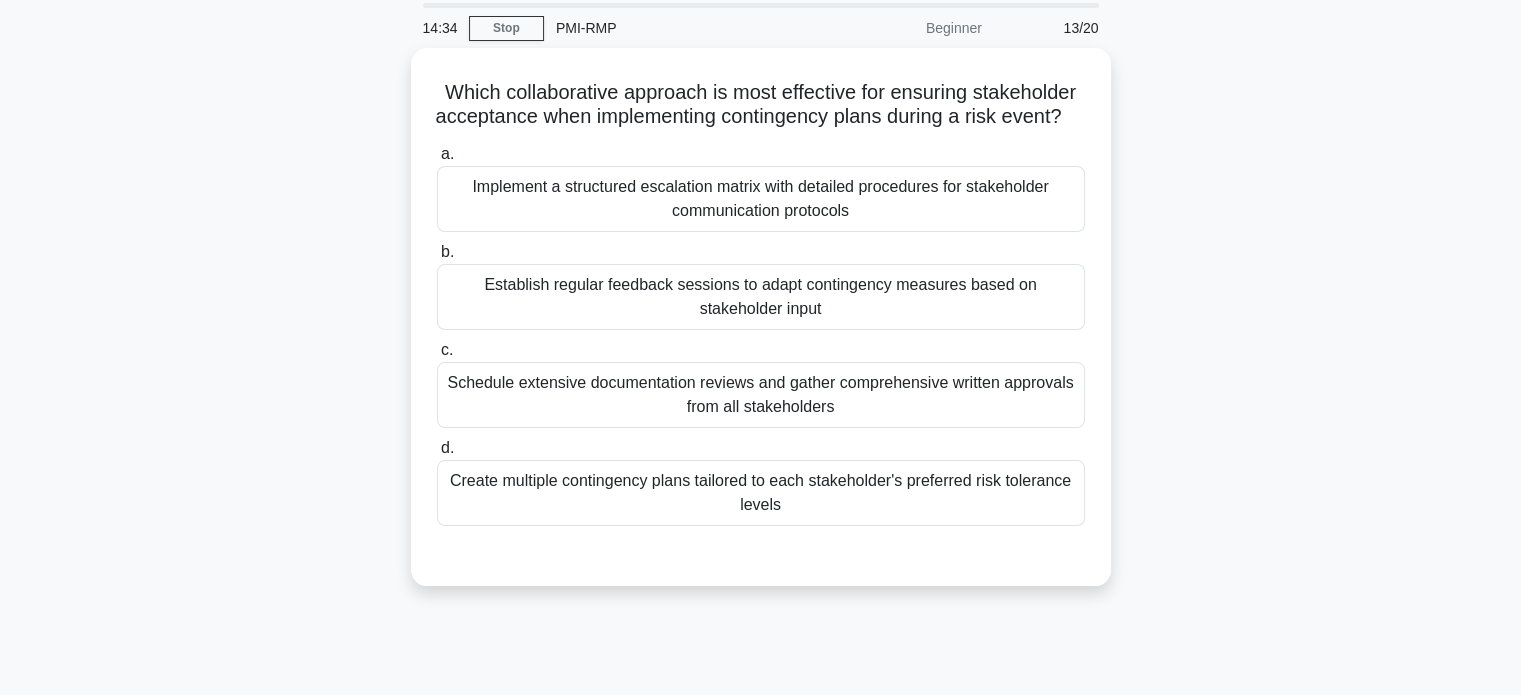 scroll, scrollTop: 58, scrollLeft: 0, axis: vertical 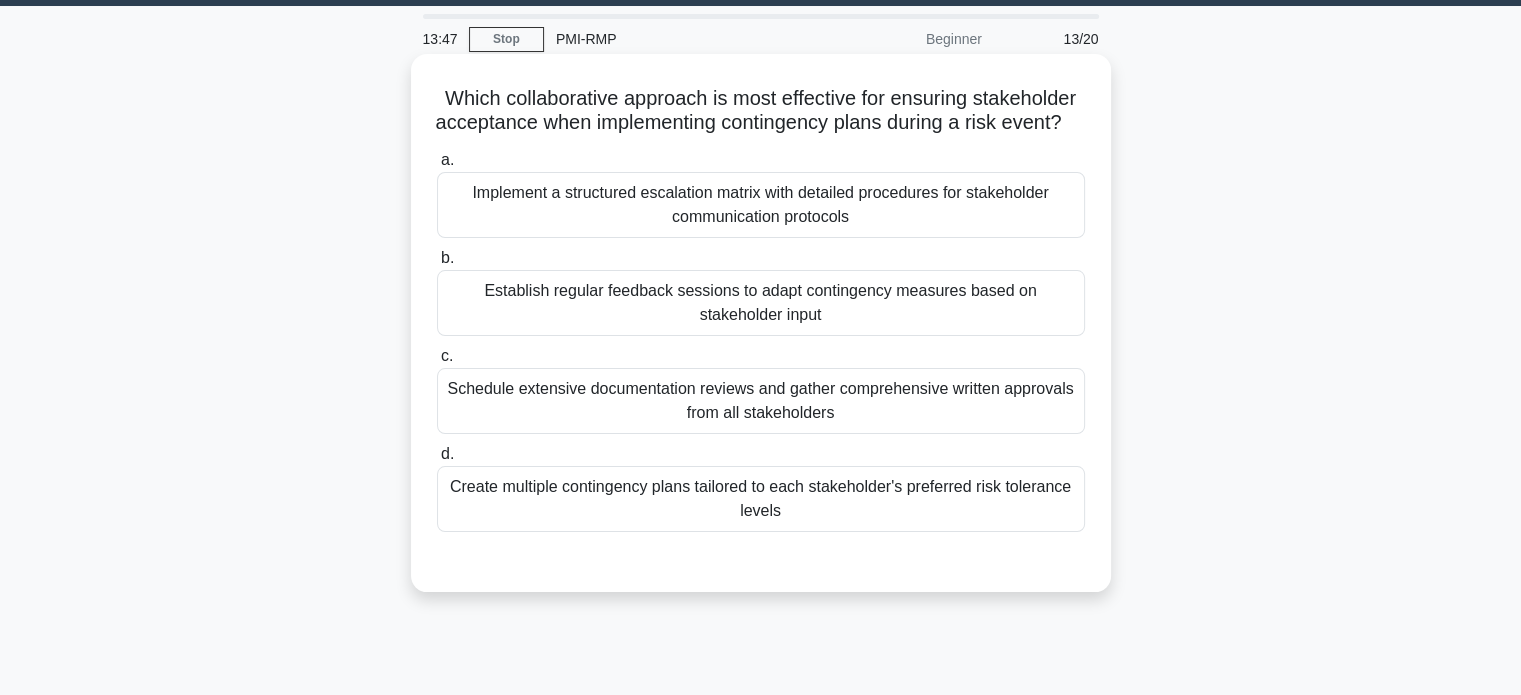 click on "Establish regular feedback sessions to adapt contingency measures based on stakeholder input" at bounding box center (761, 303) 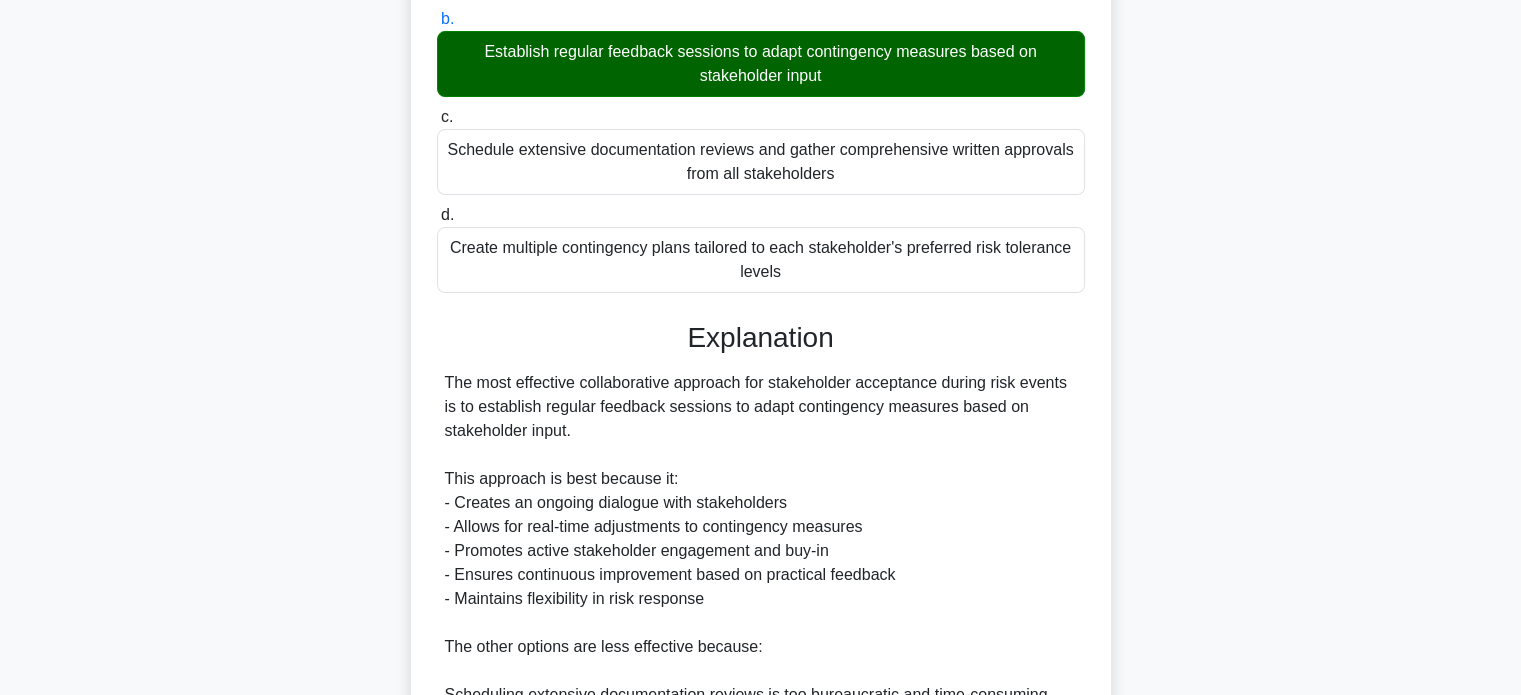 scroll, scrollTop: 704, scrollLeft: 0, axis: vertical 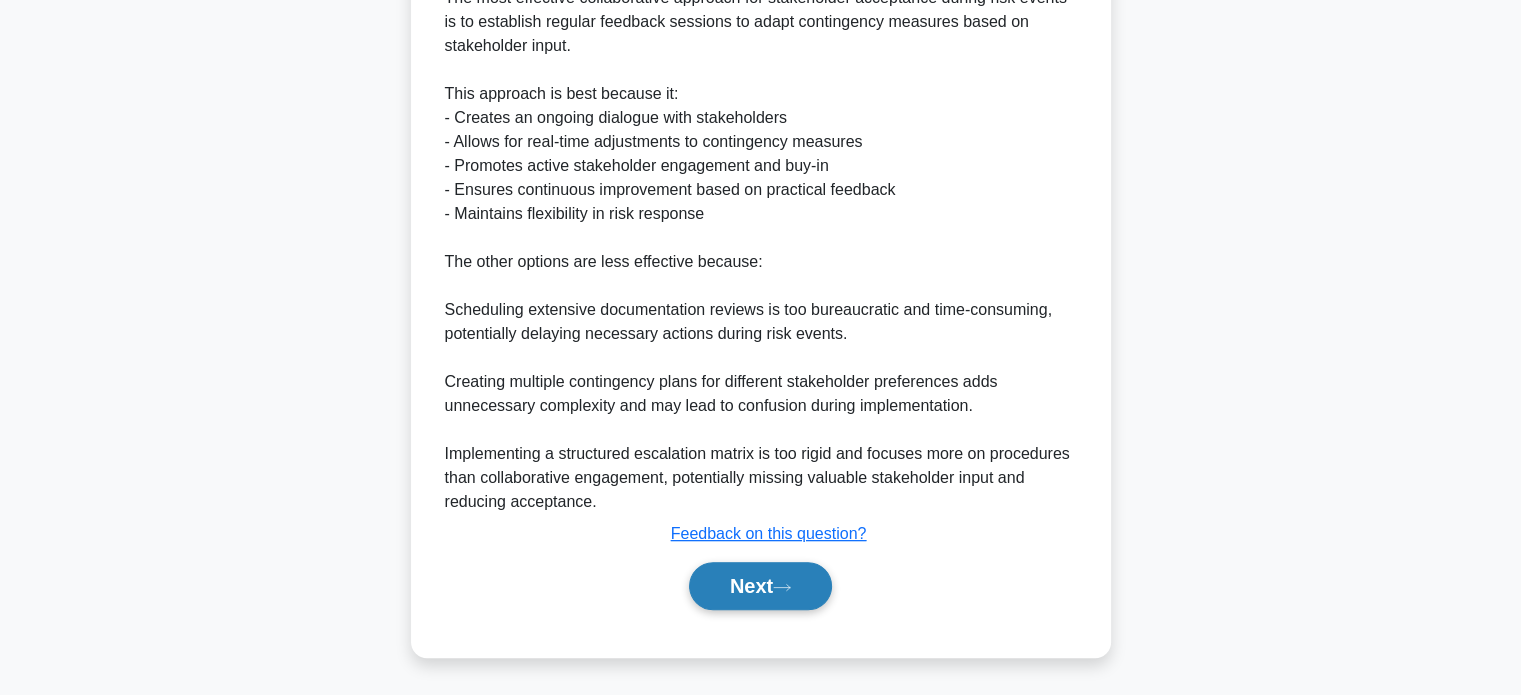 click on "Next" at bounding box center [760, 586] 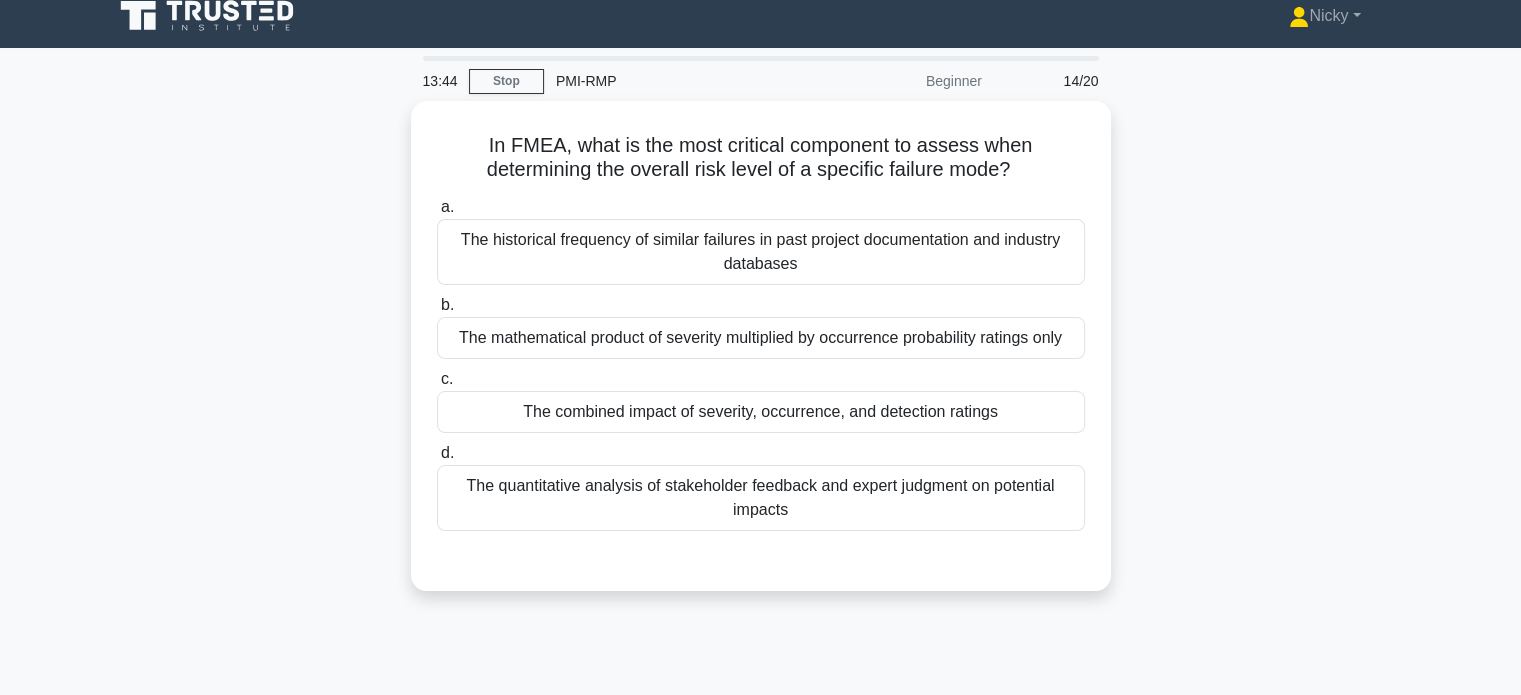 scroll, scrollTop: 14, scrollLeft: 0, axis: vertical 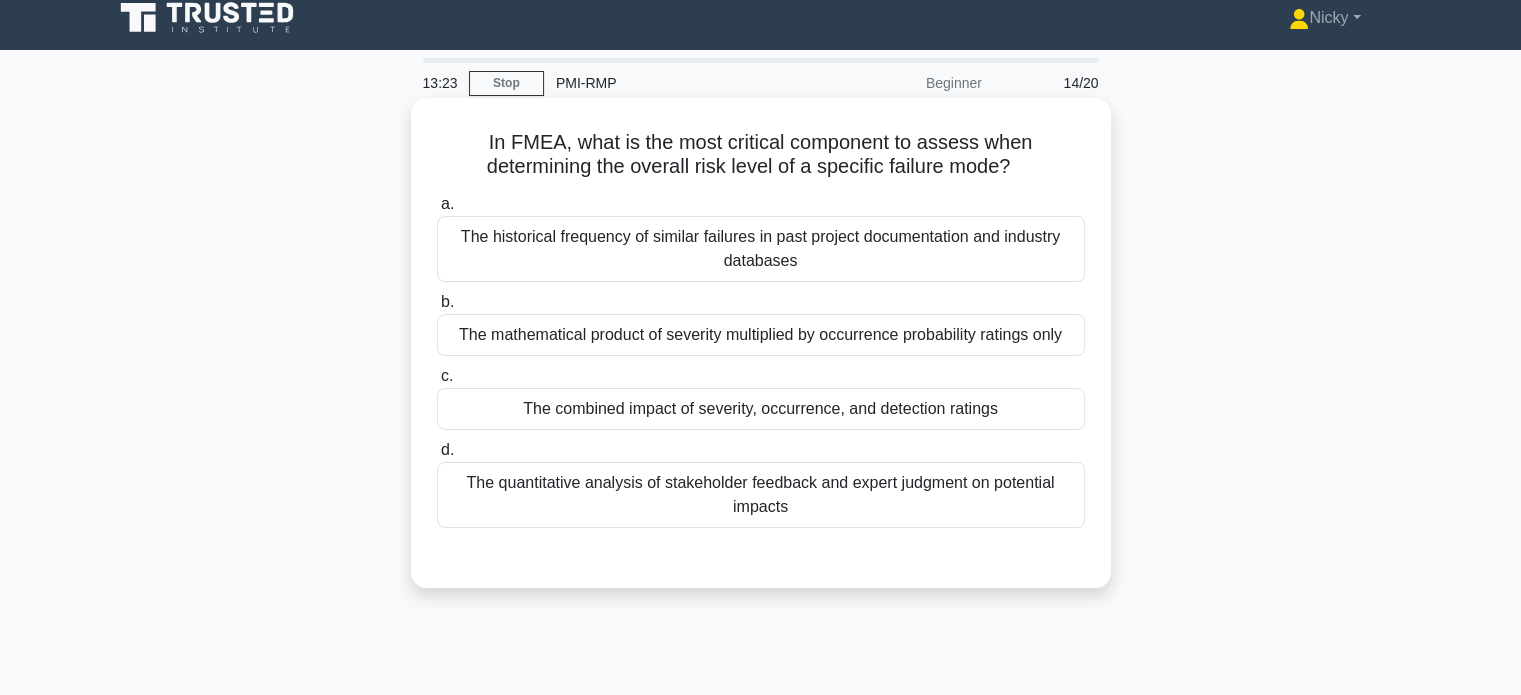 click on "The combined impact of severity, occurrence, and detection ratings" at bounding box center (761, 409) 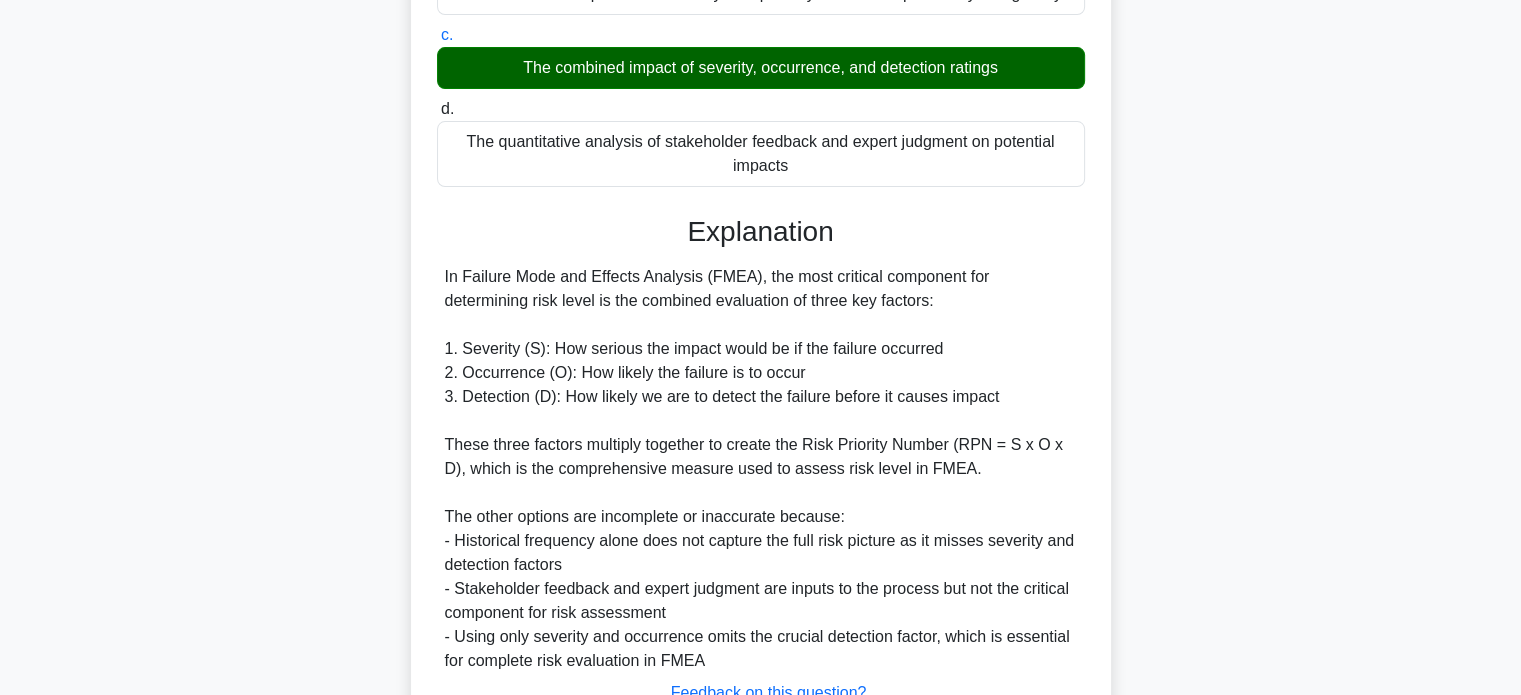 scroll, scrollTop: 512, scrollLeft: 0, axis: vertical 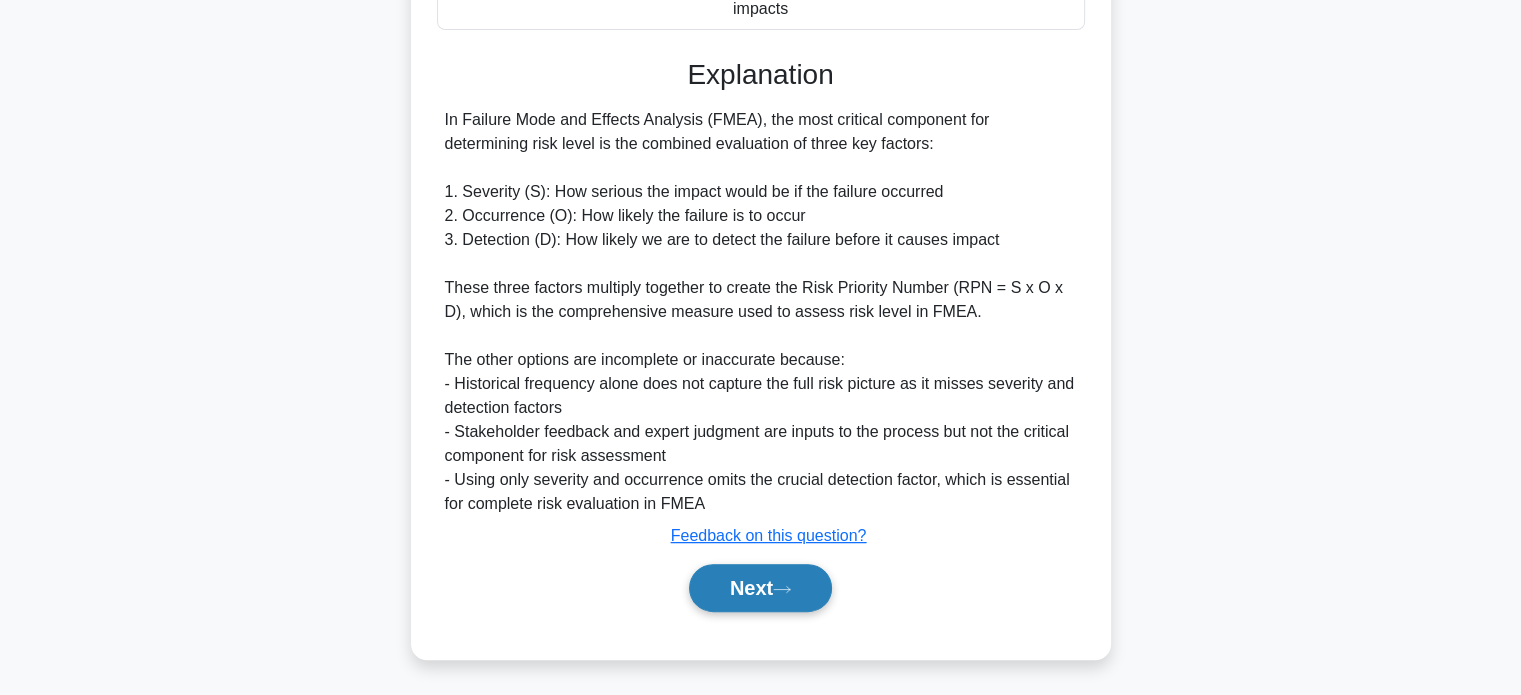click on "Next" at bounding box center [760, 588] 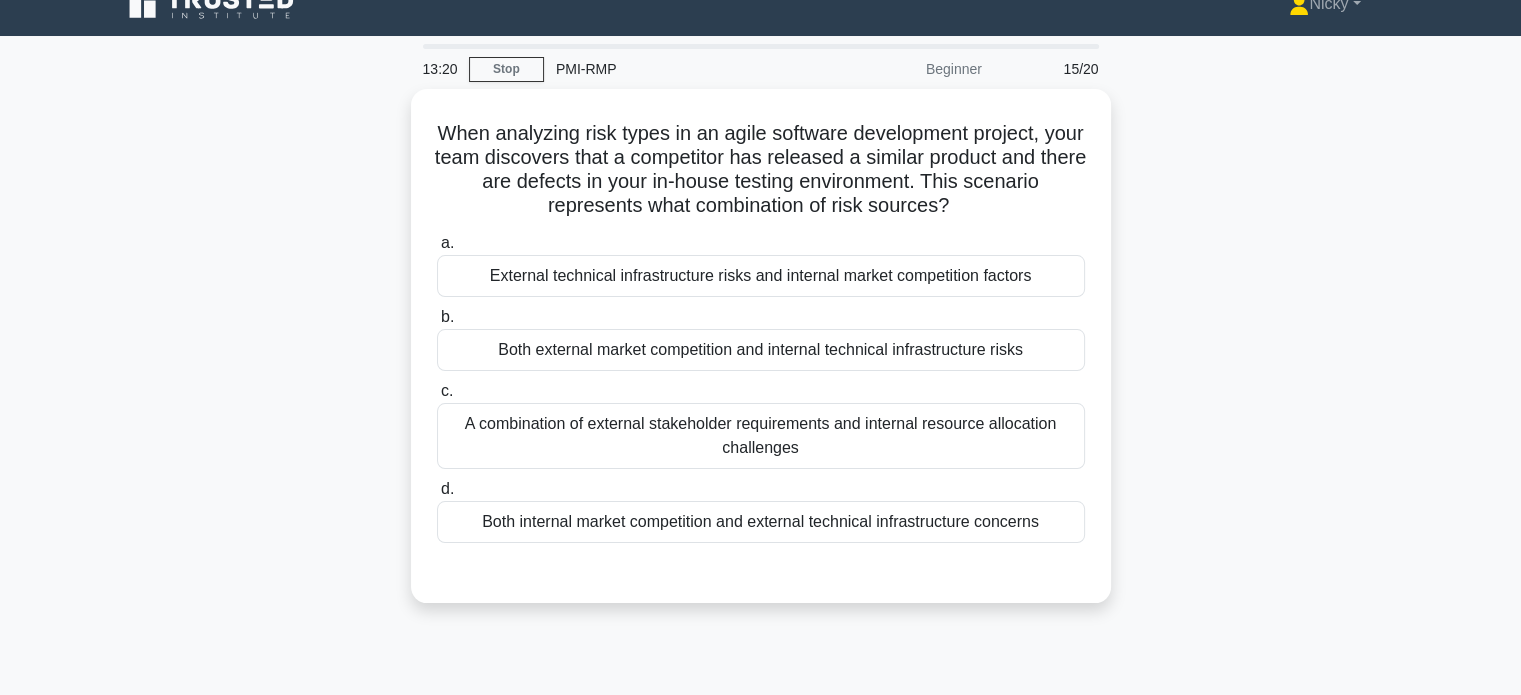 scroll, scrollTop: 24, scrollLeft: 0, axis: vertical 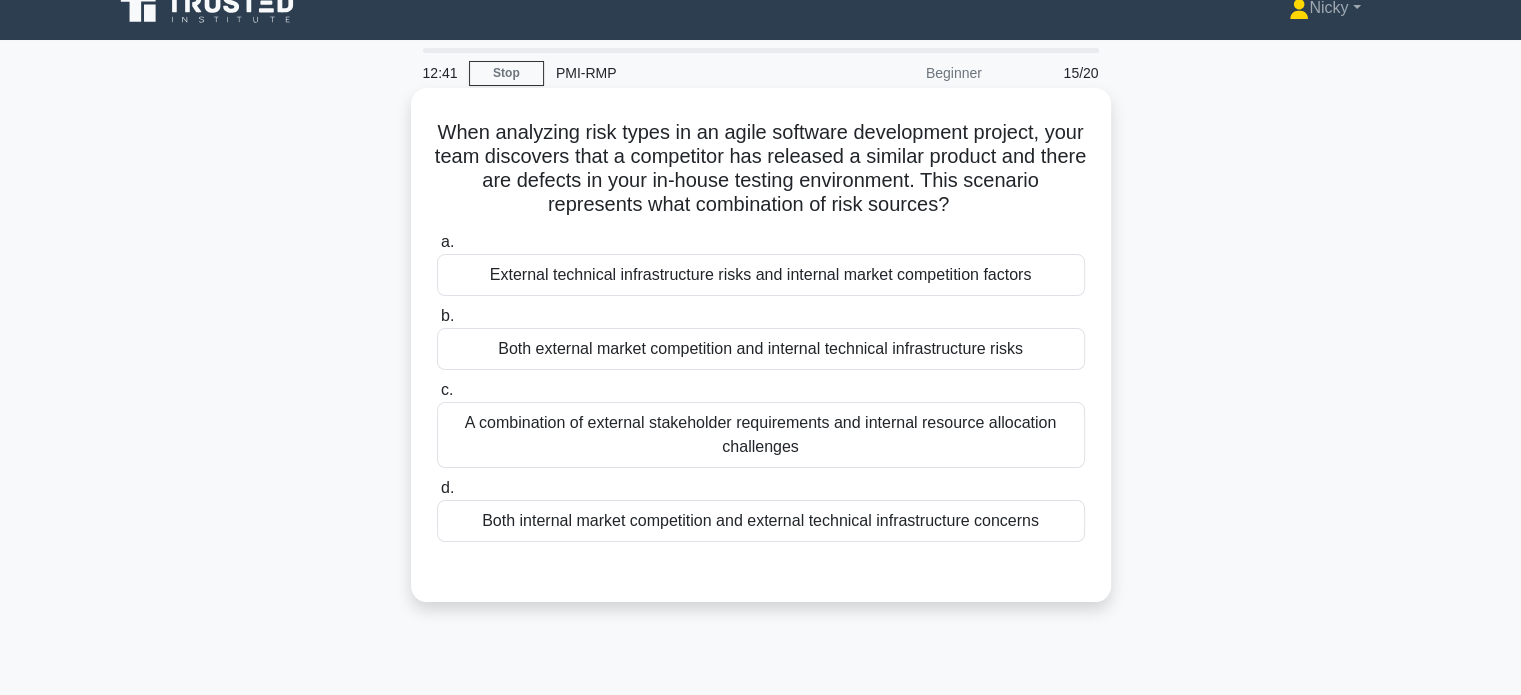click on "Both external market competition and internal technical infrastructure risks" at bounding box center [761, 349] 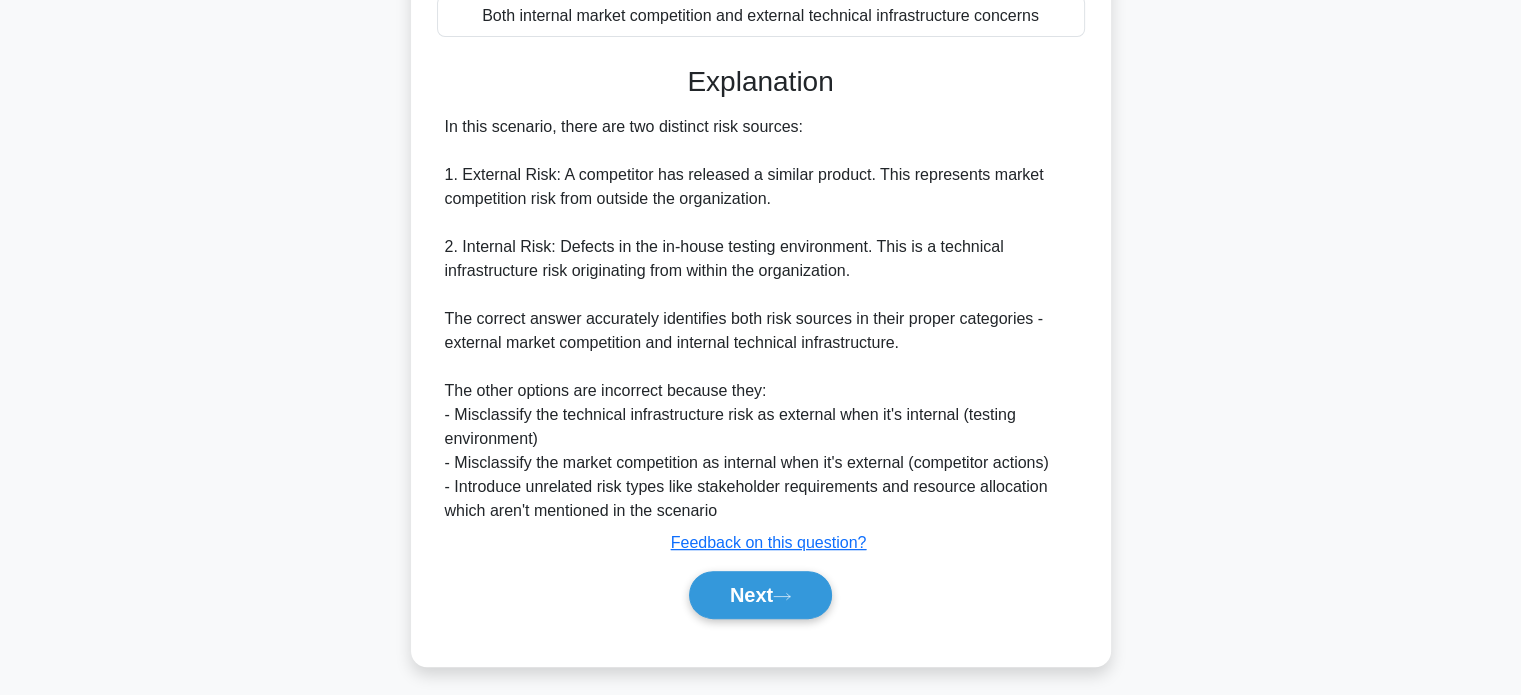 scroll, scrollTop: 536, scrollLeft: 0, axis: vertical 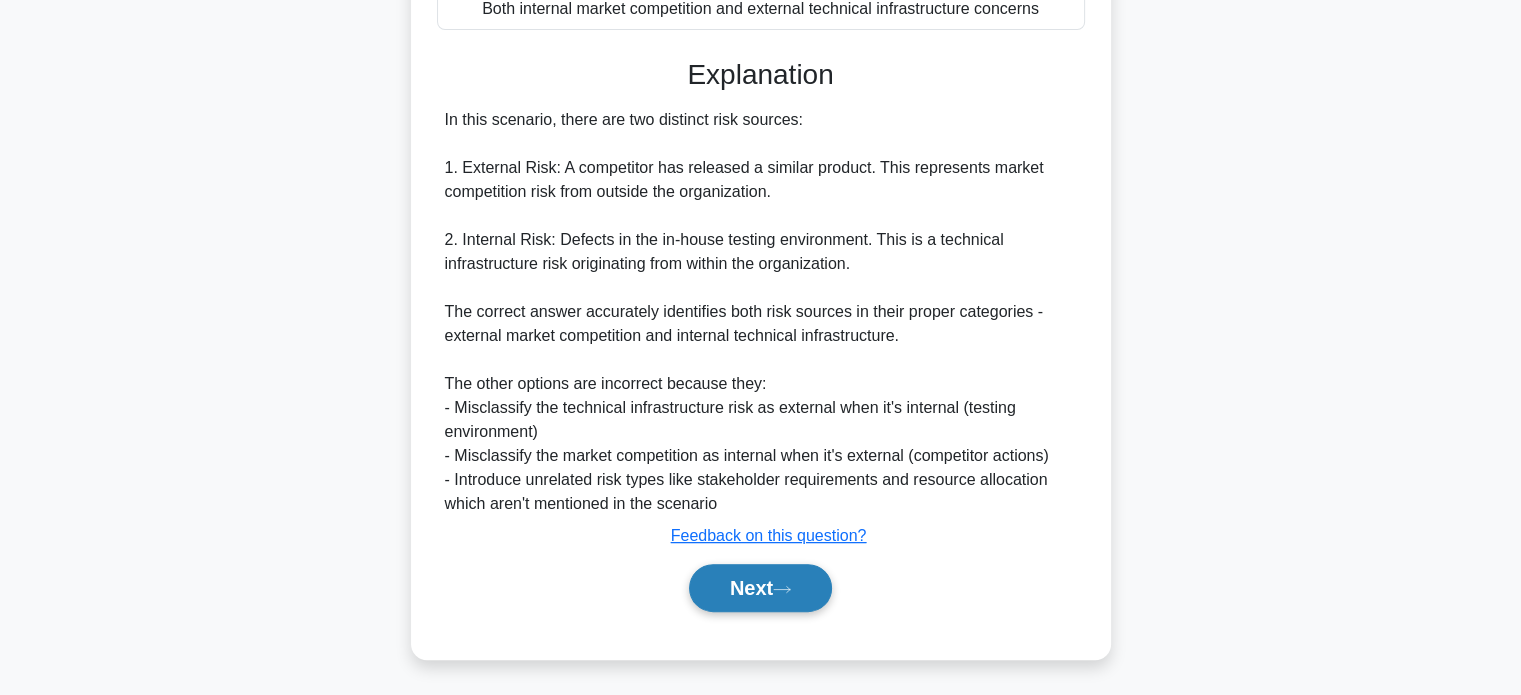 click on "Next" at bounding box center (760, 588) 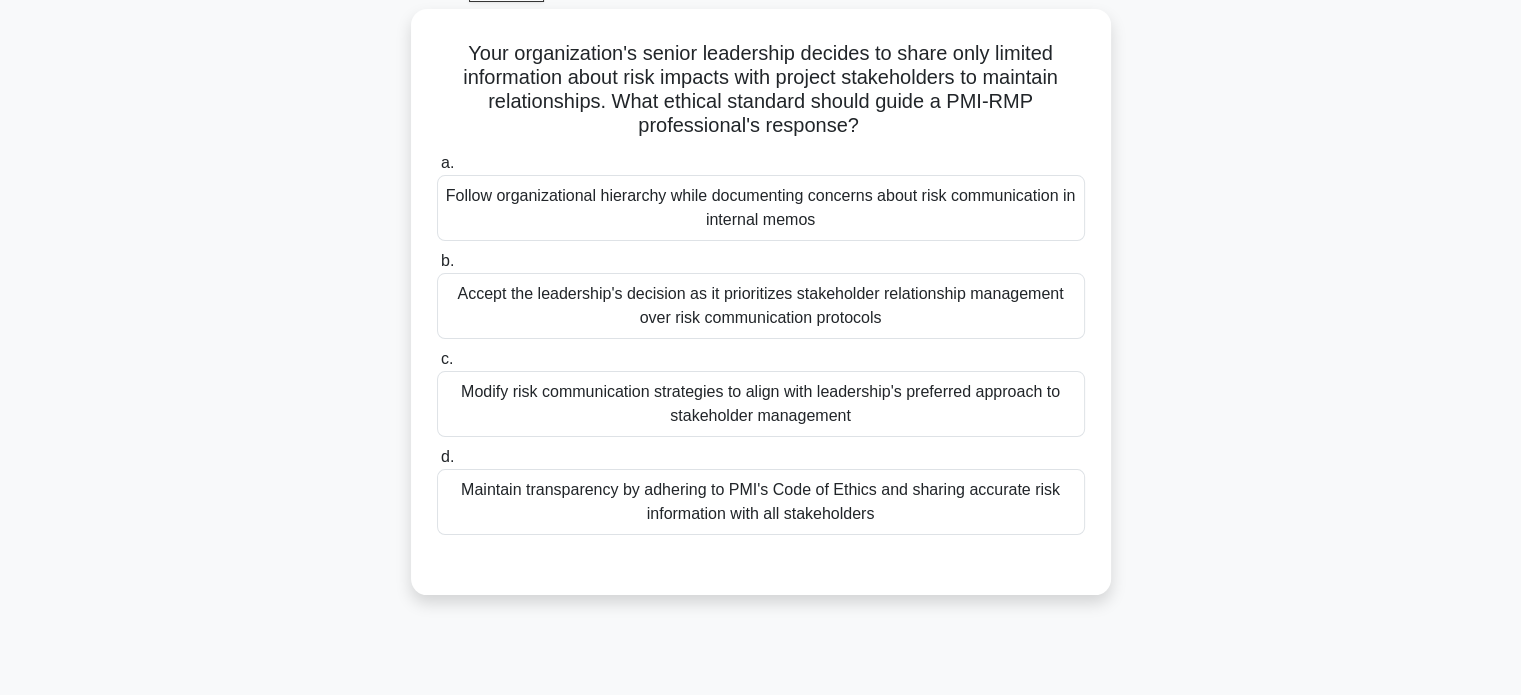 scroll, scrollTop: 105, scrollLeft: 0, axis: vertical 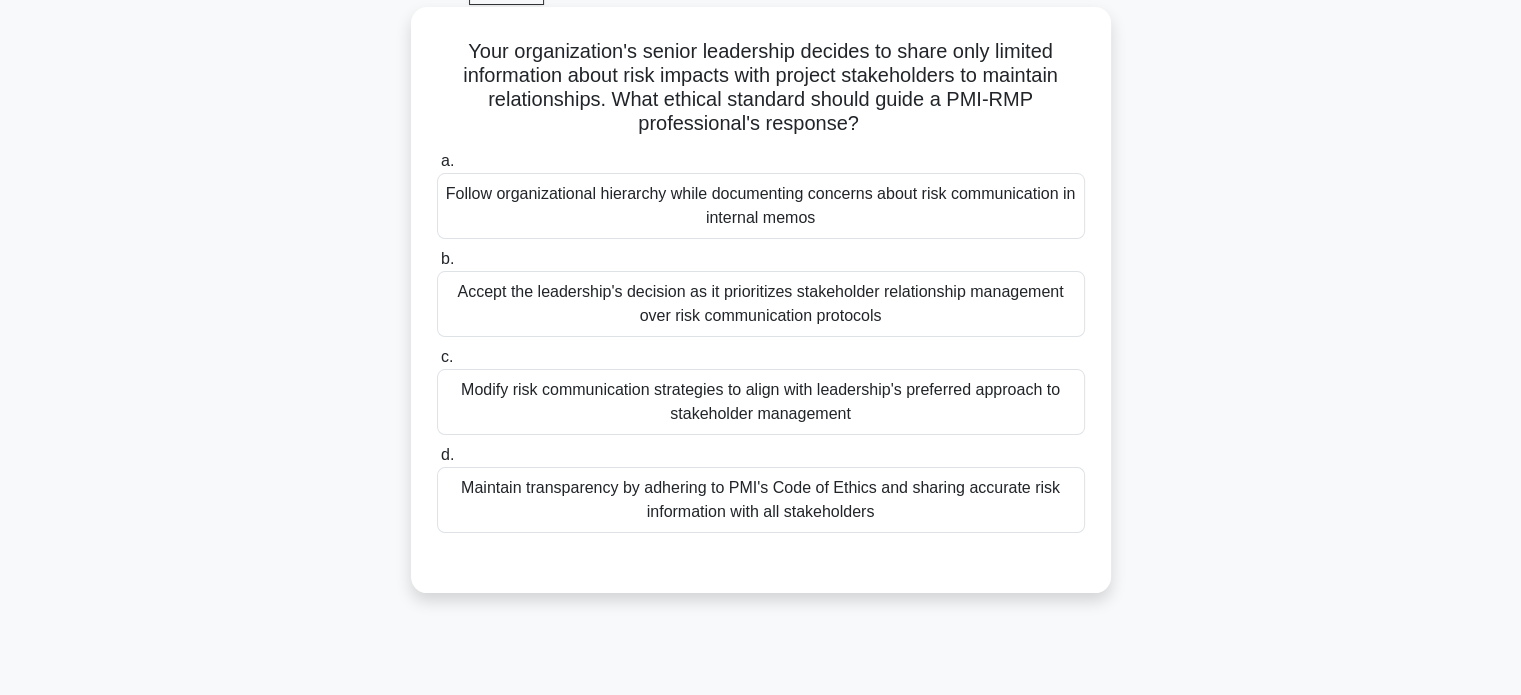 click on "Maintain transparency by adhering to PMI's Code of Ethics and sharing accurate risk information with all stakeholders" at bounding box center (761, 500) 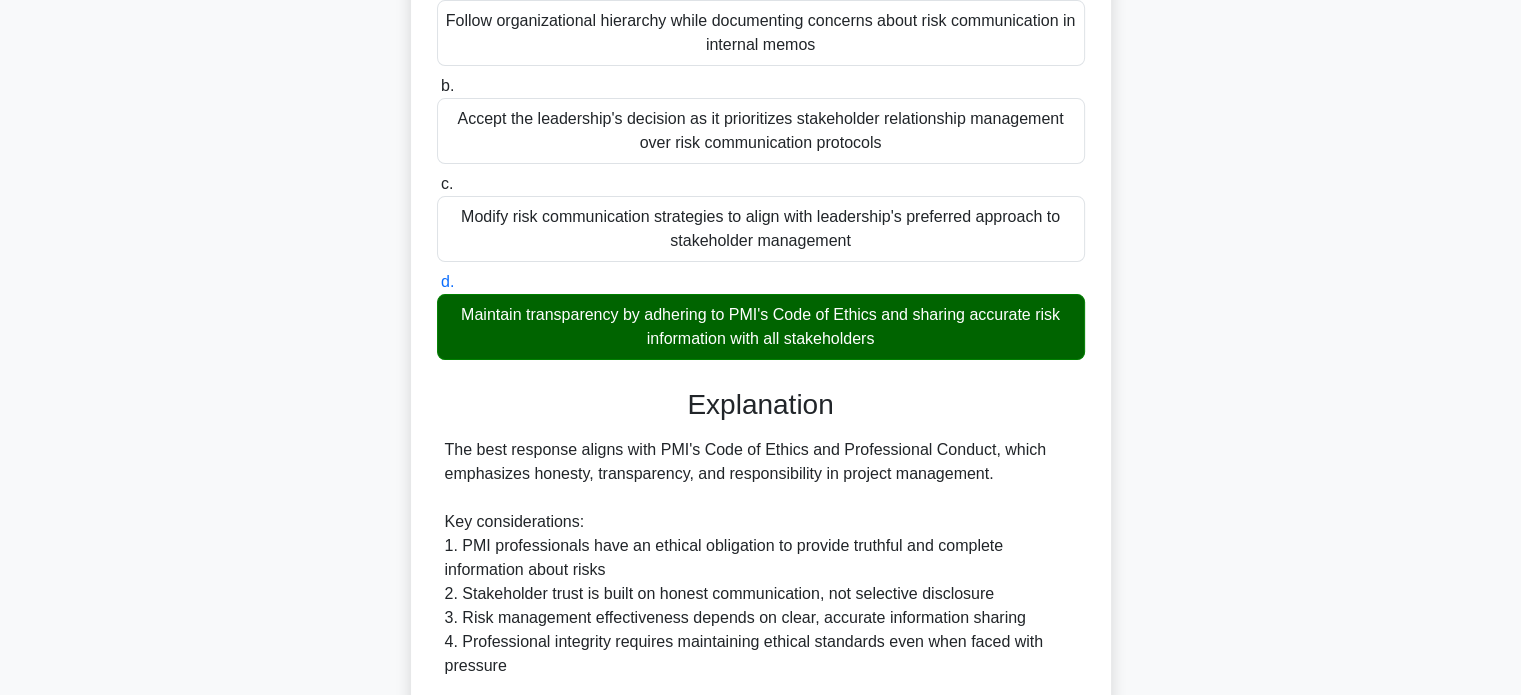 scroll, scrollTop: 728, scrollLeft: 0, axis: vertical 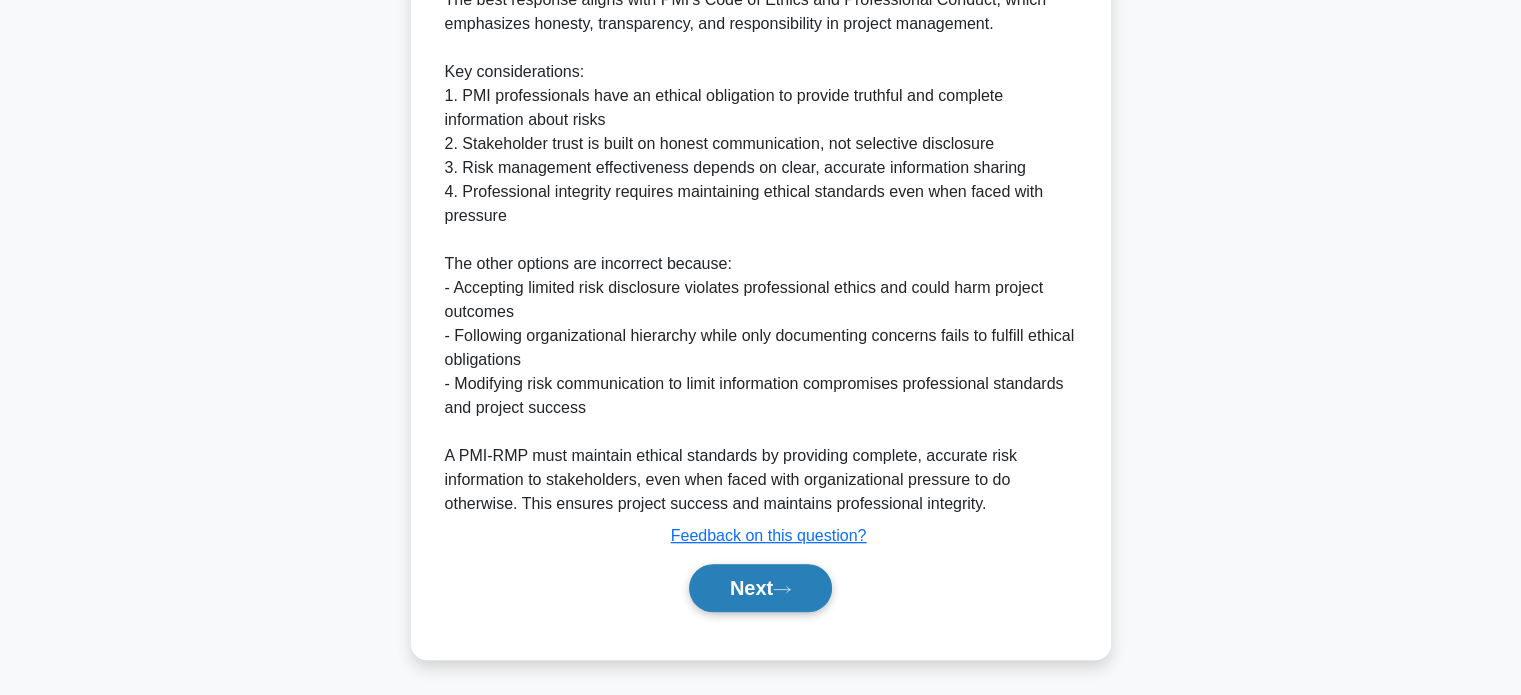 click on "Next" at bounding box center (760, 588) 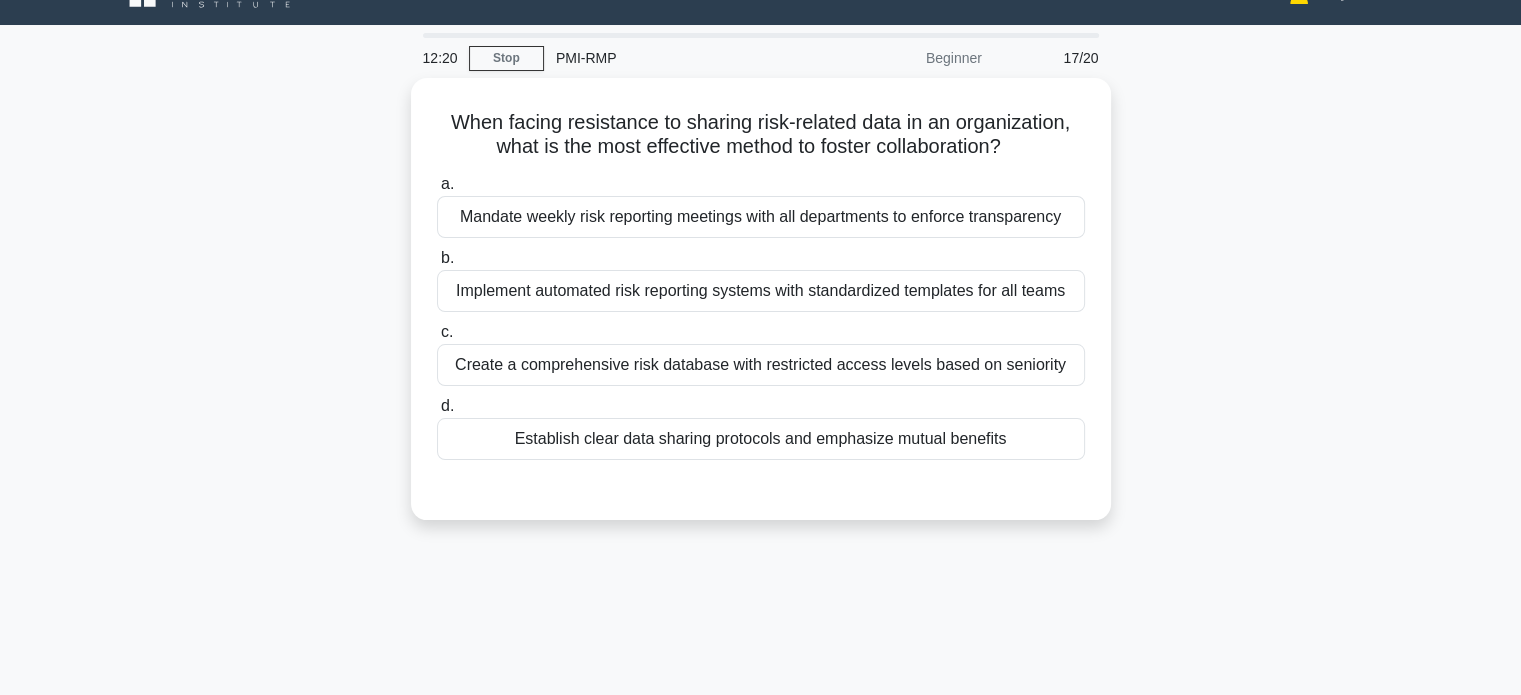 scroll, scrollTop: 36, scrollLeft: 0, axis: vertical 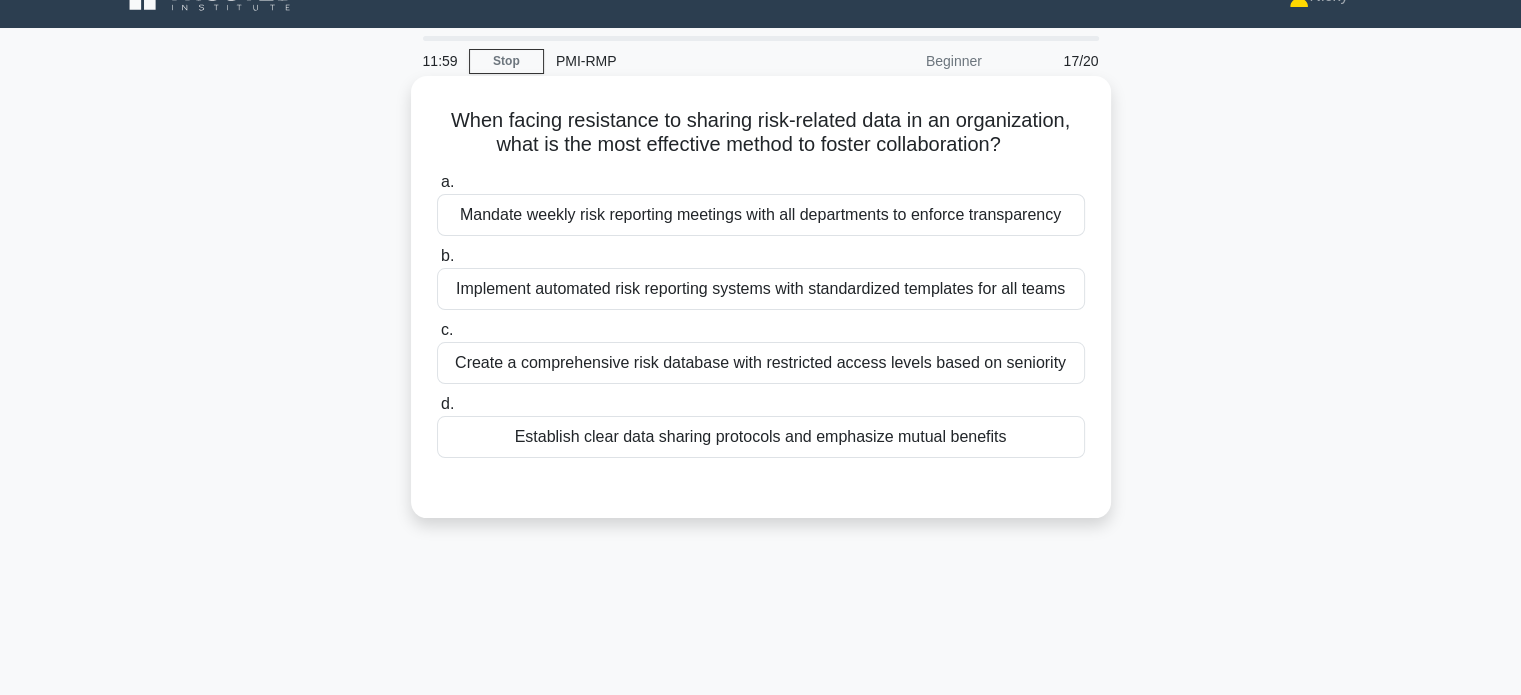 click on "Establish clear data sharing protocols and emphasize mutual benefits" at bounding box center [761, 437] 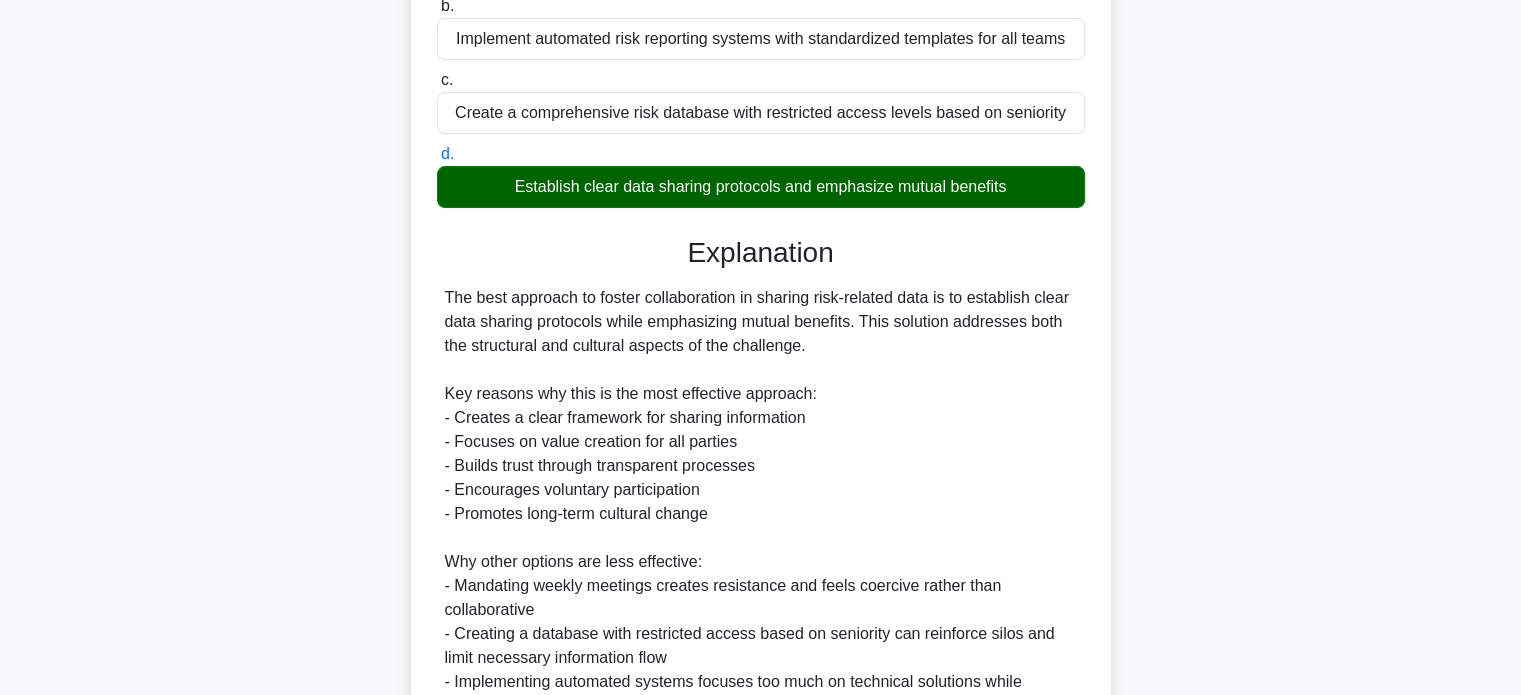 scroll, scrollTop: 560, scrollLeft: 0, axis: vertical 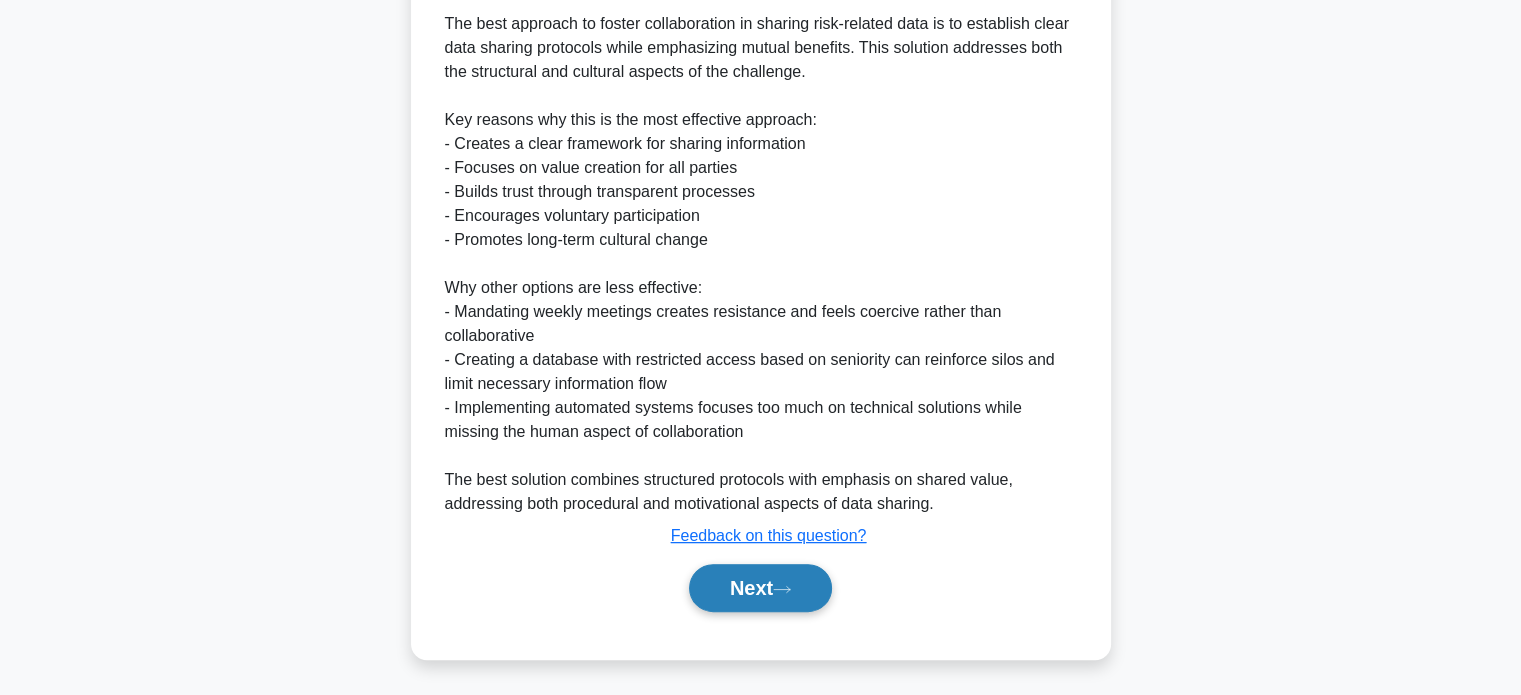 click on "Next" at bounding box center [760, 588] 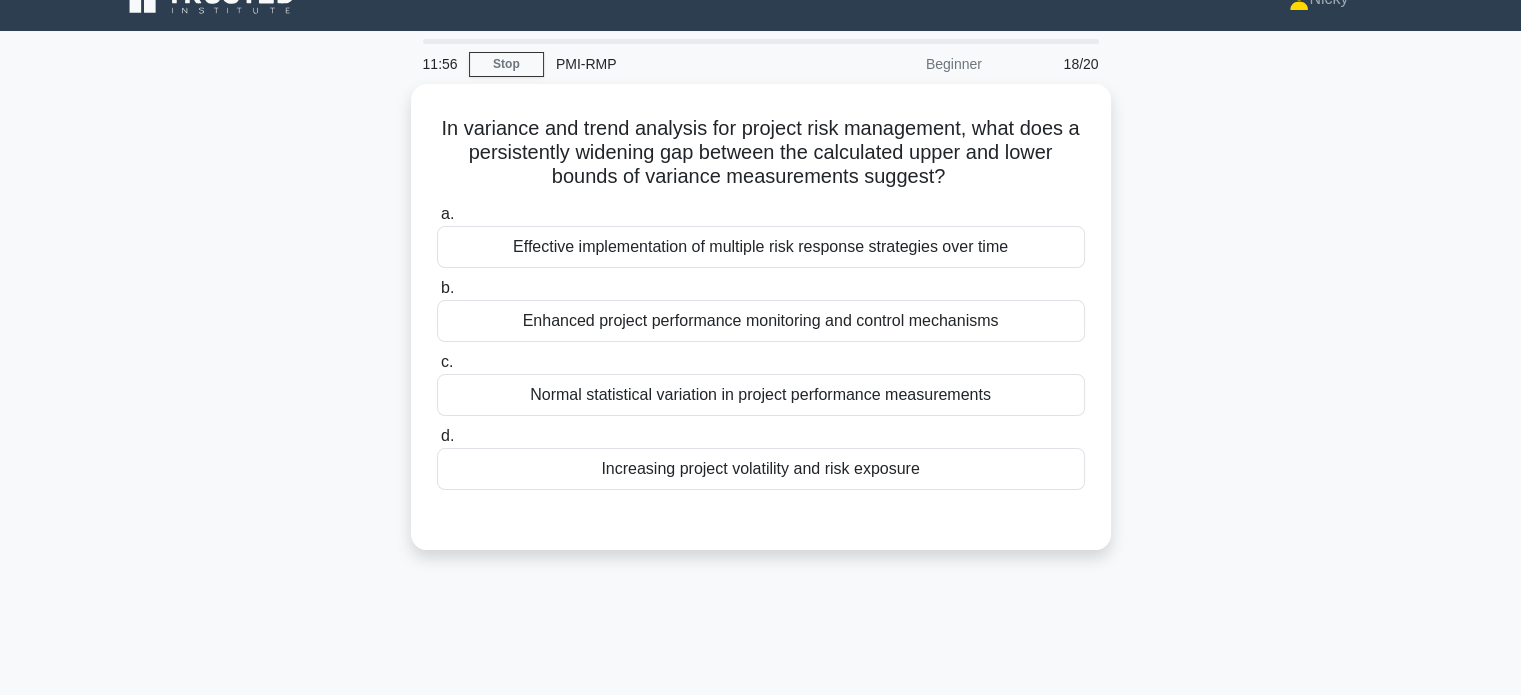 scroll, scrollTop: 24, scrollLeft: 0, axis: vertical 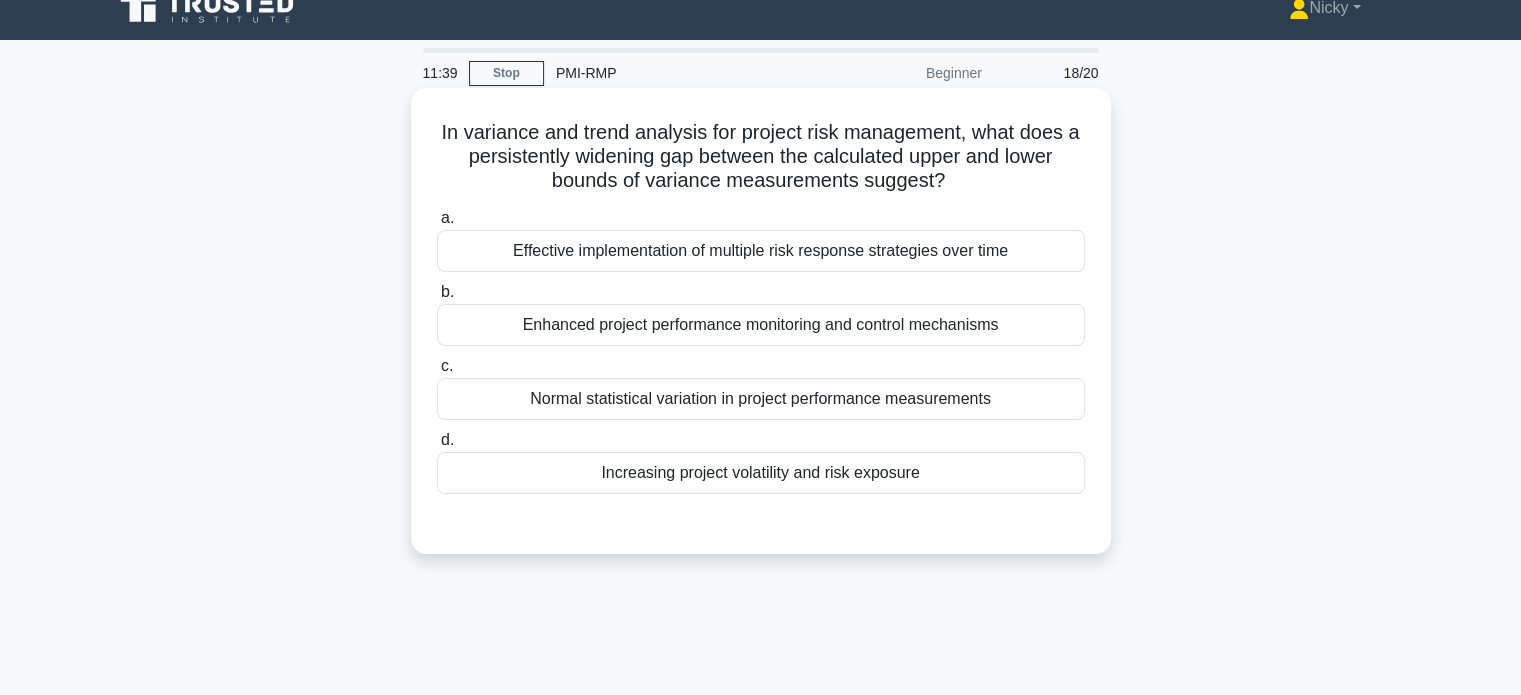 click on "Increasing project volatility and risk exposure" at bounding box center [761, 473] 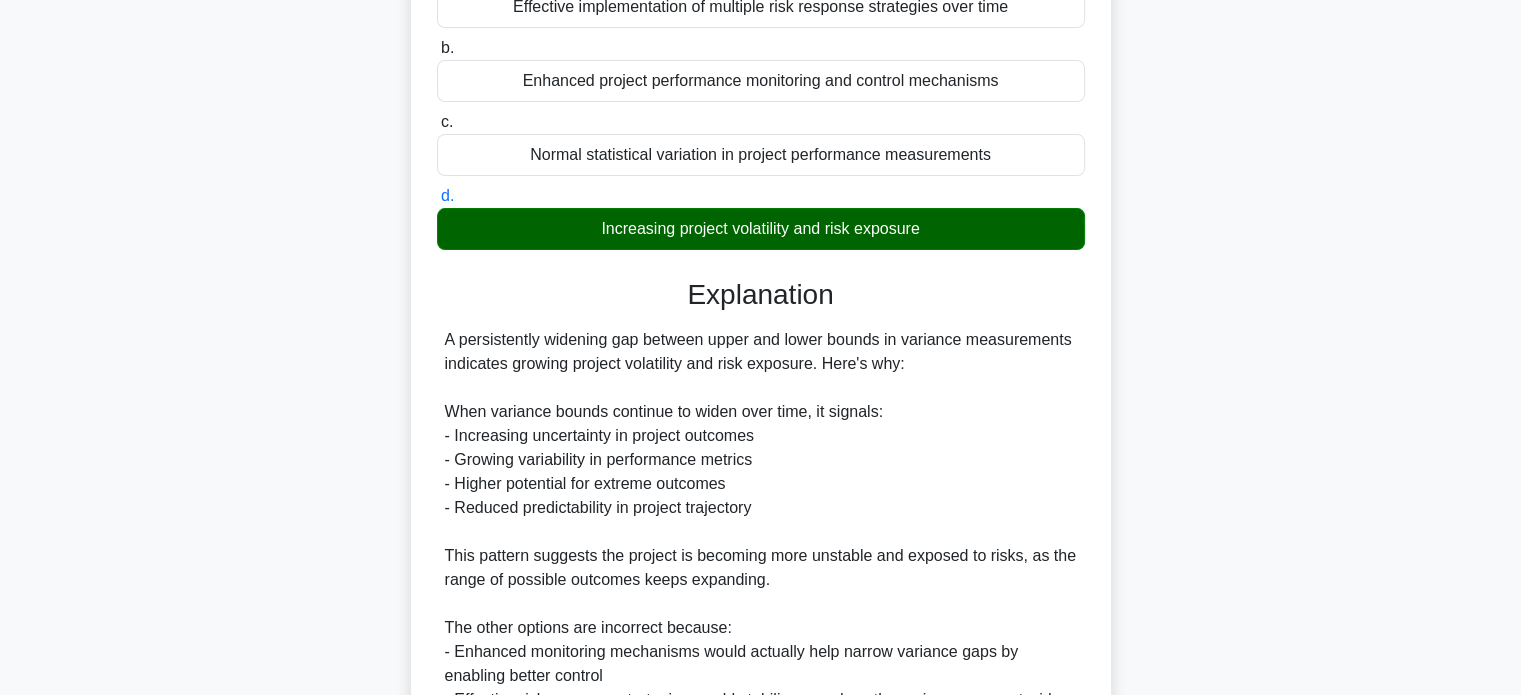 scroll, scrollTop: 536, scrollLeft: 0, axis: vertical 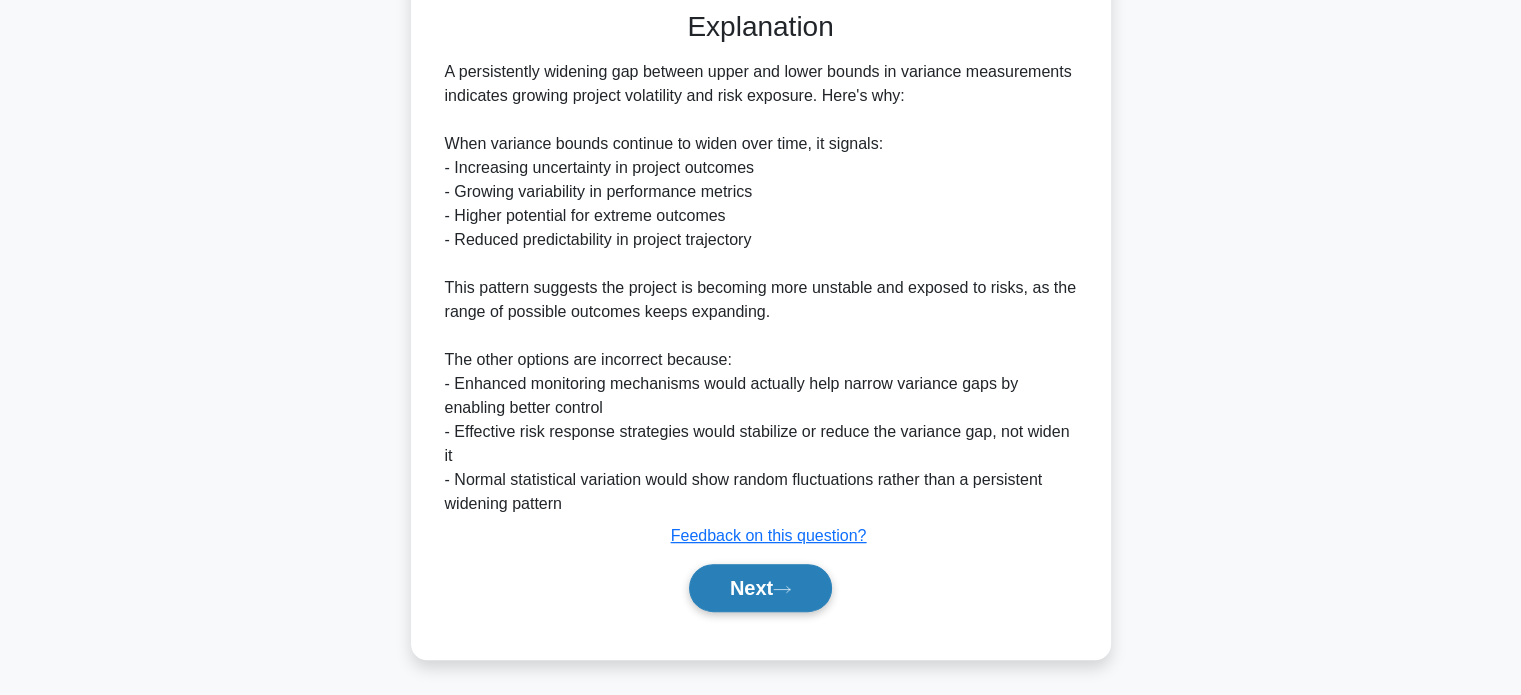 click 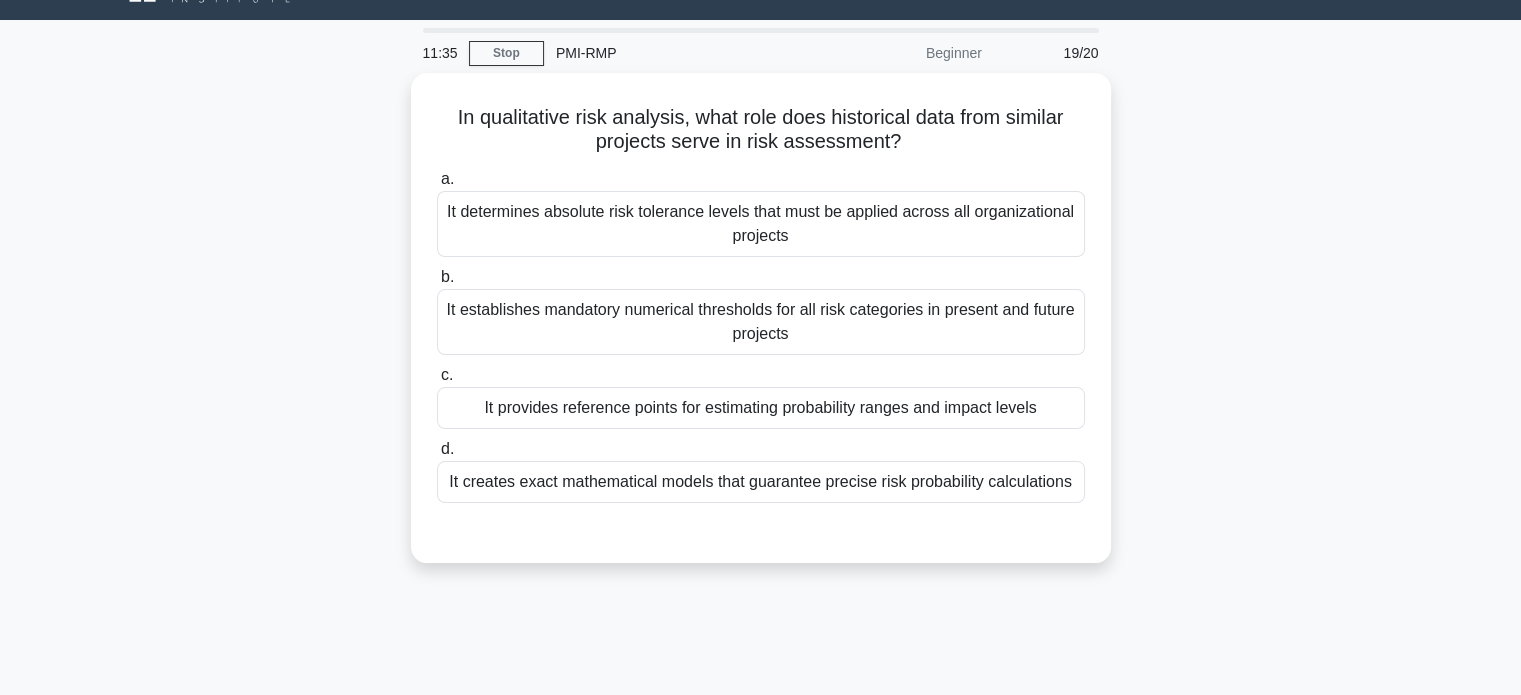 scroll, scrollTop: 0, scrollLeft: 0, axis: both 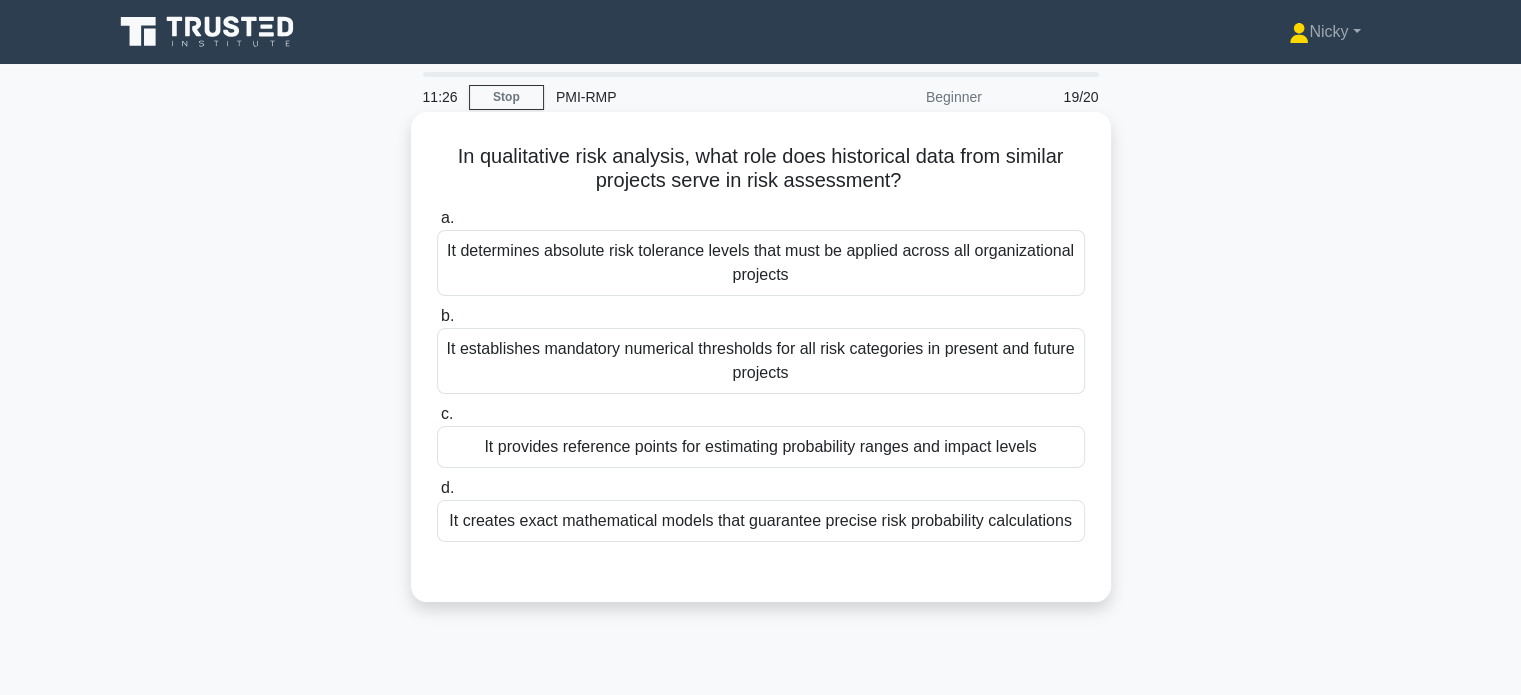 click on "It provides reference points for estimating probability ranges and impact levels" at bounding box center [761, 447] 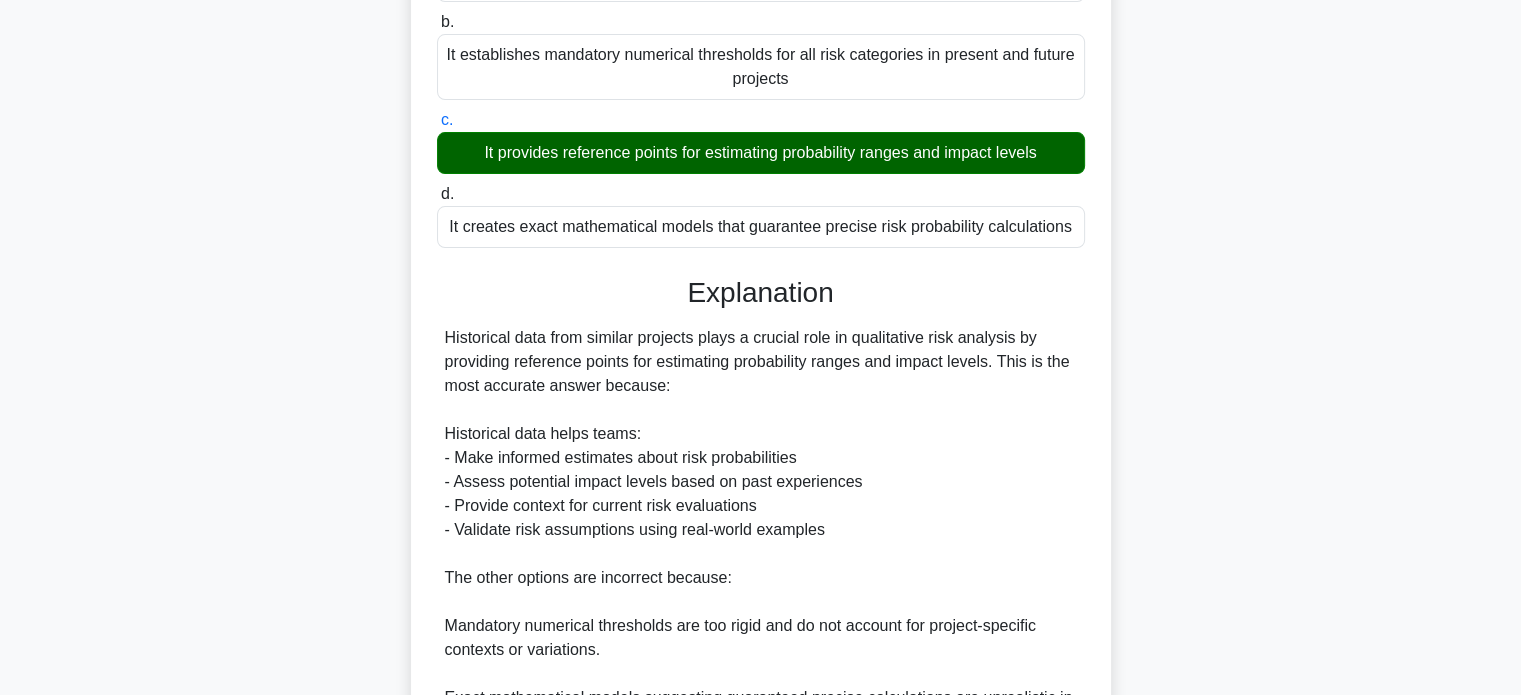 scroll, scrollTop: 608, scrollLeft: 0, axis: vertical 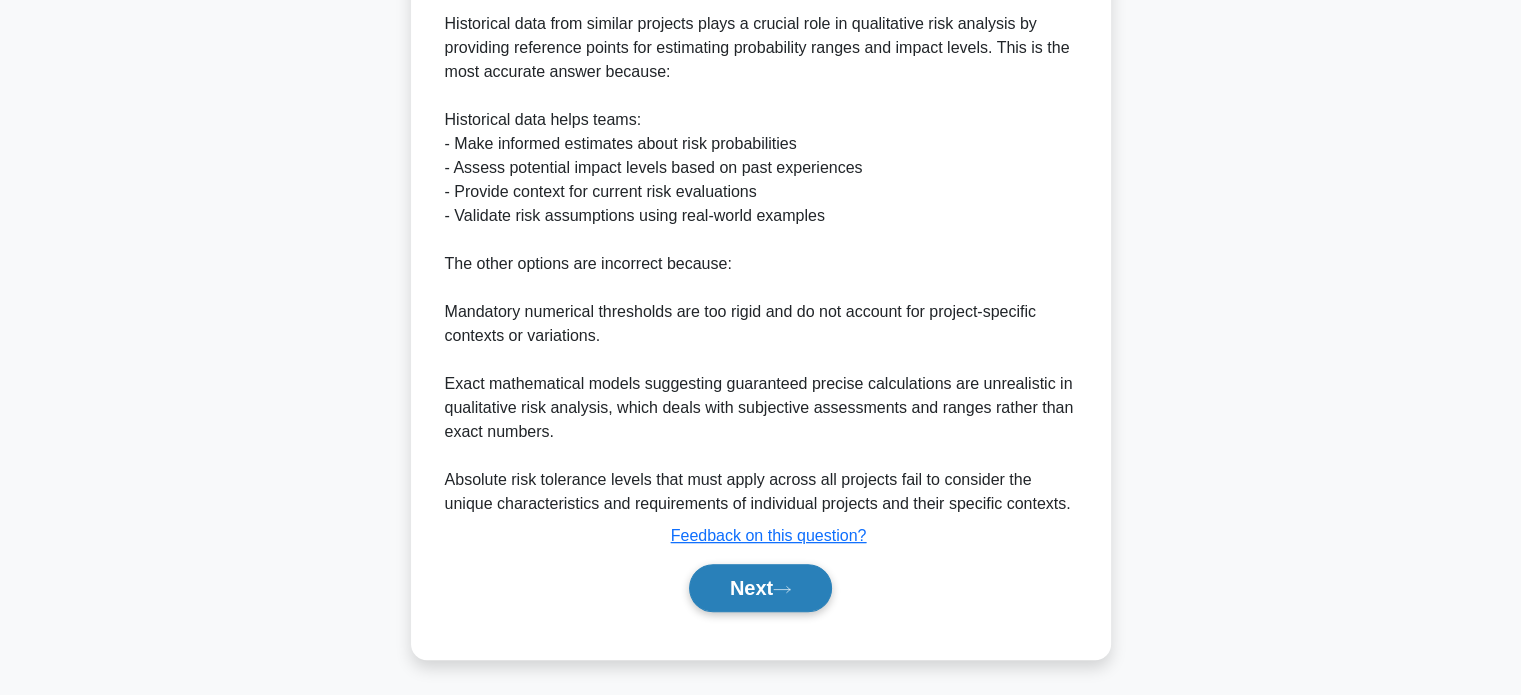 click on "Next" at bounding box center (760, 588) 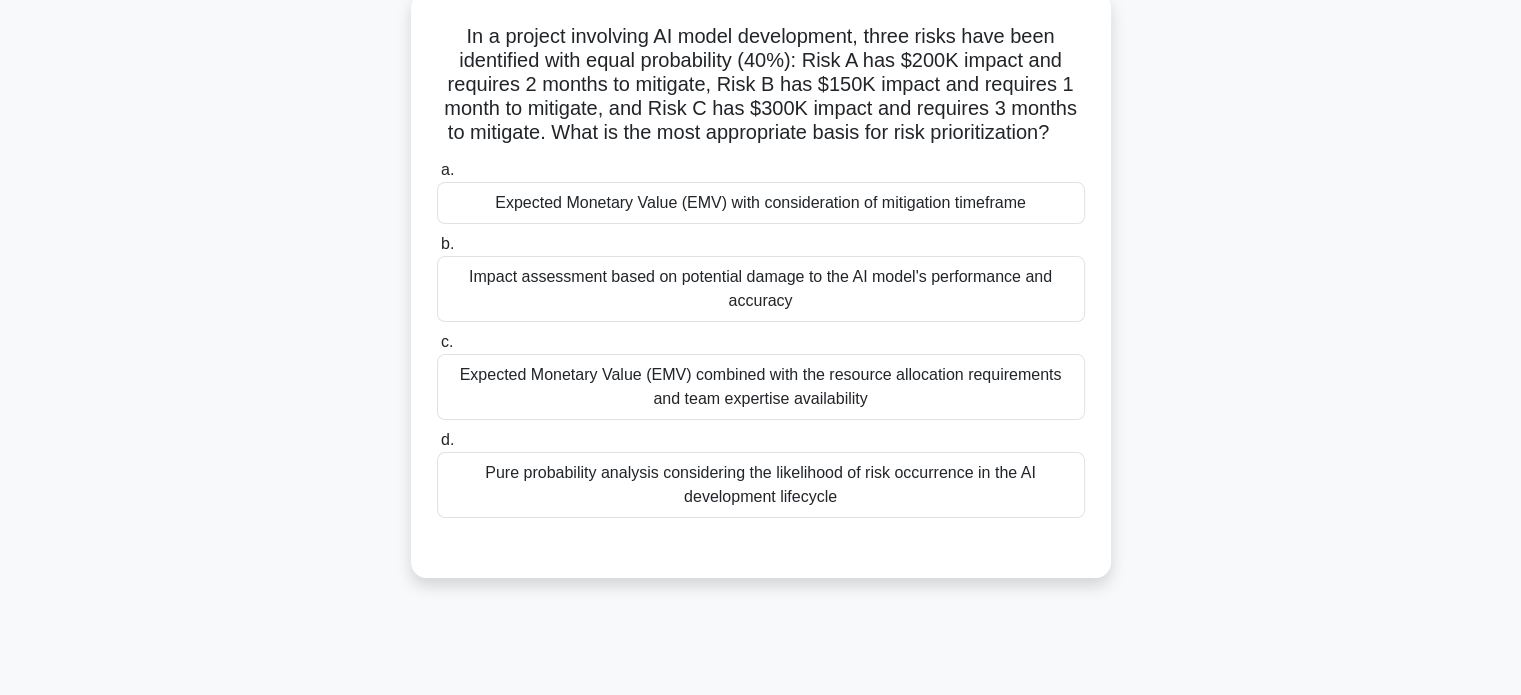 scroll, scrollTop: 114, scrollLeft: 0, axis: vertical 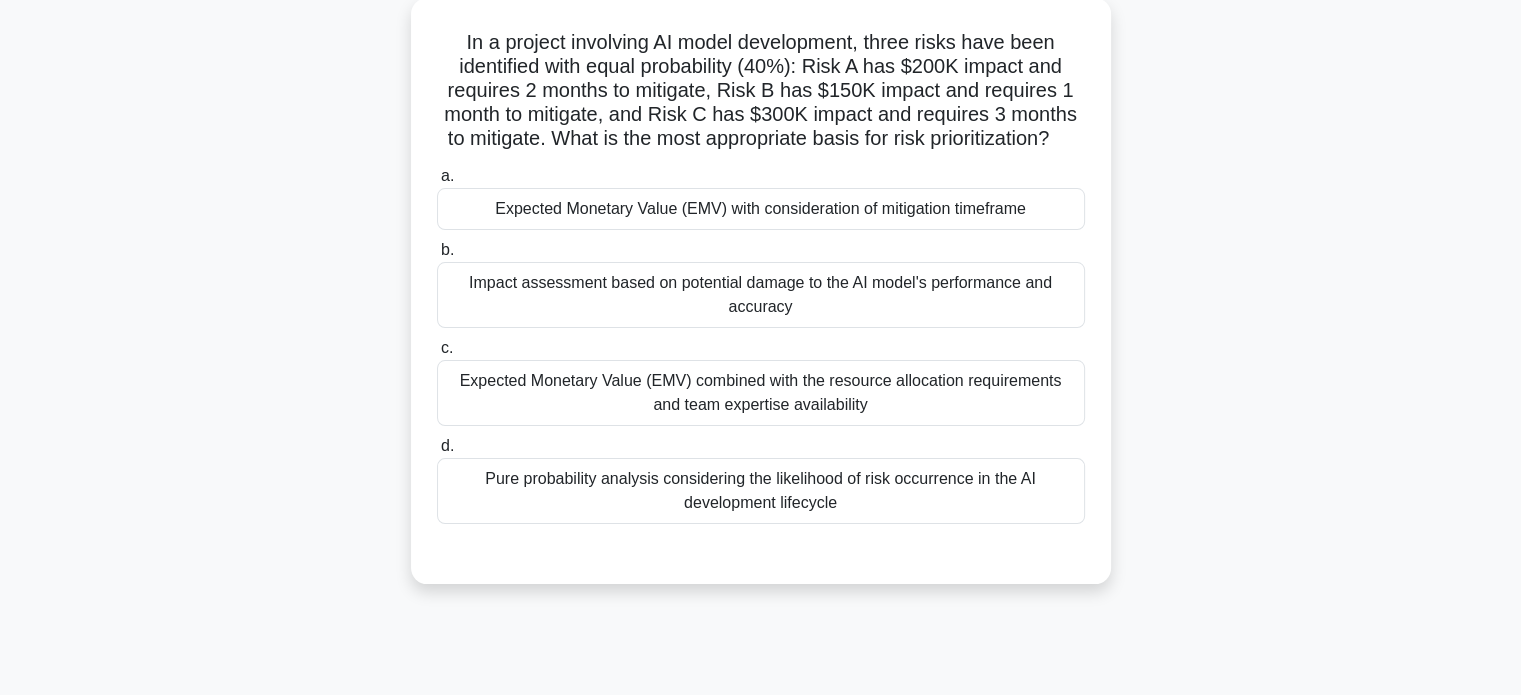 click on "Expected Monetary Value (EMV) with consideration of mitigation timeframe" at bounding box center (761, 209) 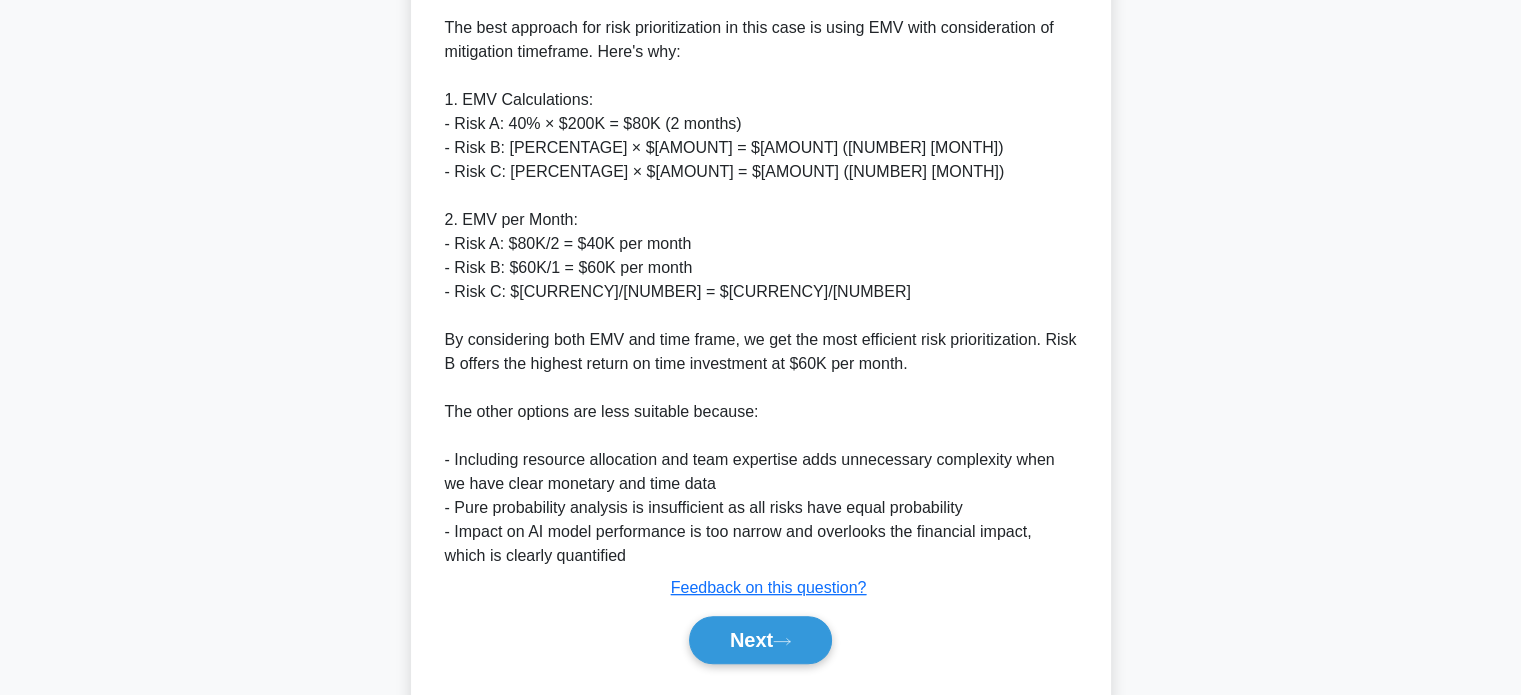 scroll, scrollTop: 776, scrollLeft: 0, axis: vertical 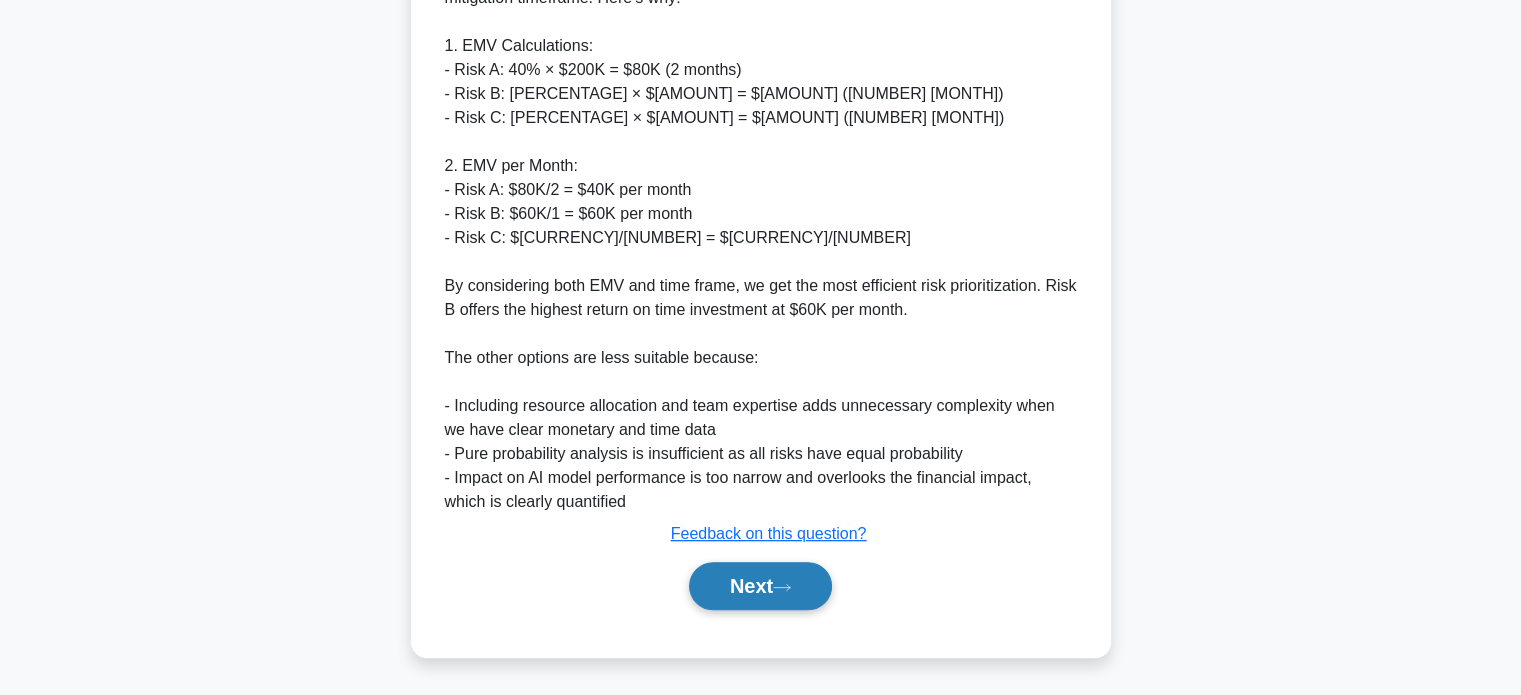 click on "Next" at bounding box center (760, 586) 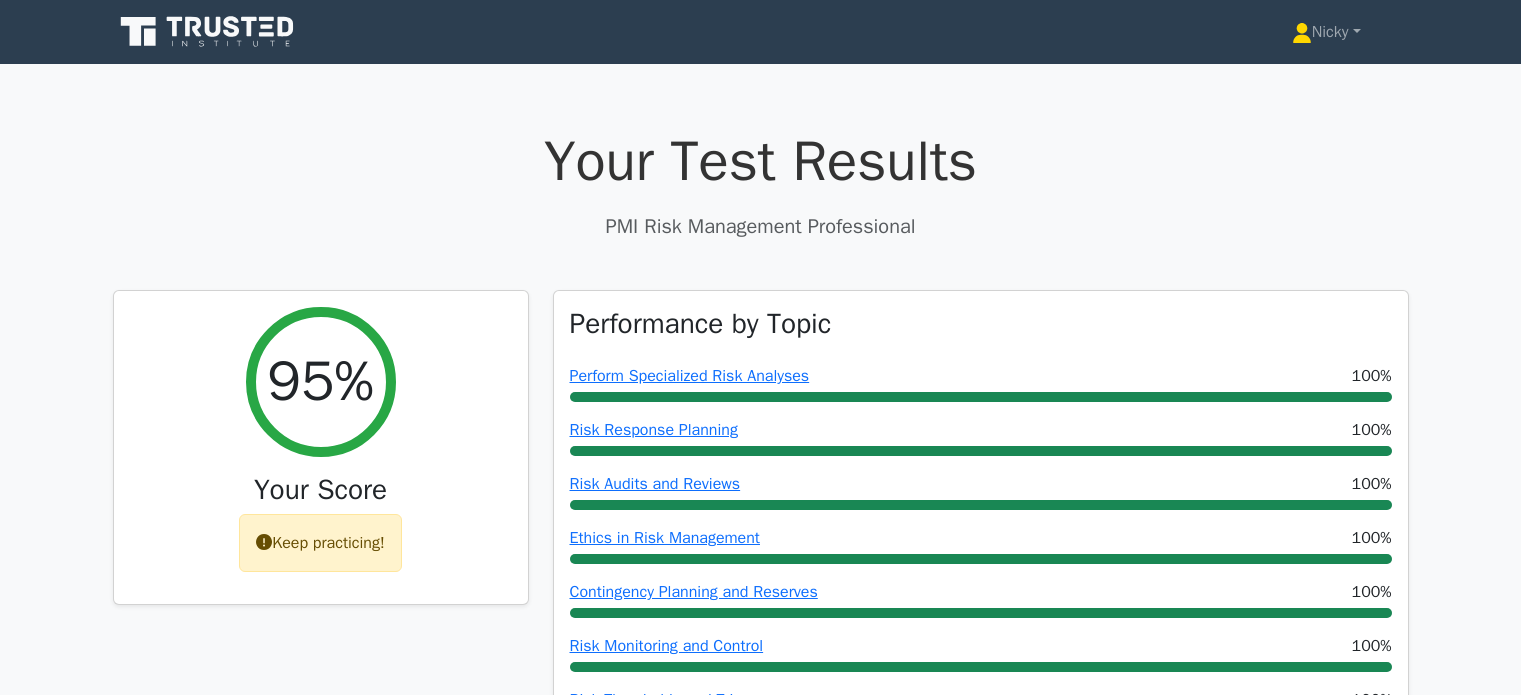 scroll, scrollTop: 0, scrollLeft: 0, axis: both 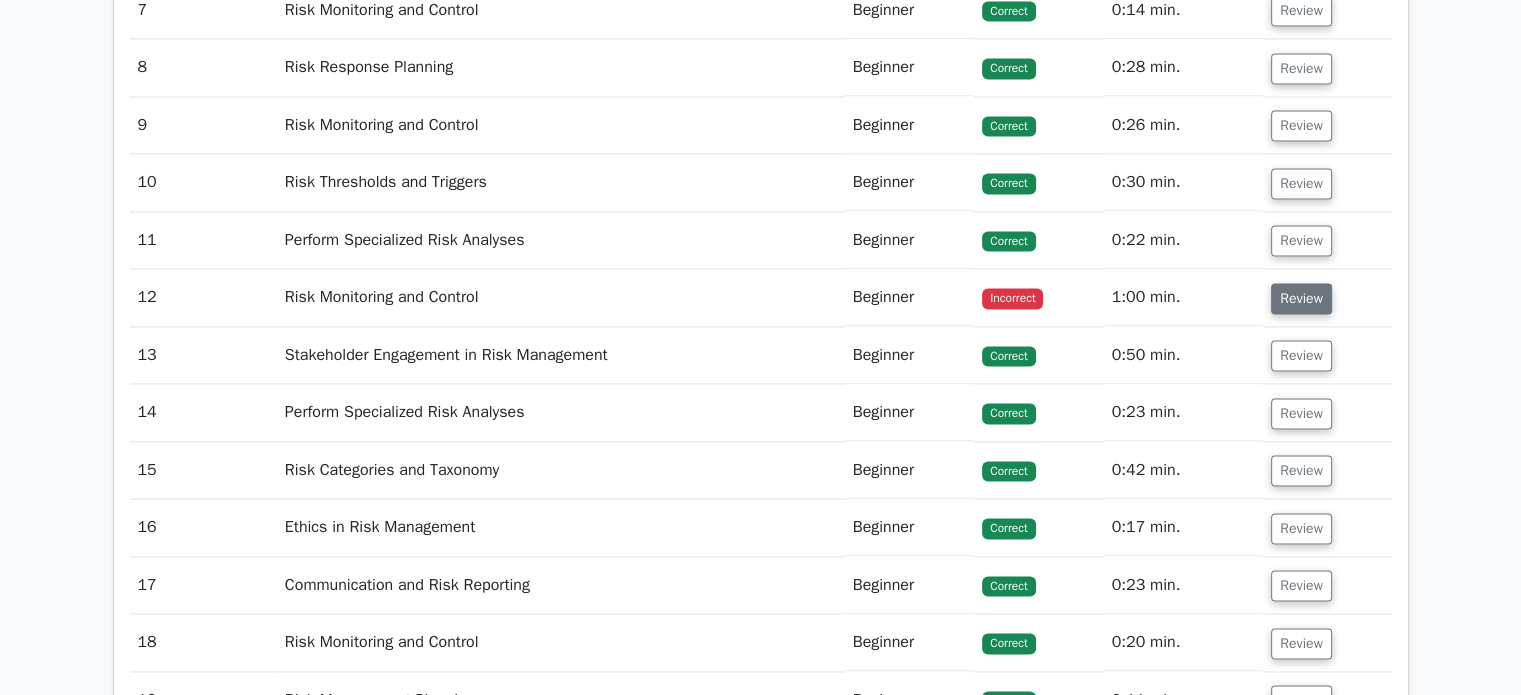 click on "Review" at bounding box center [1301, 298] 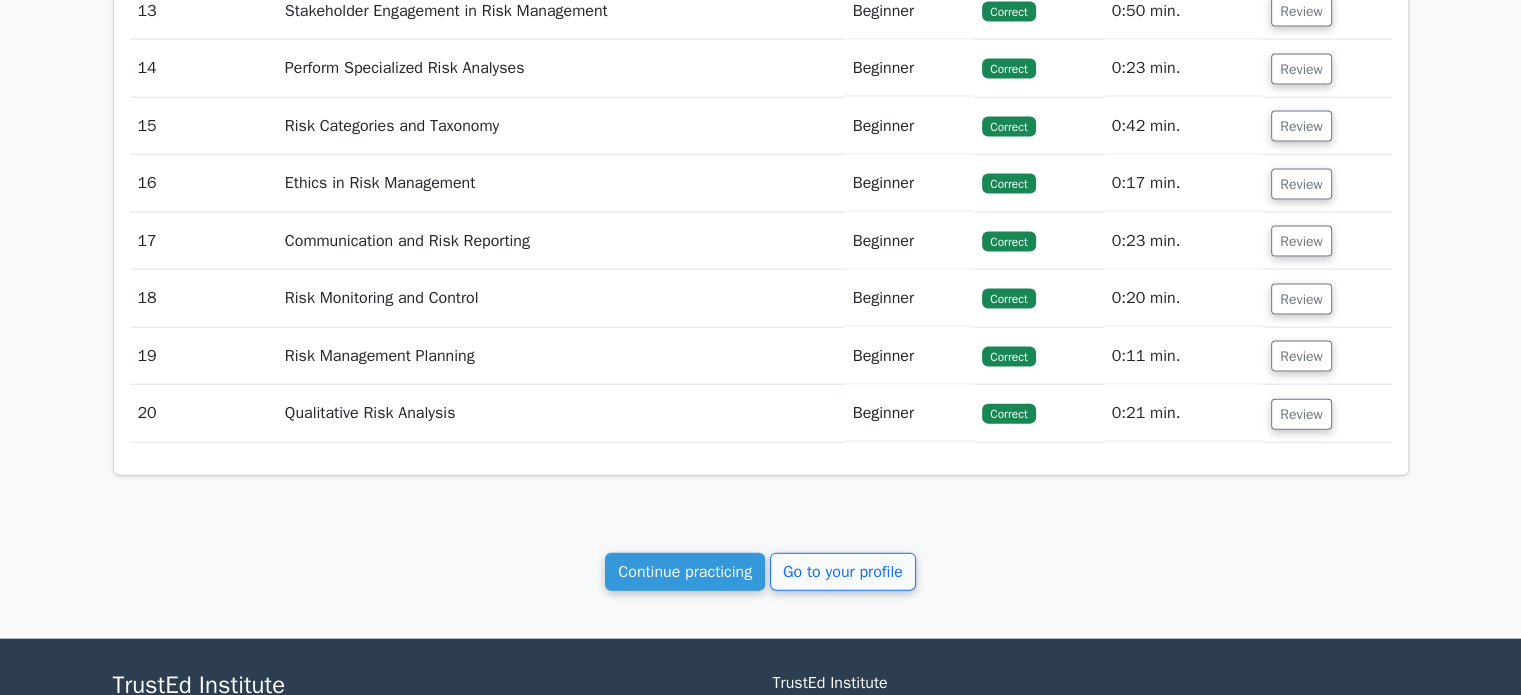 scroll, scrollTop: 4545, scrollLeft: 0, axis: vertical 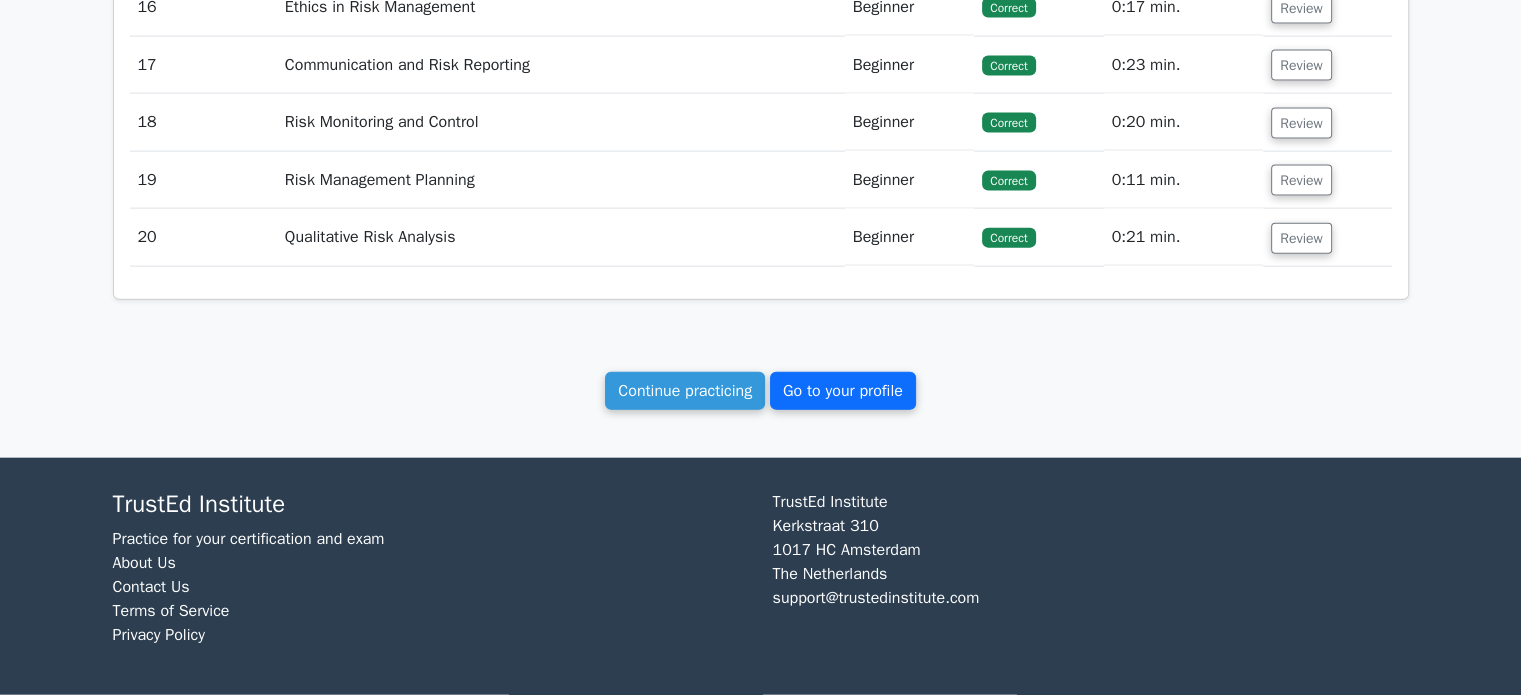 click on "Go to your profile" at bounding box center (843, 391) 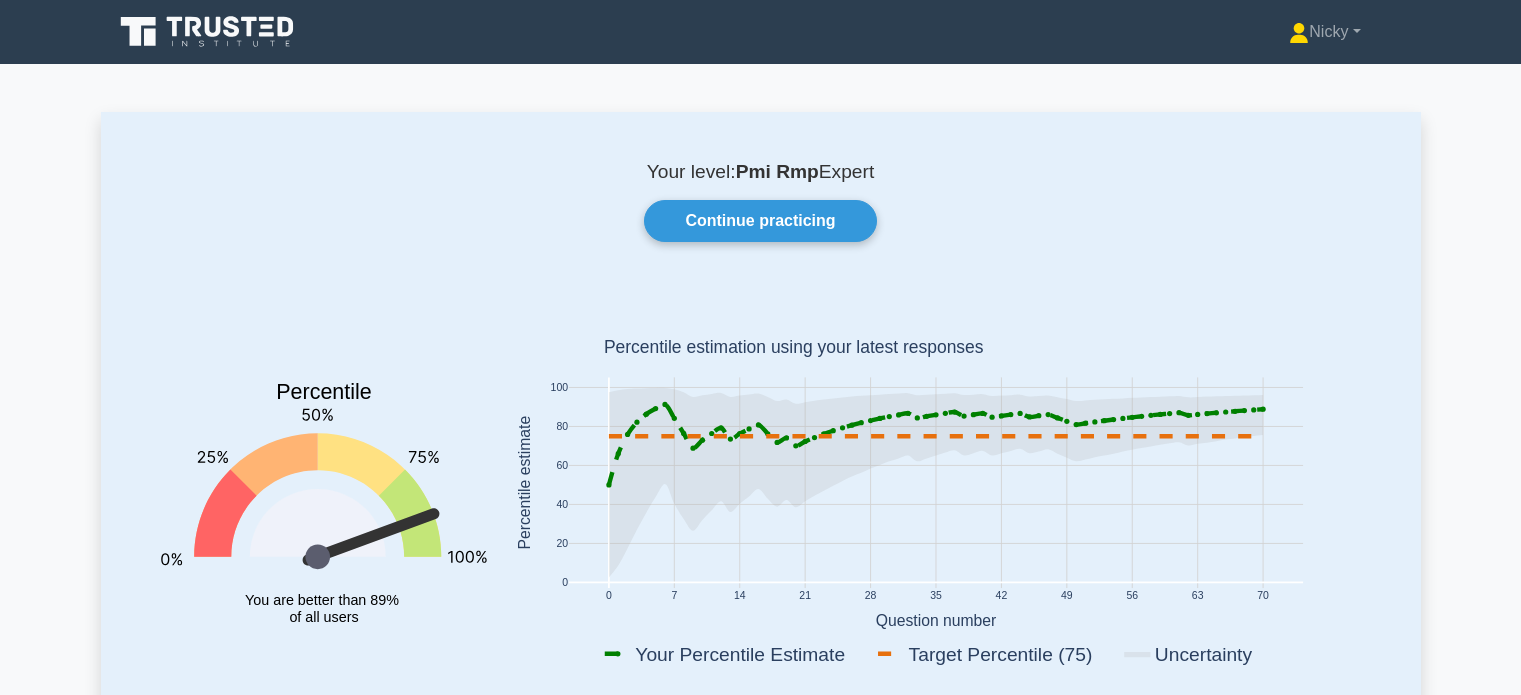 scroll, scrollTop: 0, scrollLeft: 0, axis: both 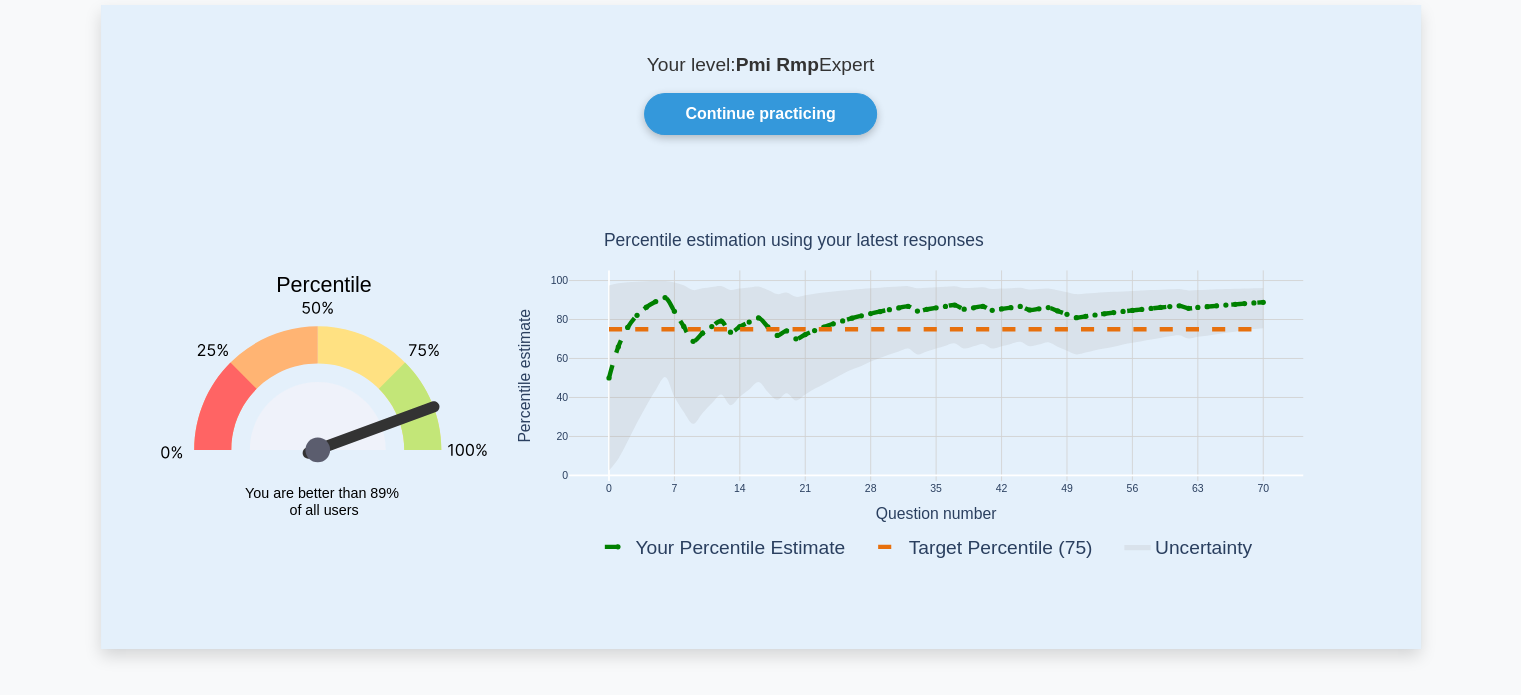 click 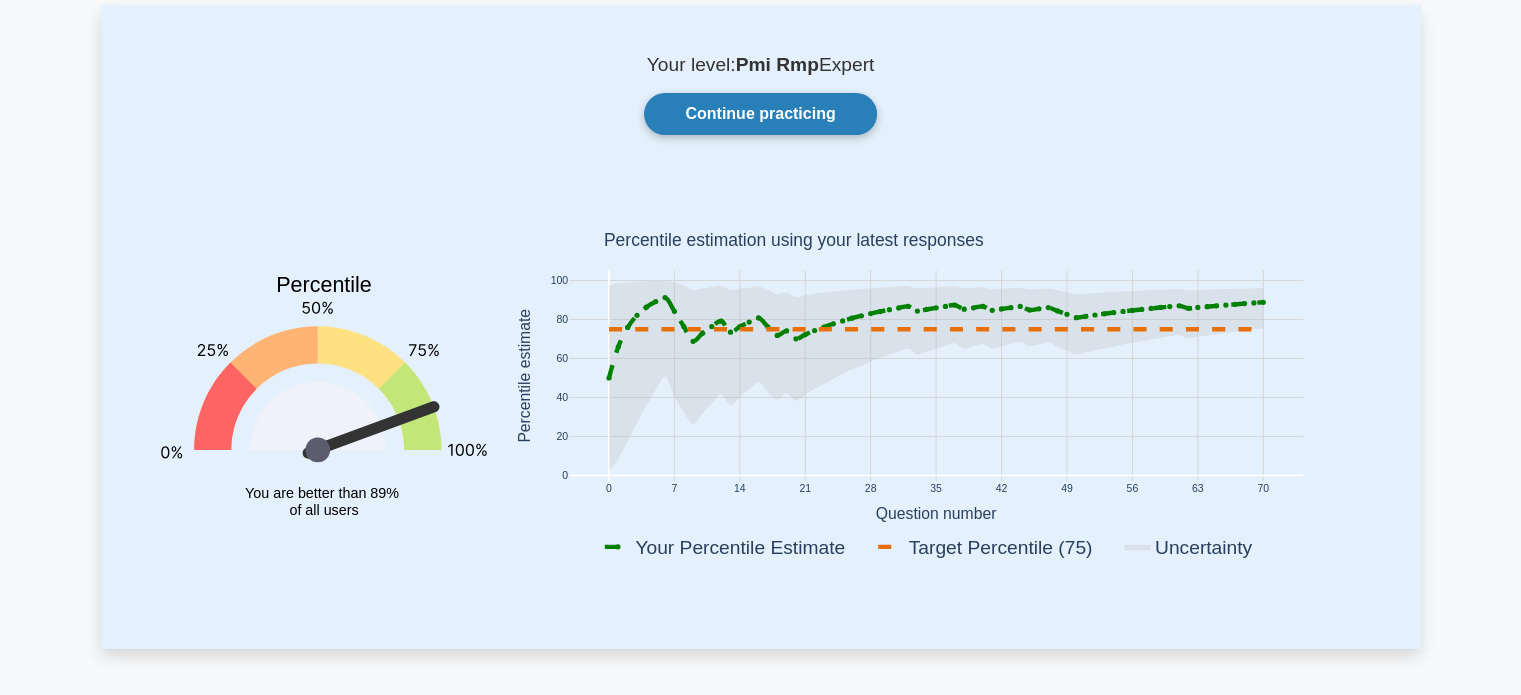 click on "Continue practicing" at bounding box center [760, 114] 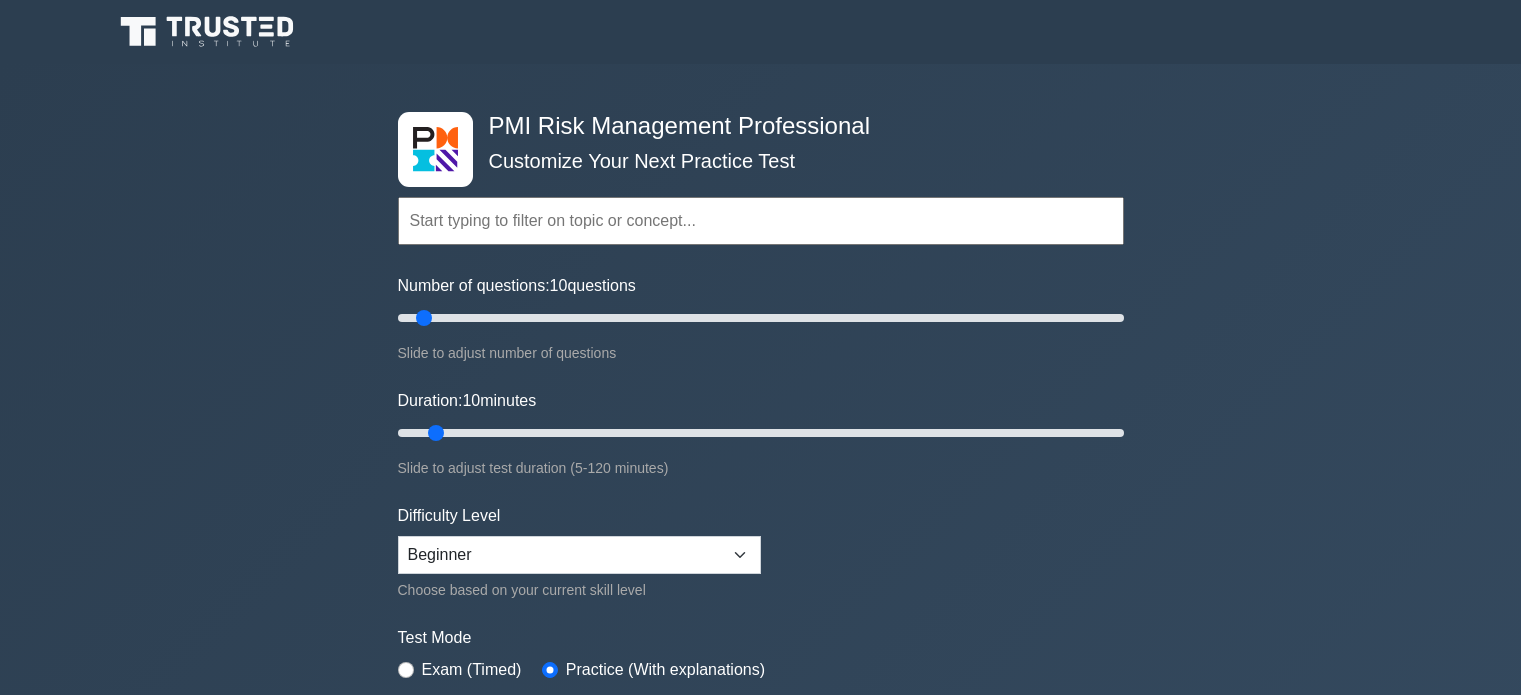scroll, scrollTop: 129, scrollLeft: 0, axis: vertical 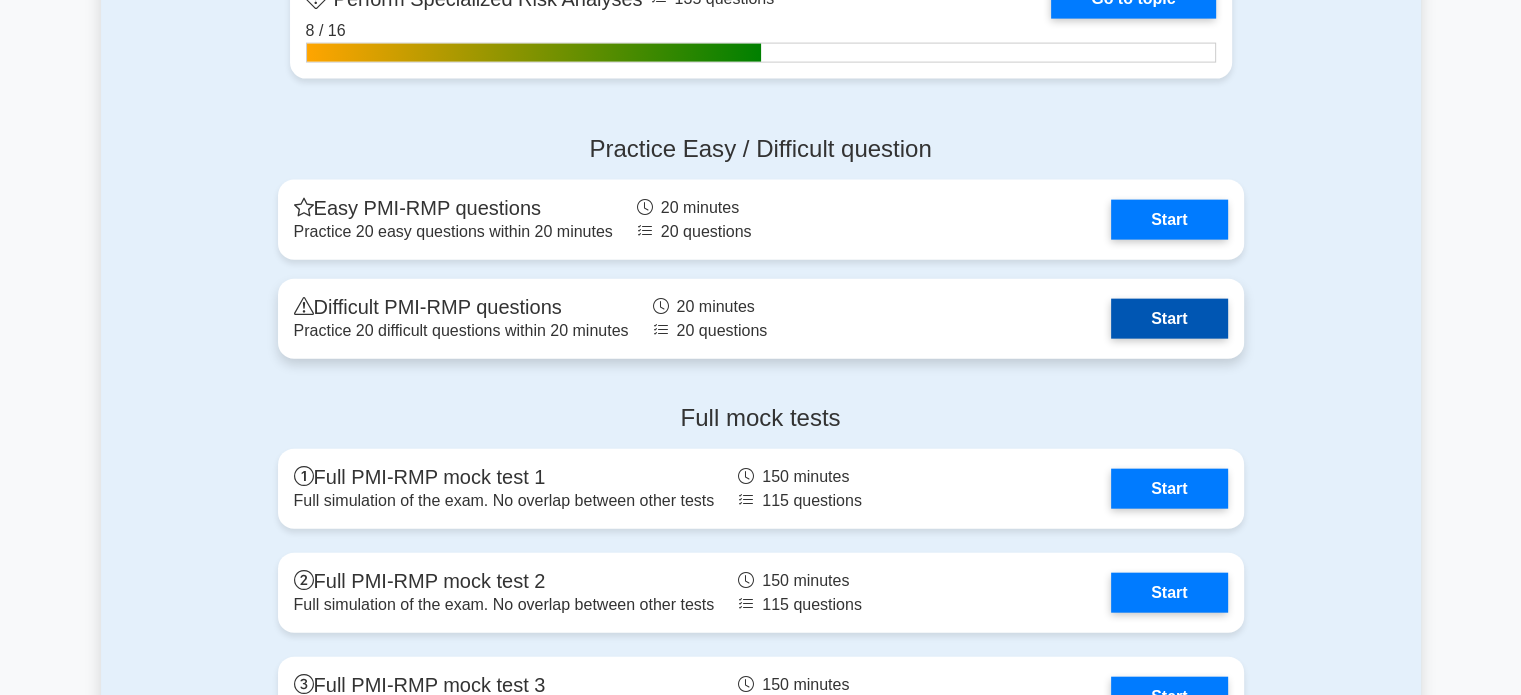 click on "Start" at bounding box center [1169, 319] 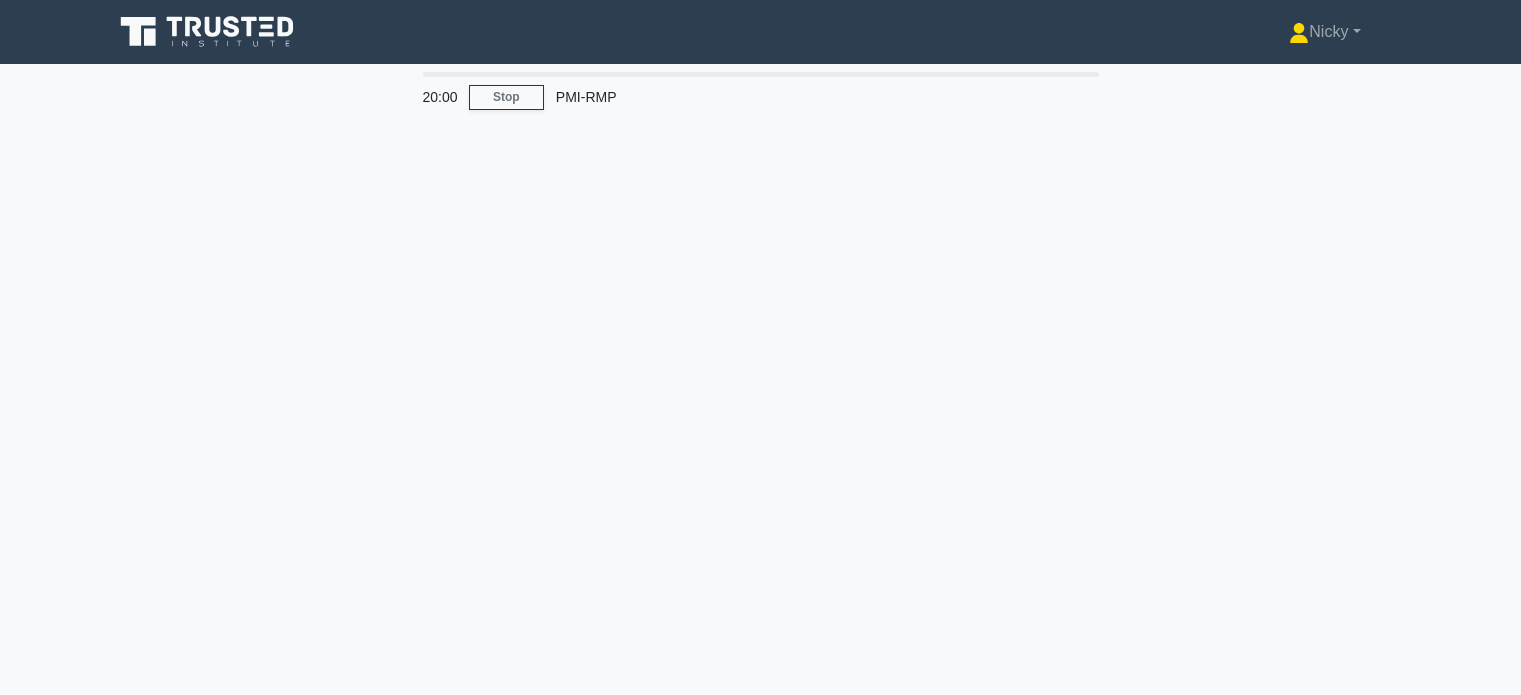 scroll, scrollTop: 0, scrollLeft: 0, axis: both 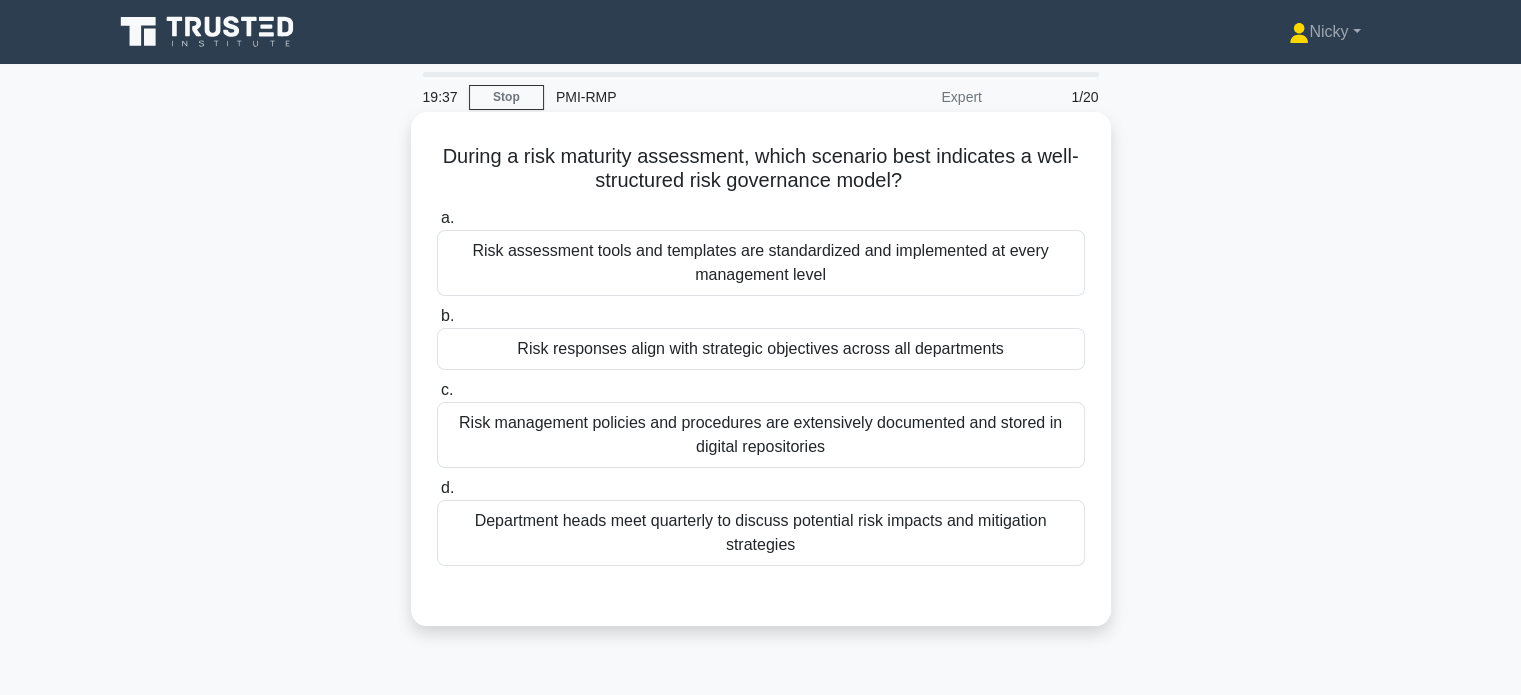click on "Risk assessment tools and templates are standardized and implemented at every management level" at bounding box center [761, 263] 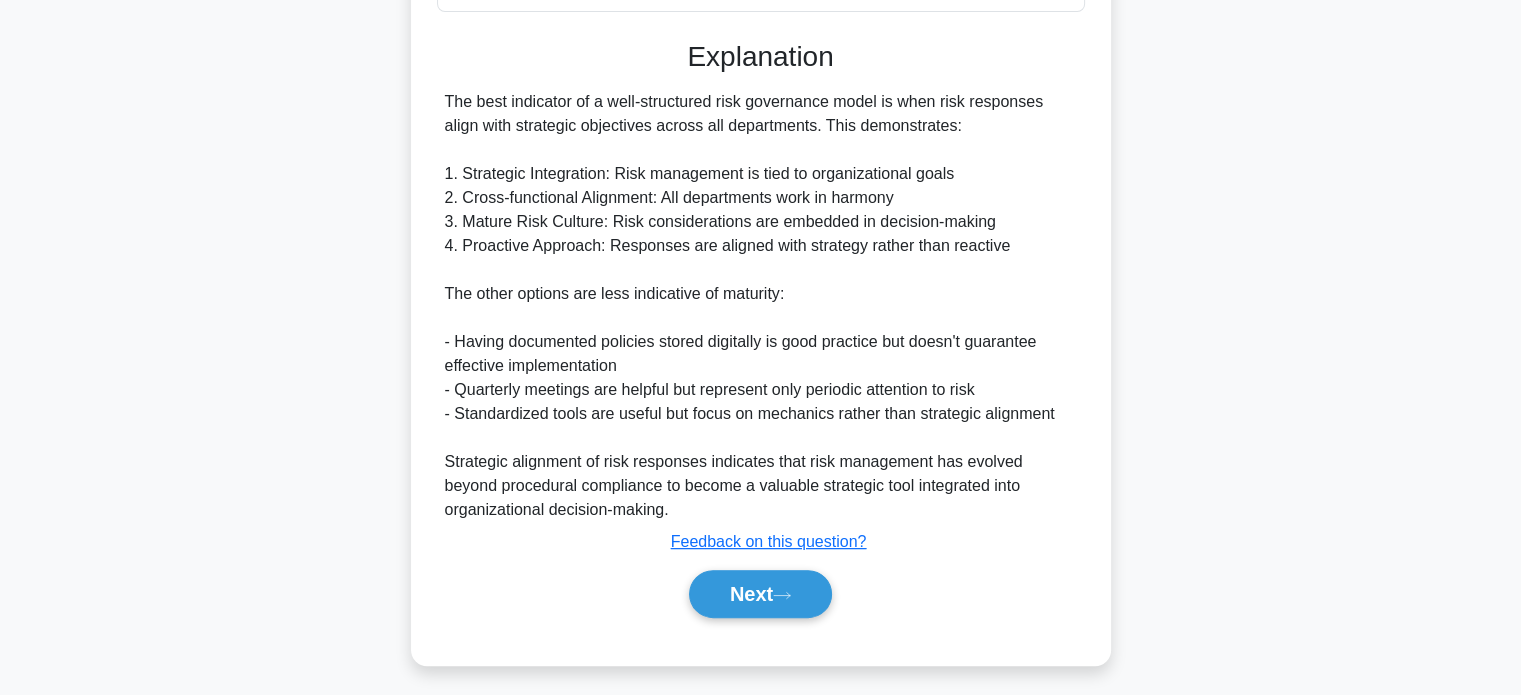 scroll, scrollTop: 562, scrollLeft: 0, axis: vertical 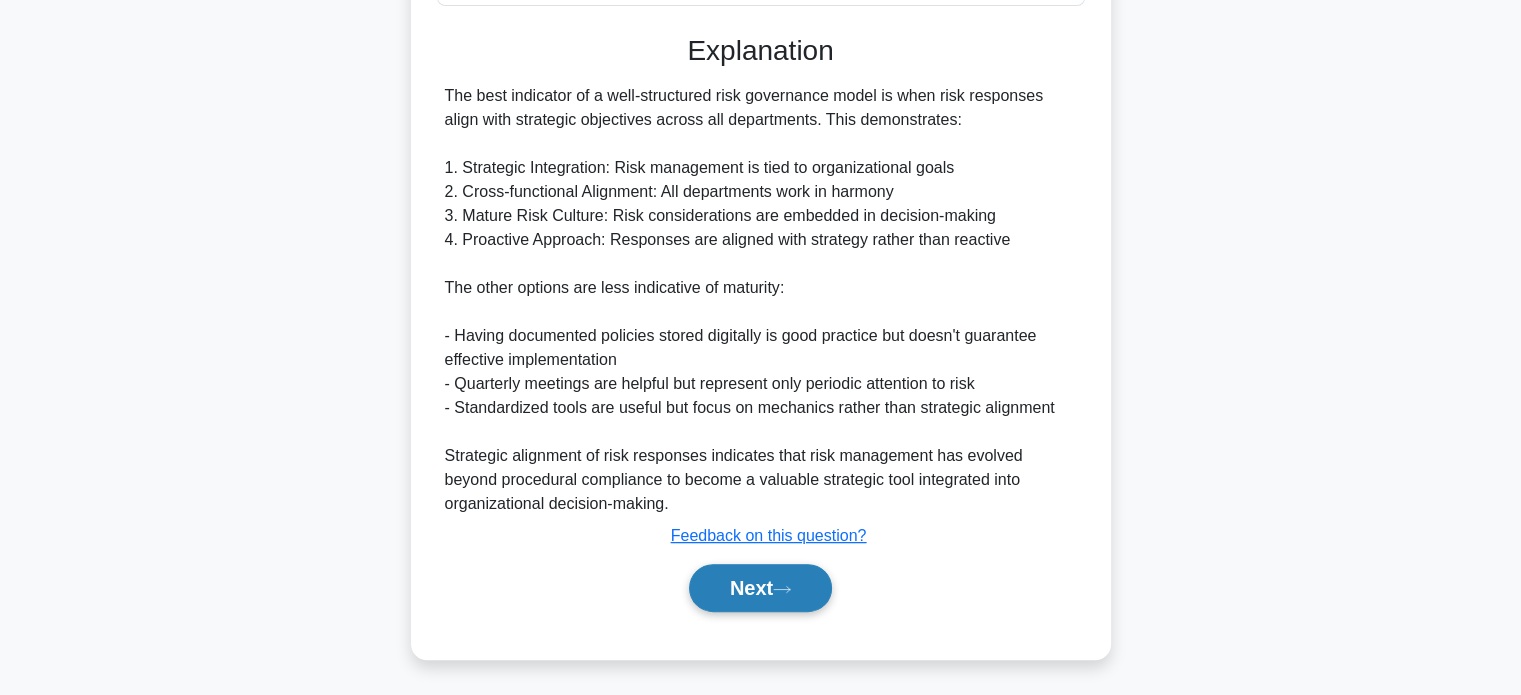 click on "Next" at bounding box center (760, 588) 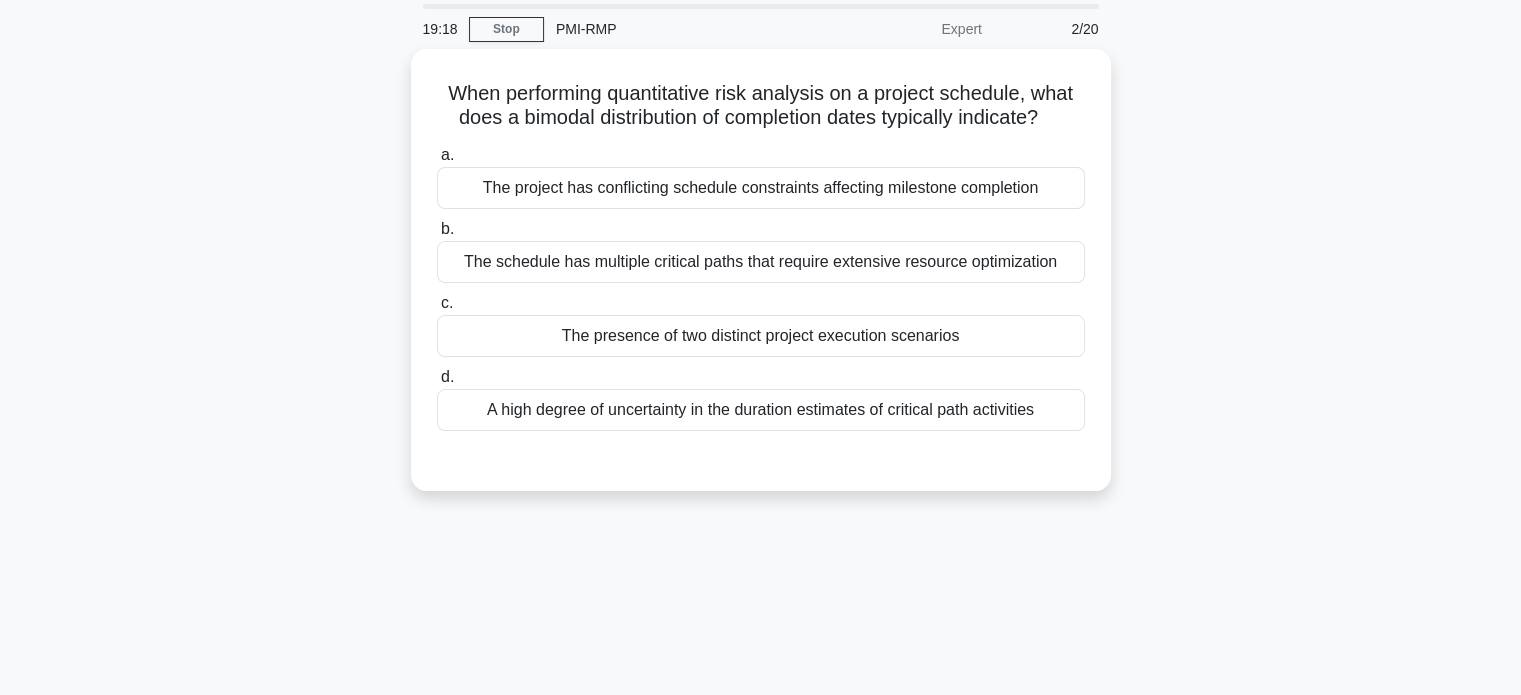scroll, scrollTop: 65, scrollLeft: 0, axis: vertical 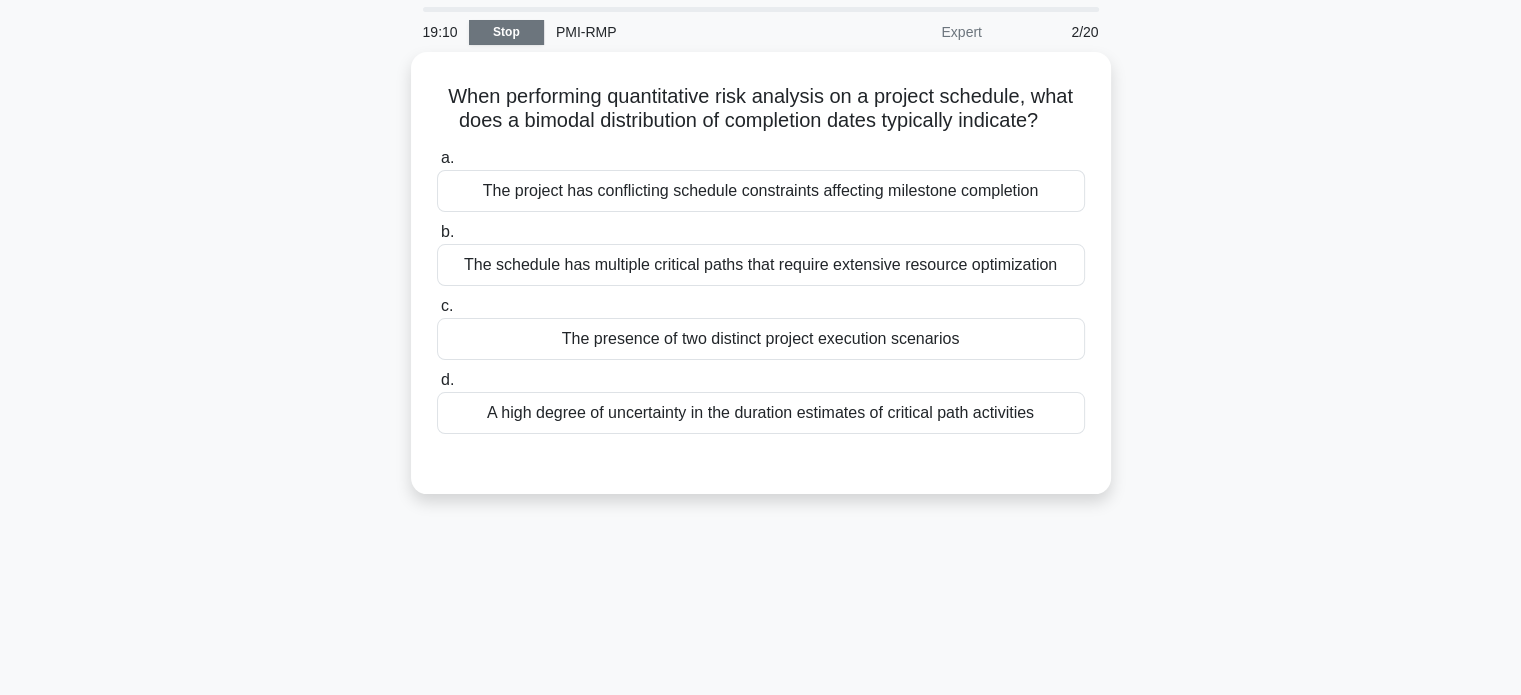 click on "Stop" at bounding box center [506, 32] 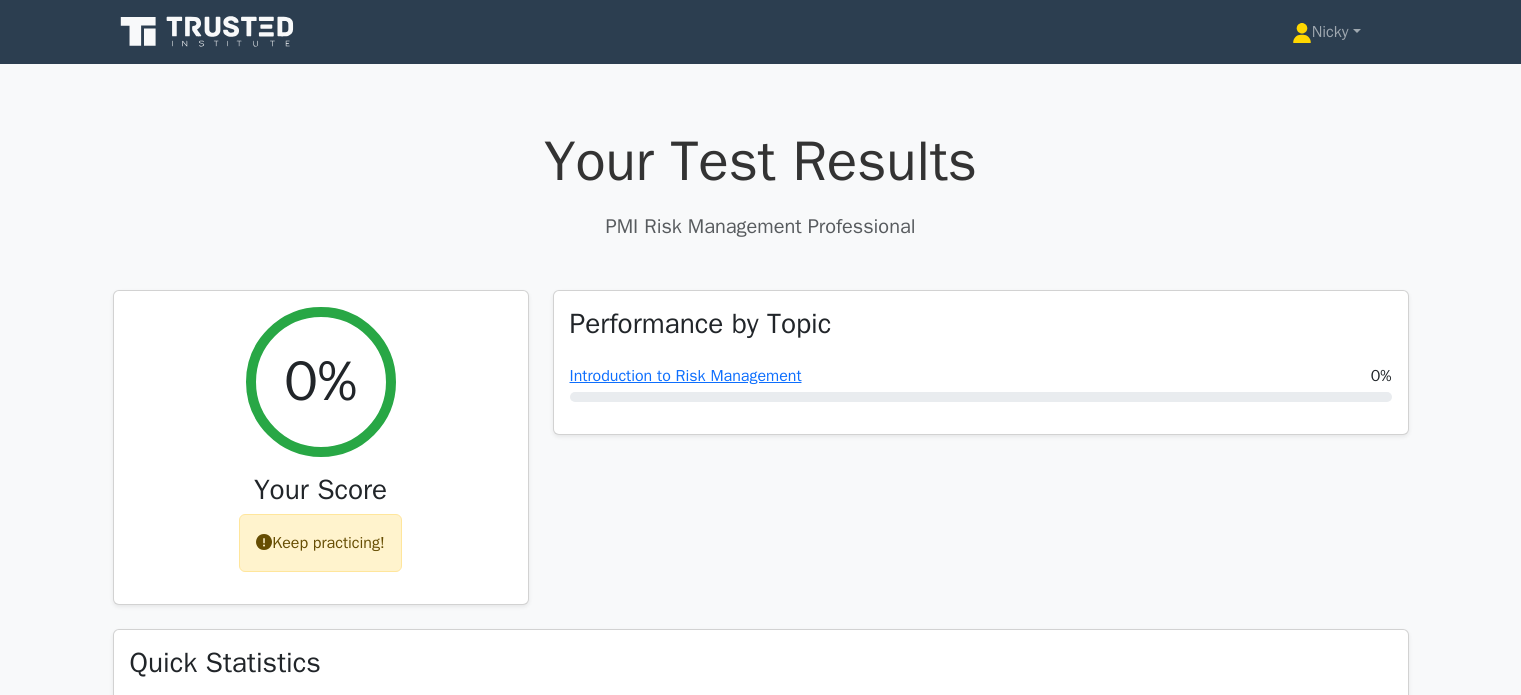 scroll, scrollTop: 0, scrollLeft: 0, axis: both 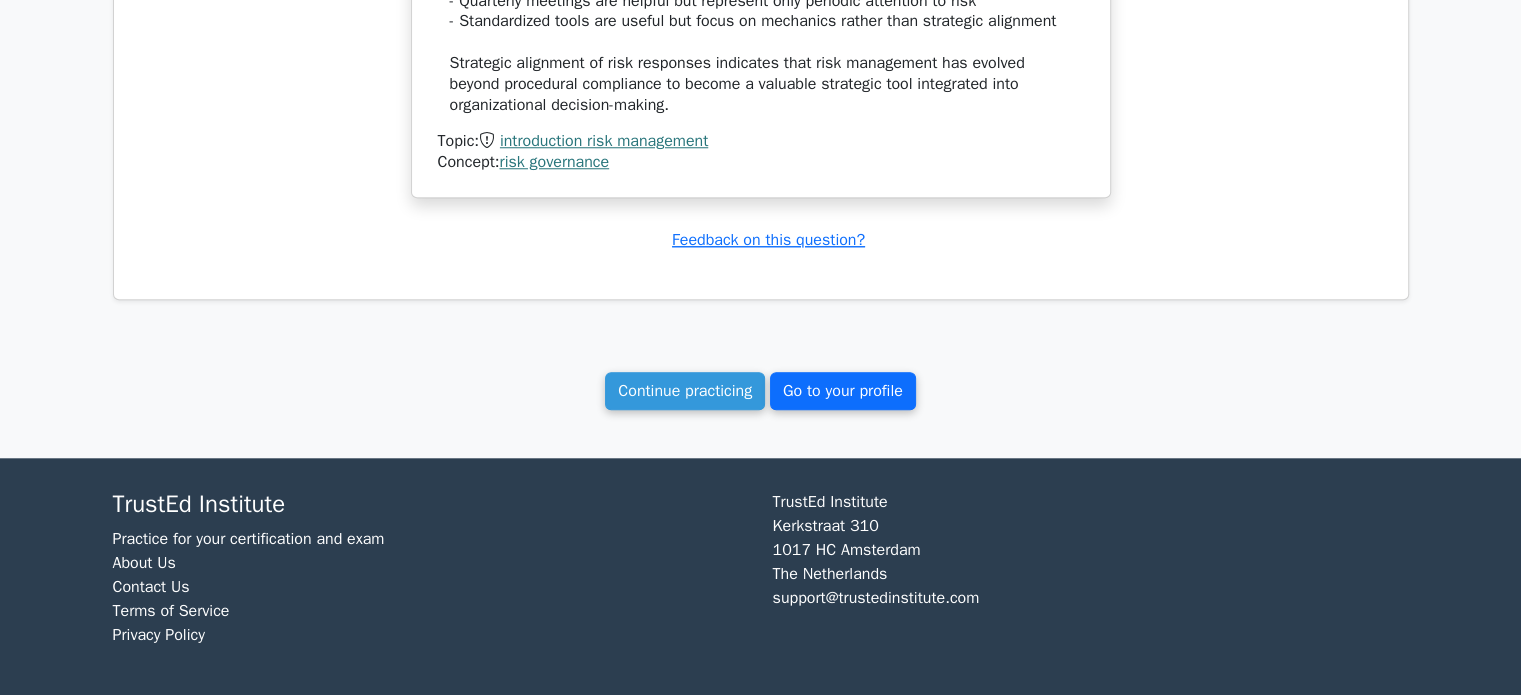 click on "Go to your profile" at bounding box center (843, 391) 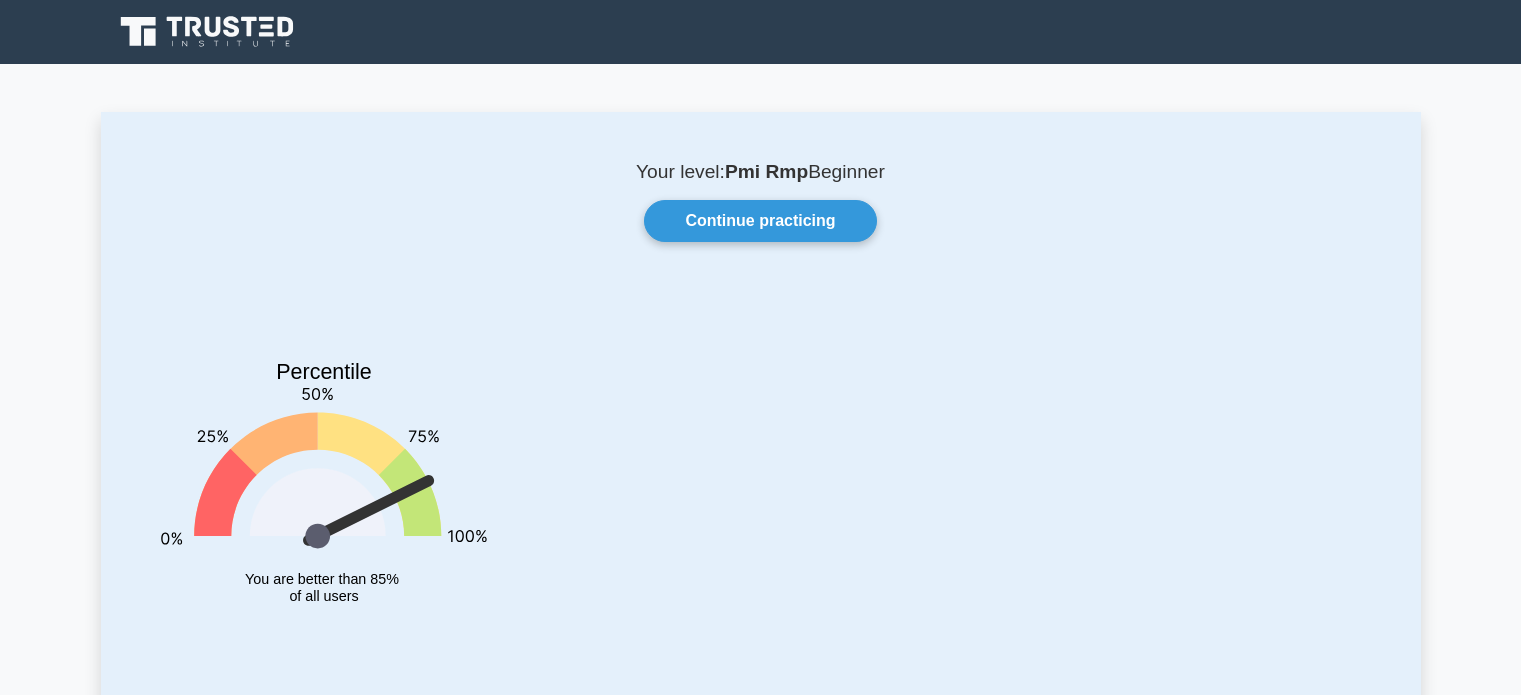 scroll, scrollTop: 0, scrollLeft: 0, axis: both 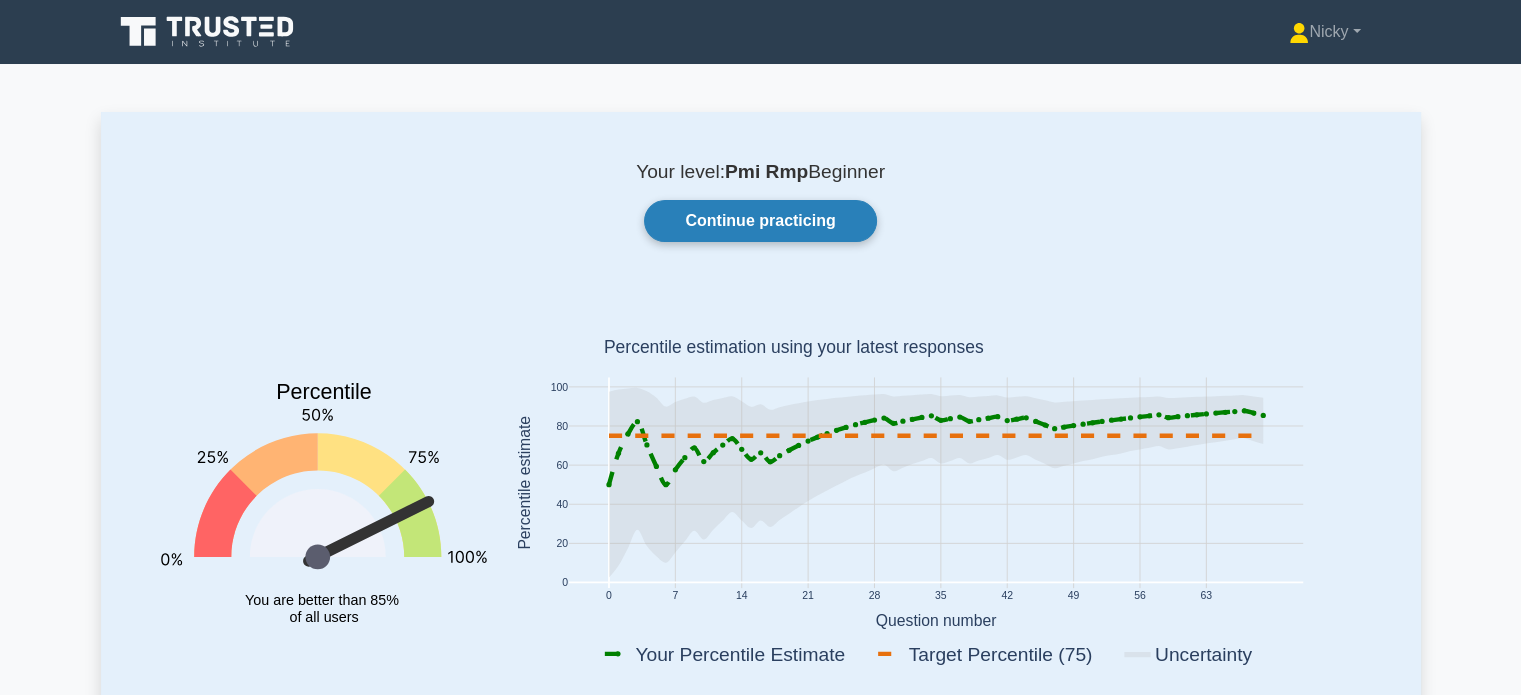 click on "Continue practicing" at bounding box center [760, 221] 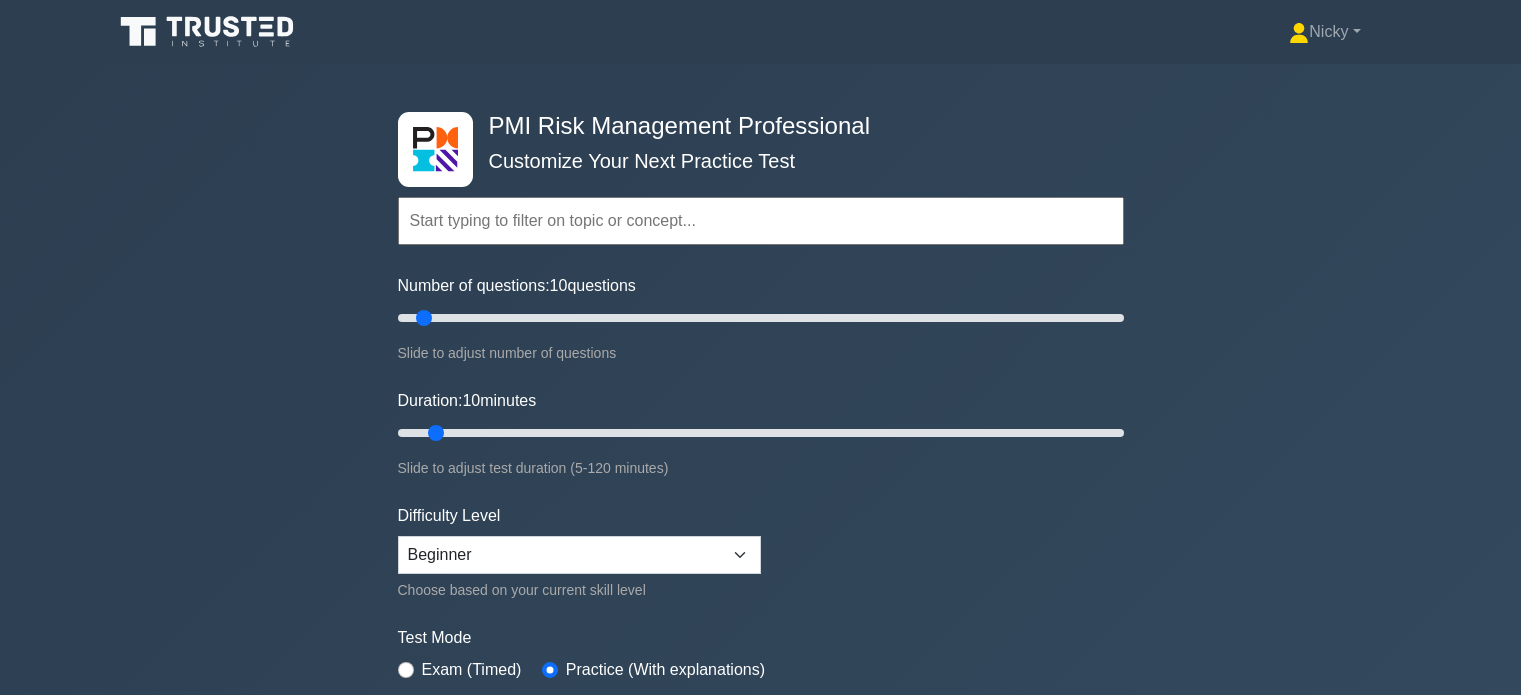 scroll, scrollTop: 0, scrollLeft: 0, axis: both 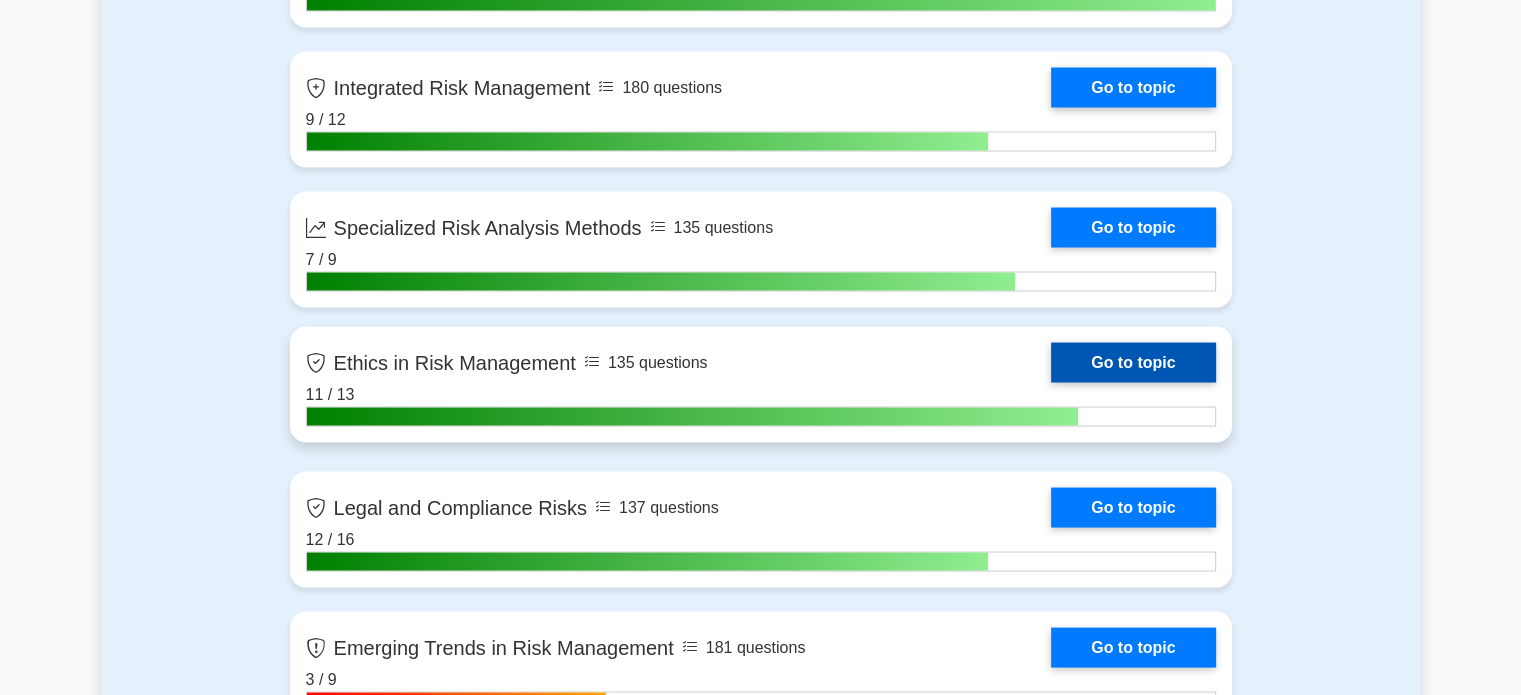 click on "Go to topic" at bounding box center (1133, 362) 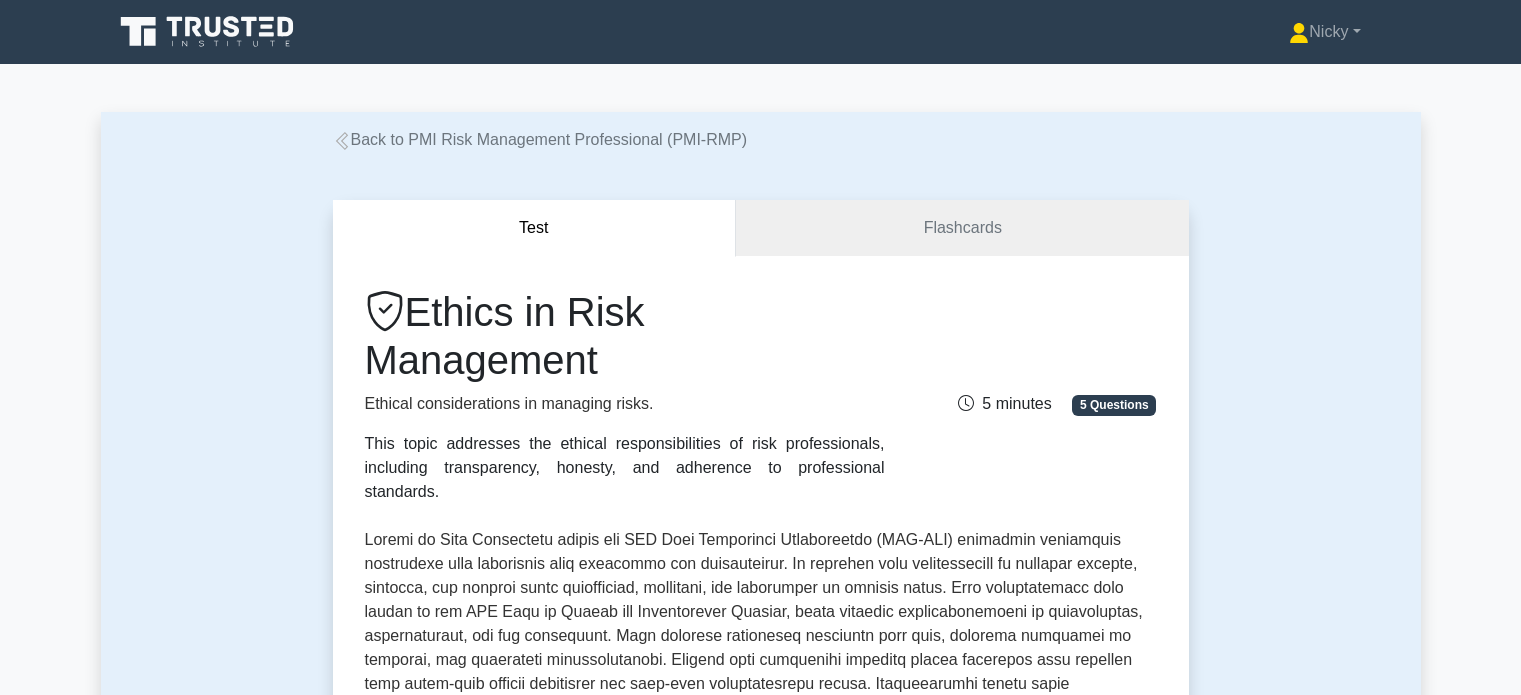 scroll, scrollTop: 0, scrollLeft: 0, axis: both 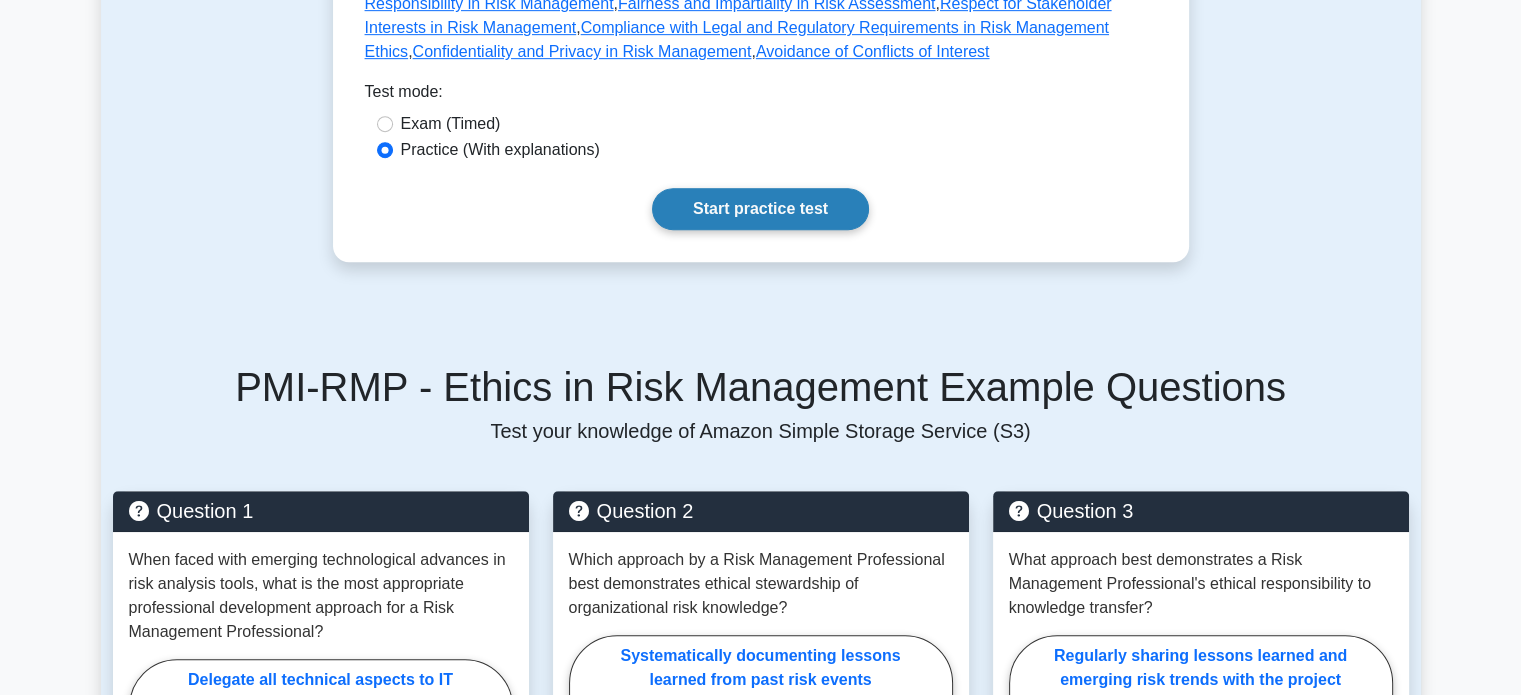 click on "Start practice test" at bounding box center [760, 209] 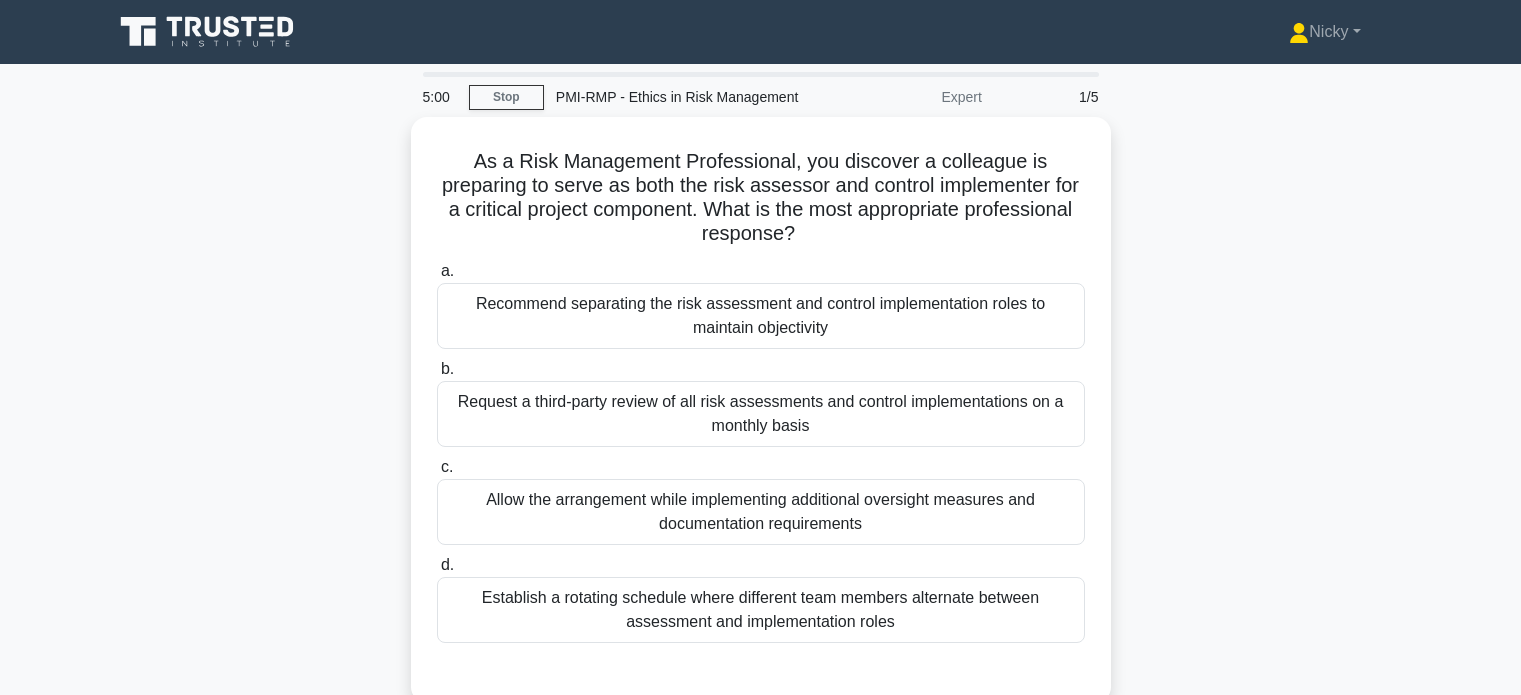 scroll, scrollTop: 0, scrollLeft: 0, axis: both 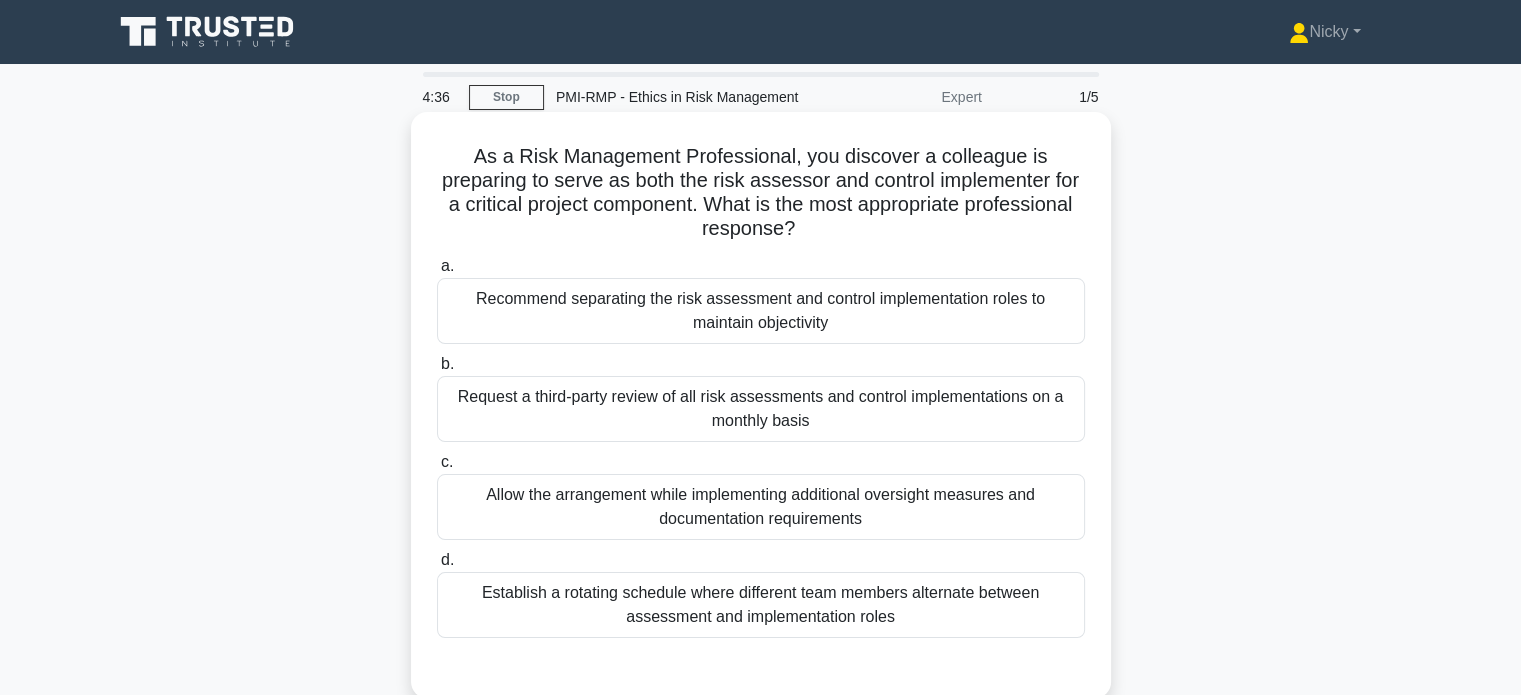 click on "Recommend separating the risk assessment and control implementation roles to maintain objectivity" at bounding box center [761, 311] 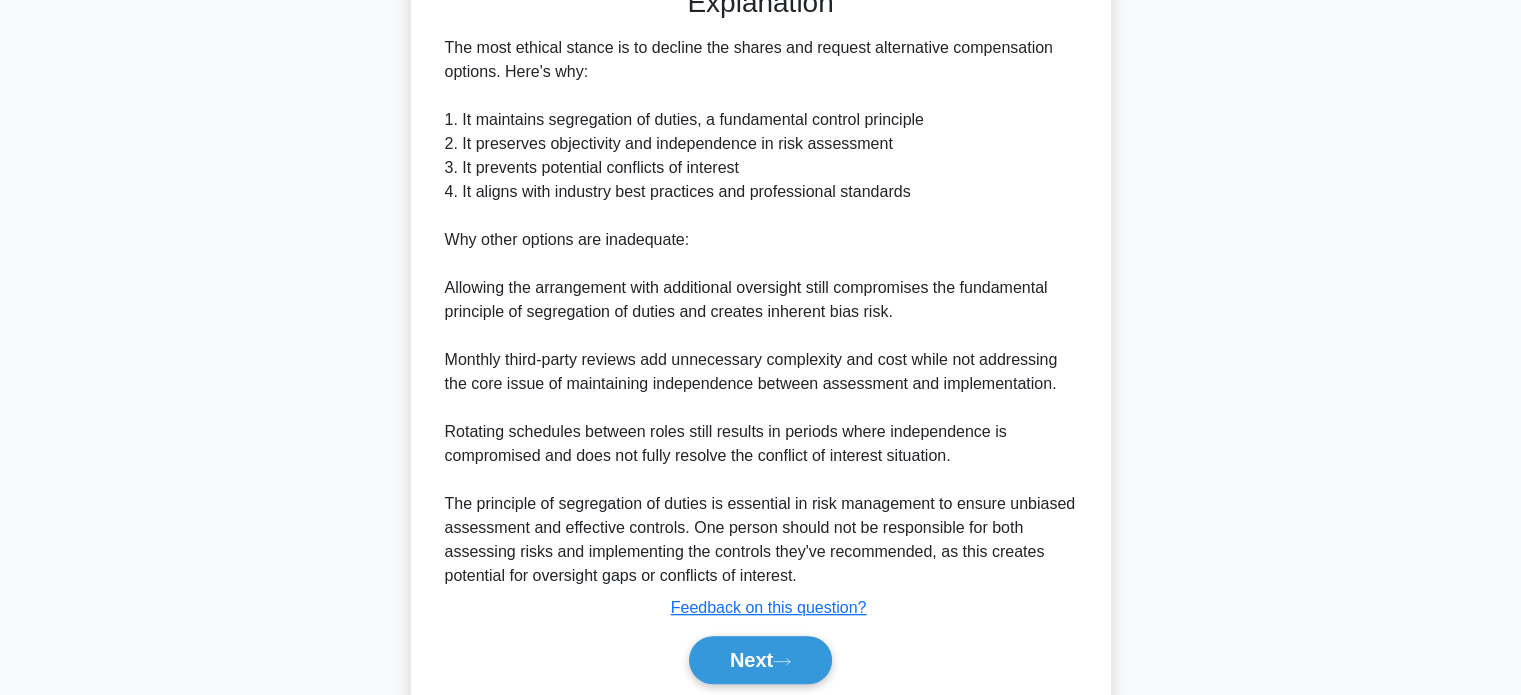 scroll, scrollTop: 752, scrollLeft: 0, axis: vertical 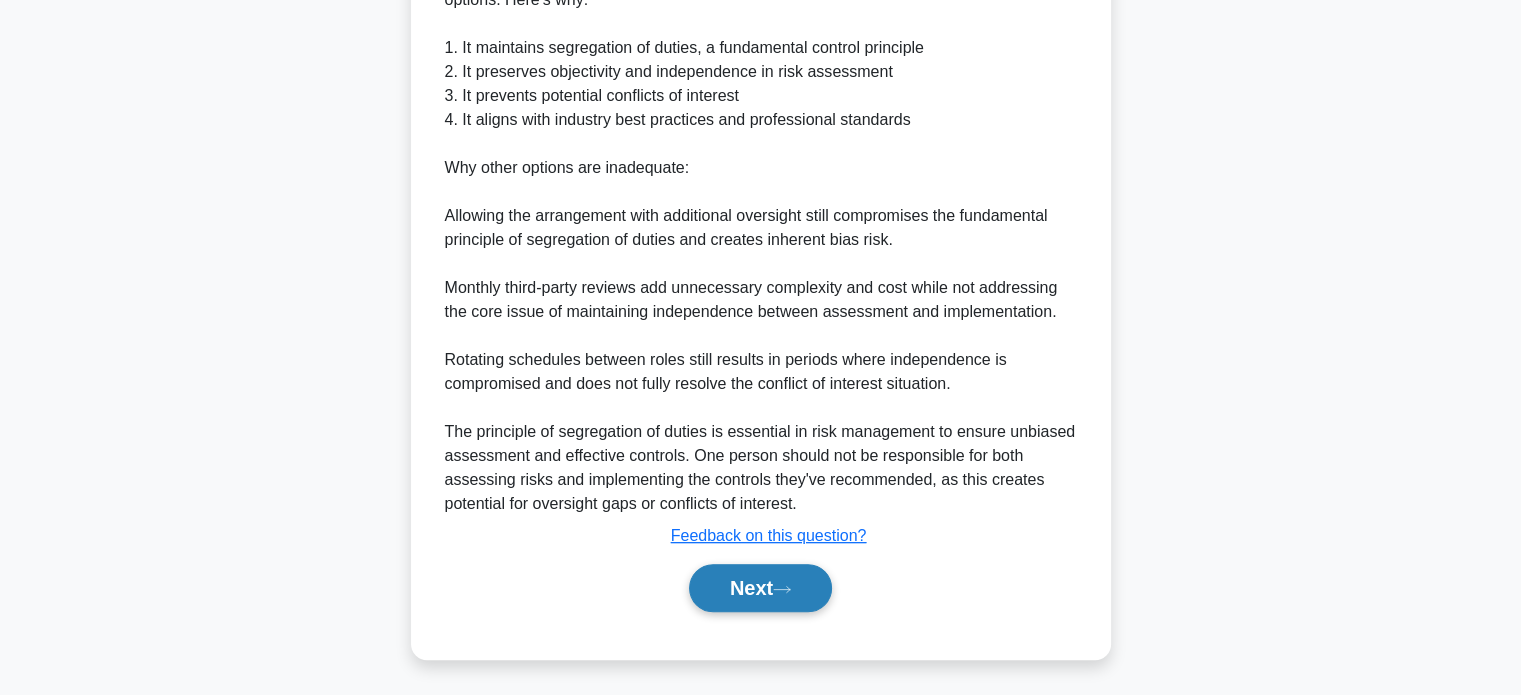 click 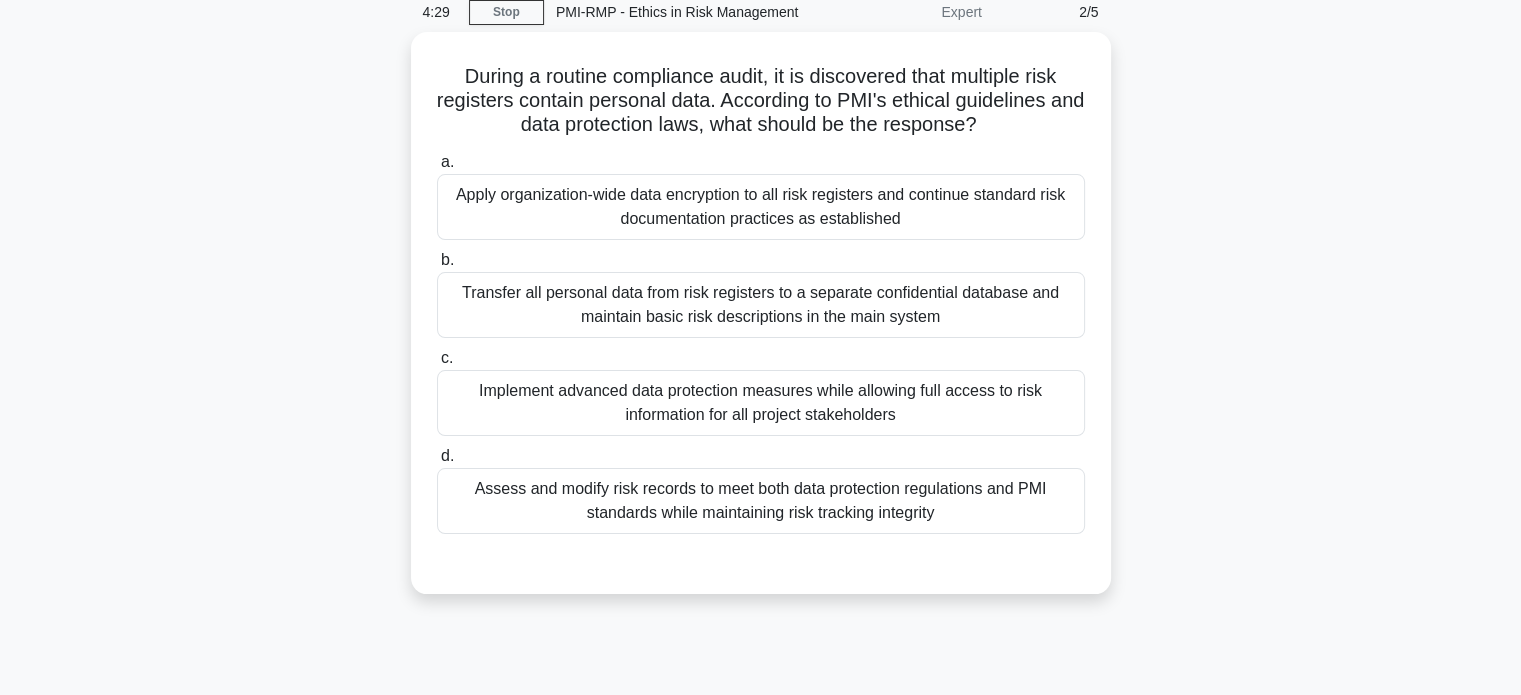 scroll, scrollTop: 84, scrollLeft: 0, axis: vertical 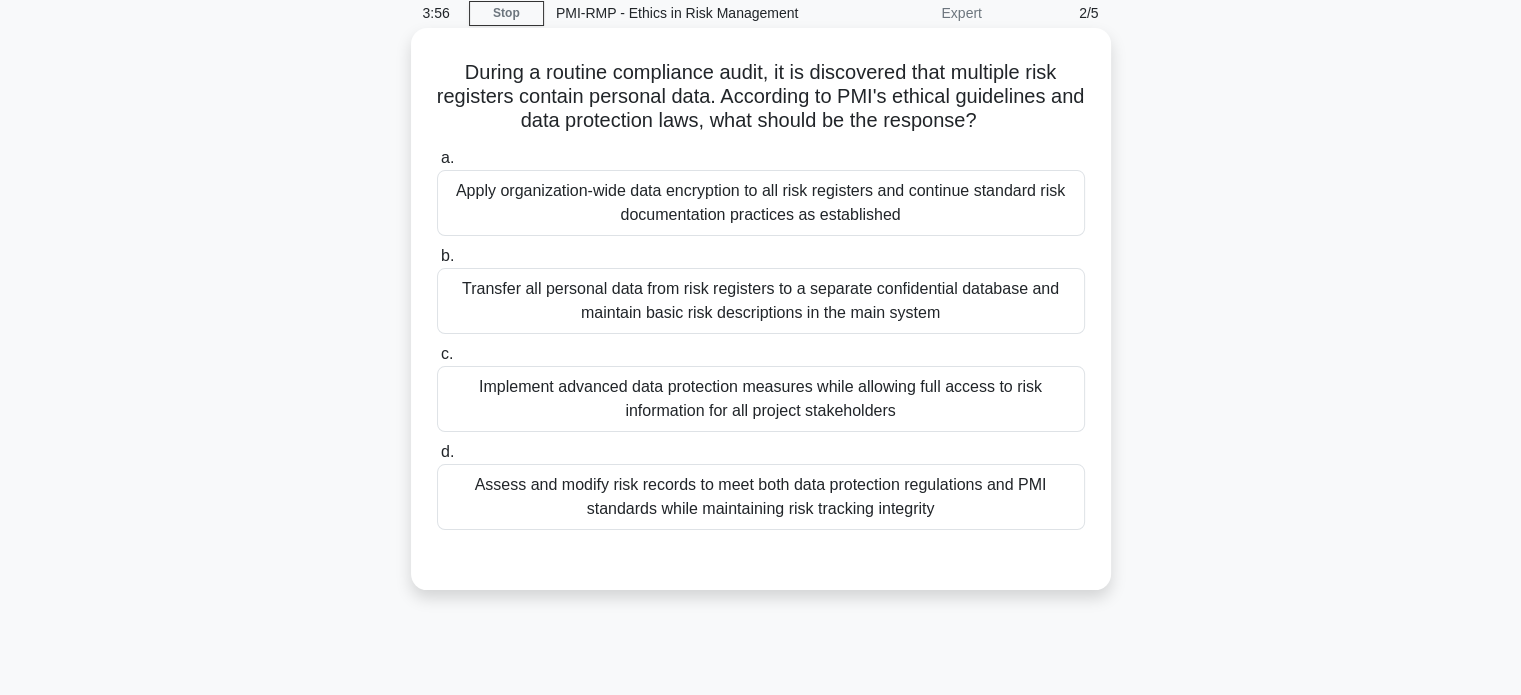 click on "Assess and modify risk records to meet both data protection regulations and PMI standards while maintaining risk tracking integrity" at bounding box center (761, 497) 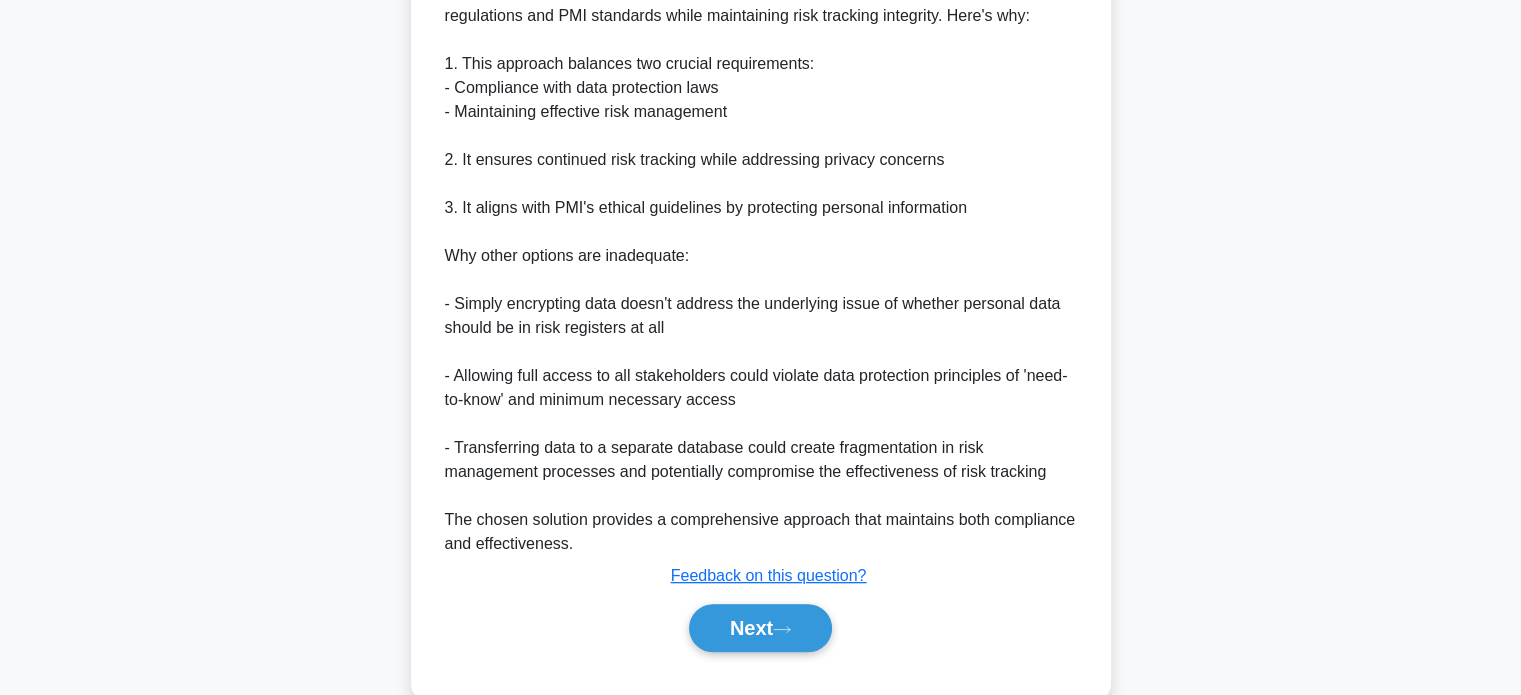 scroll, scrollTop: 752, scrollLeft: 0, axis: vertical 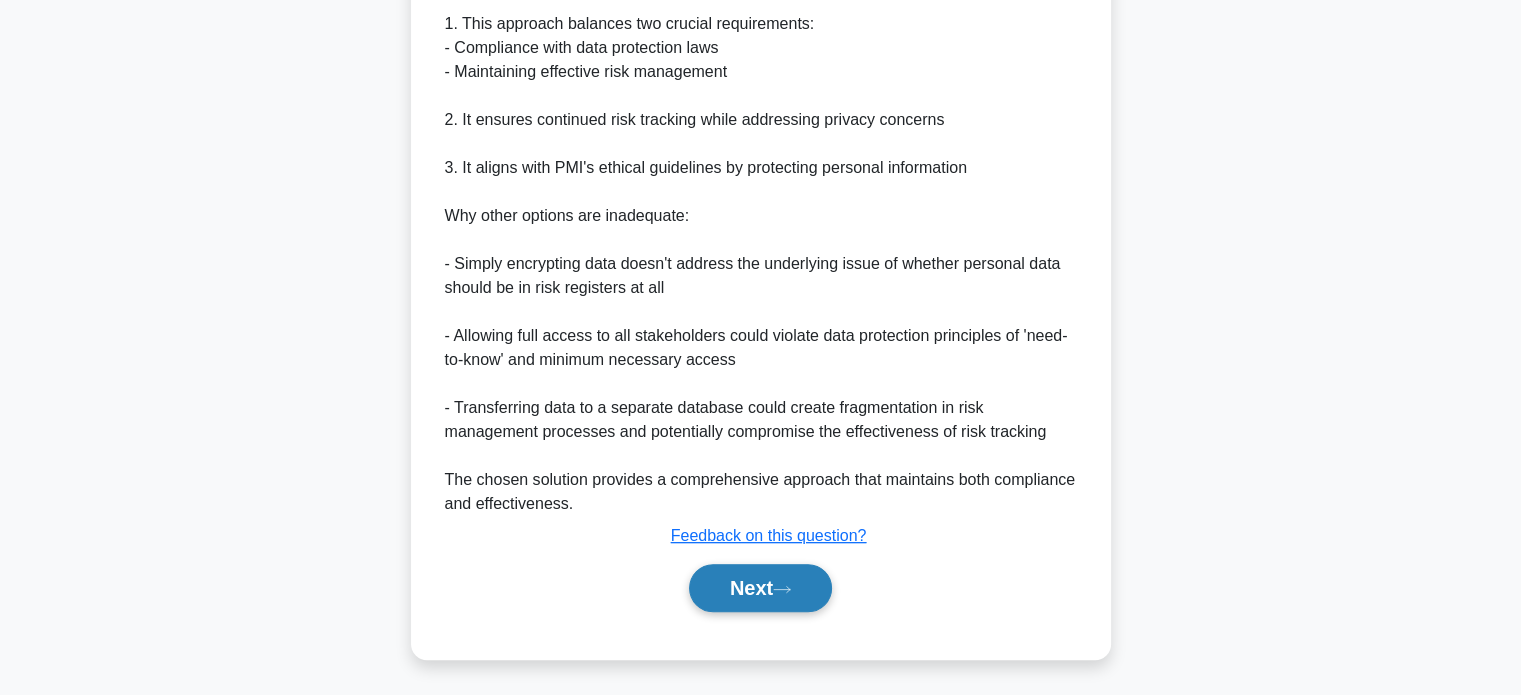 click on "Next" at bounding box center (760, 588) 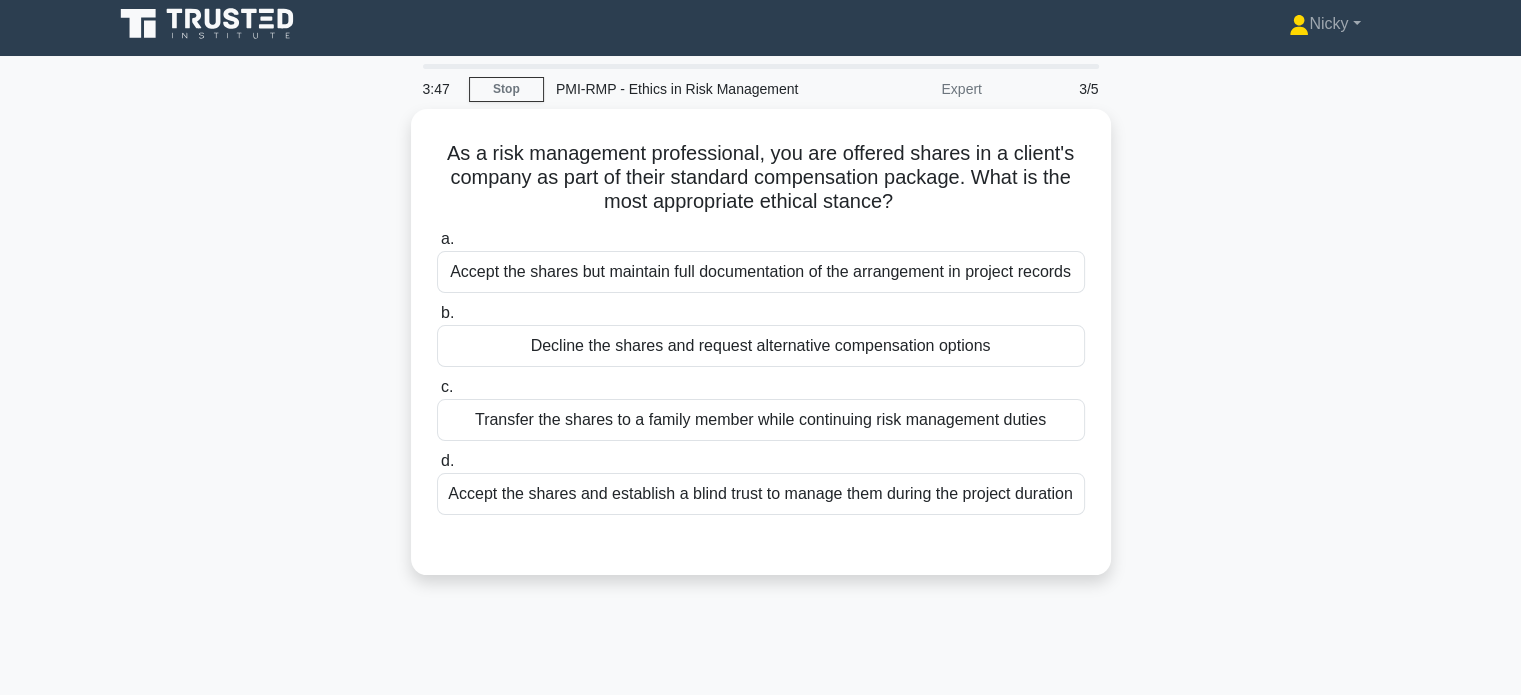 scroll, scrollTop: 0, scrollLeft: 0, axis: both 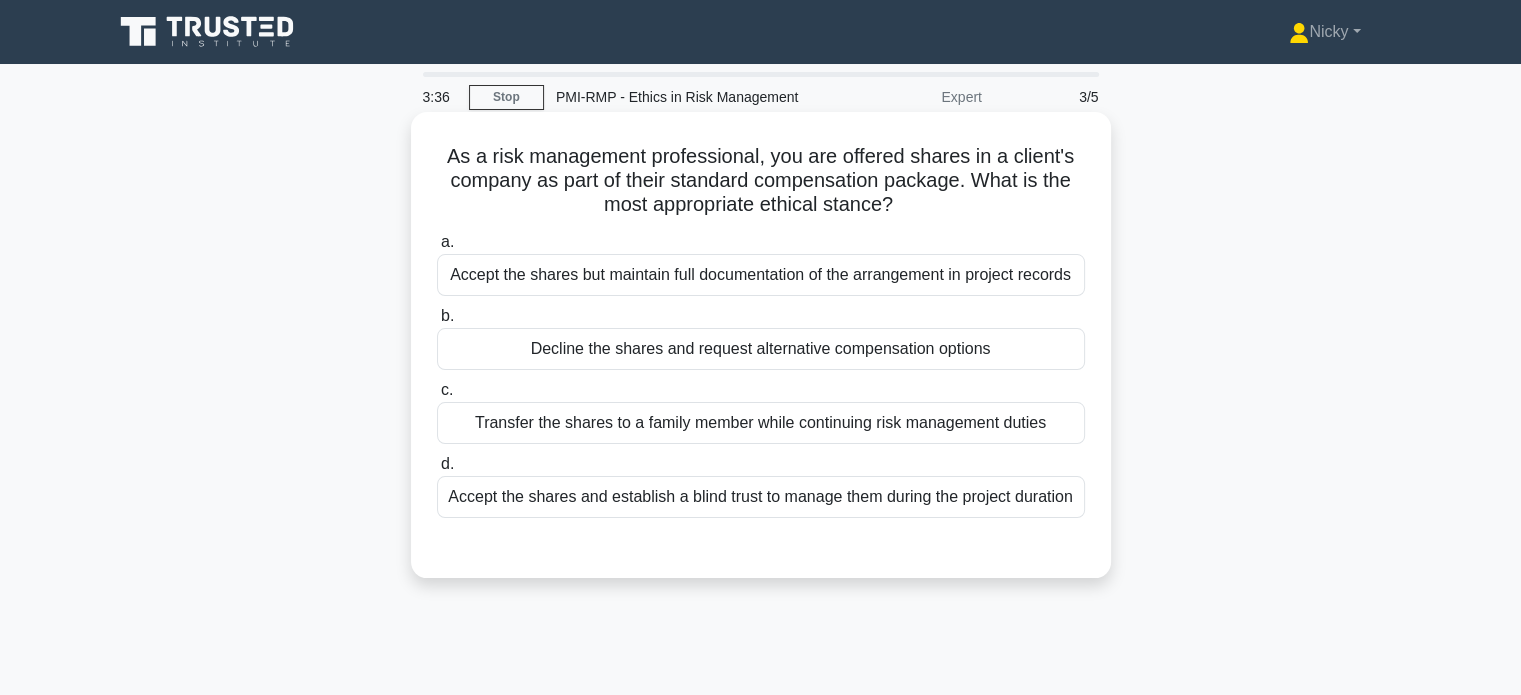 click on "Decline the shares and request alternative compensation options" at bounding box center [761, 349] 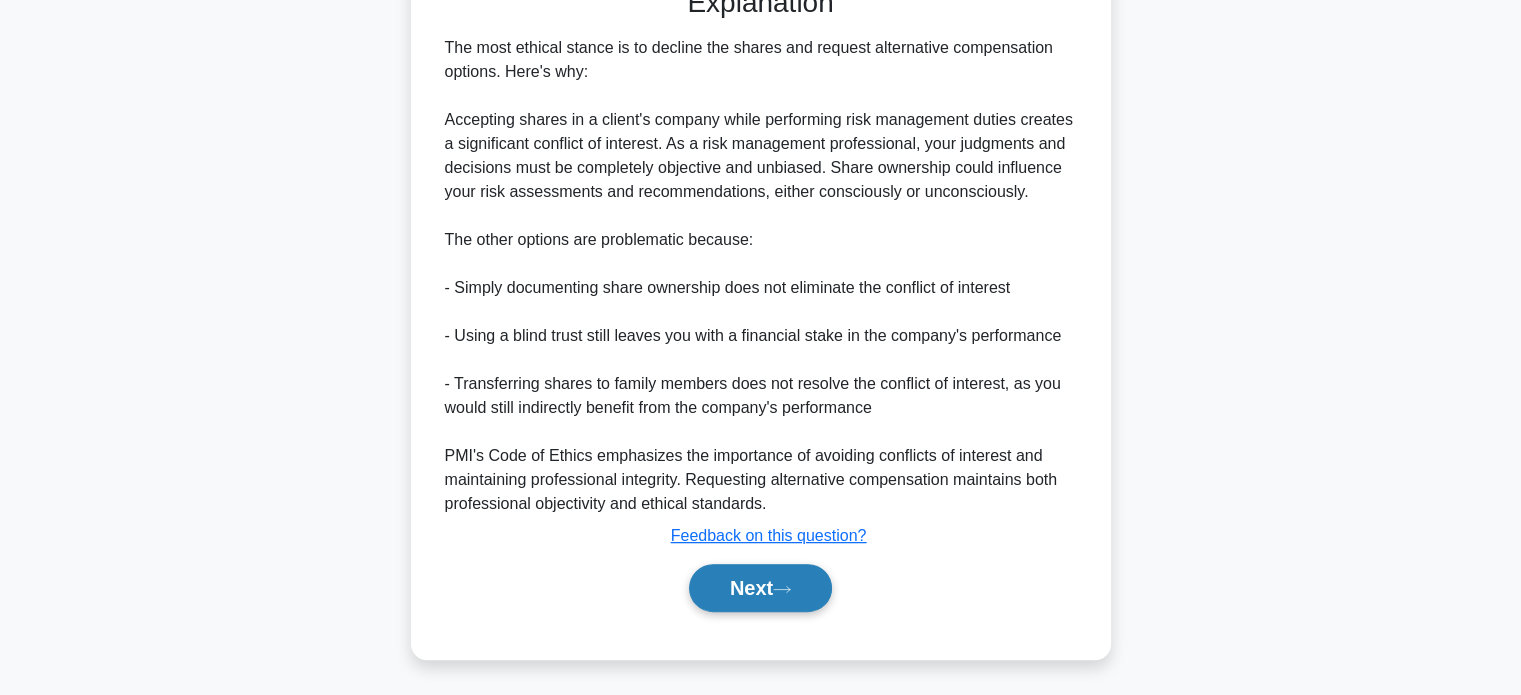 click on "Next" at bounding box center [760, 588] 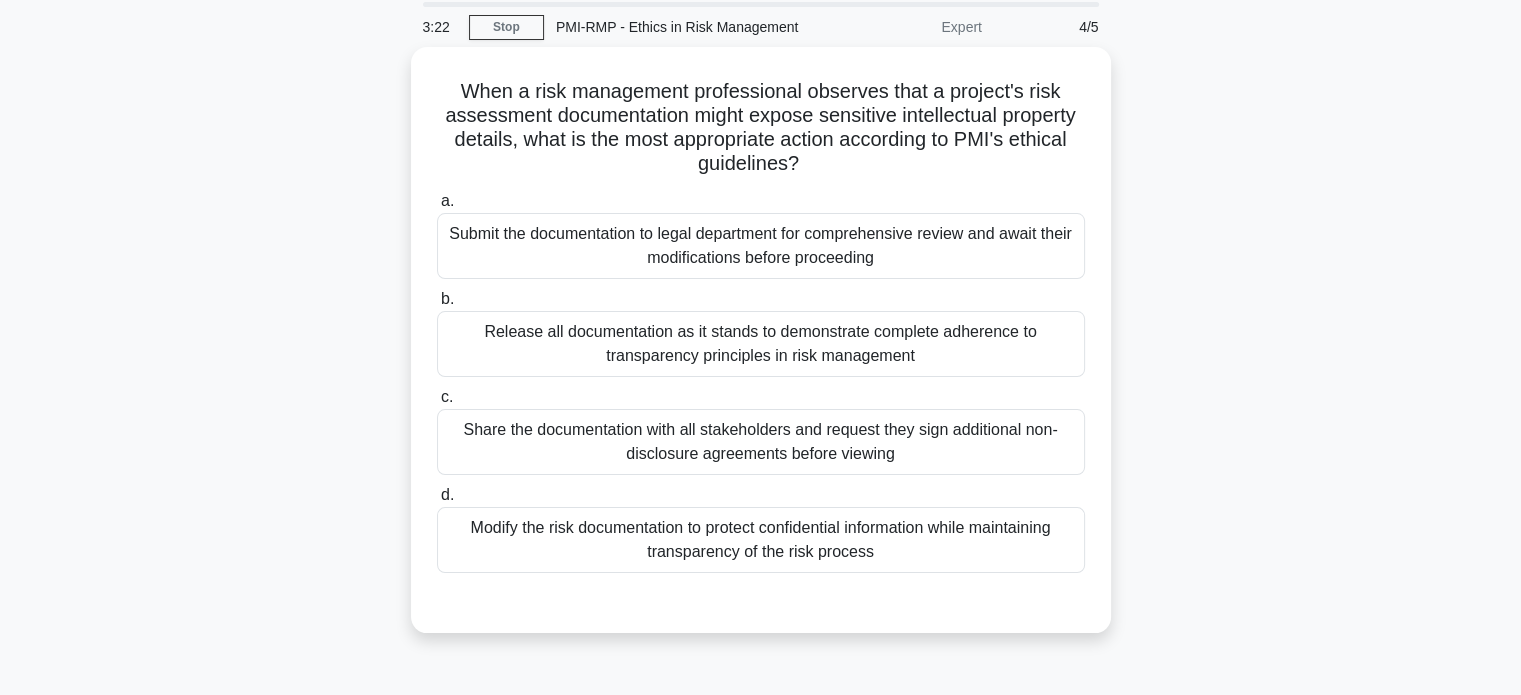 scroll, scrollTop: 71, scrollLeft: 0, axis: vertical 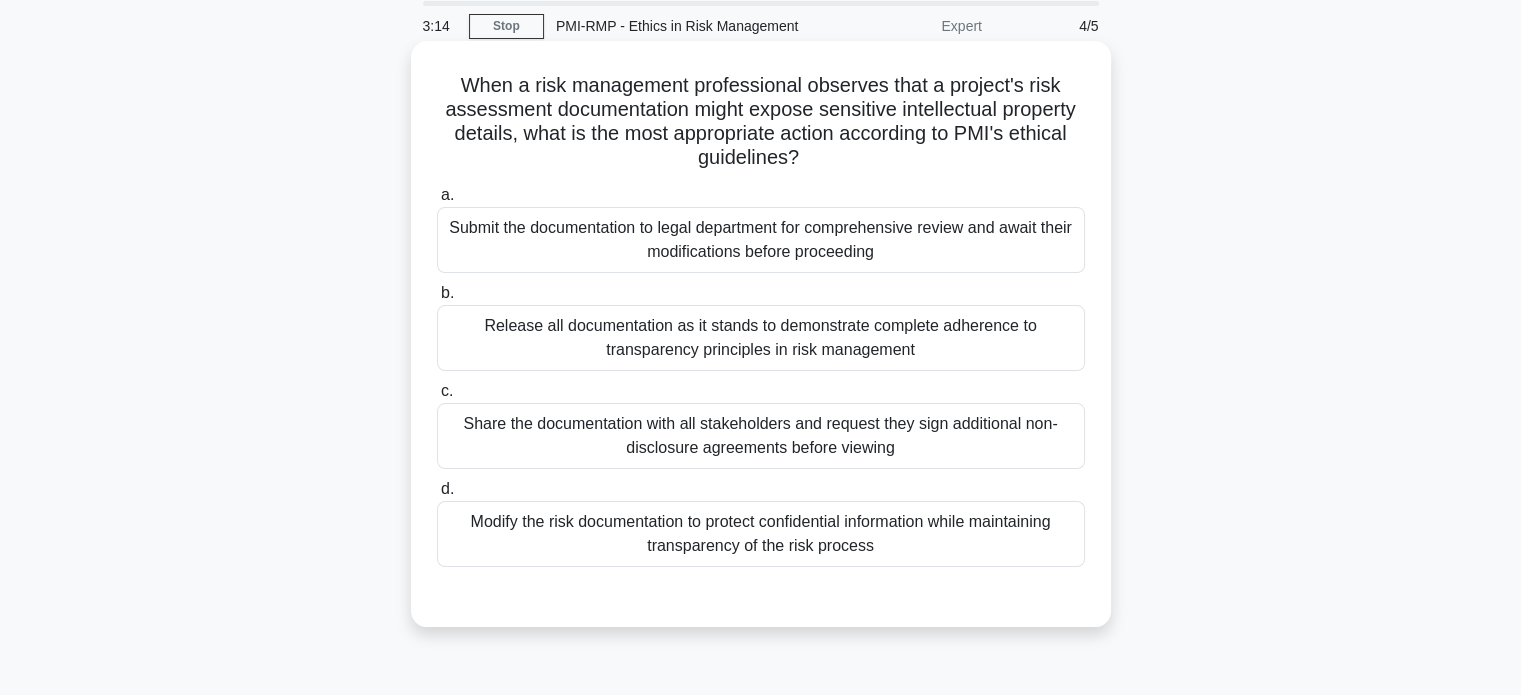 click on "Modify the risk documentation to protect confidential information while maintaining transparency of the risk process" at bounding box center [761, 534] 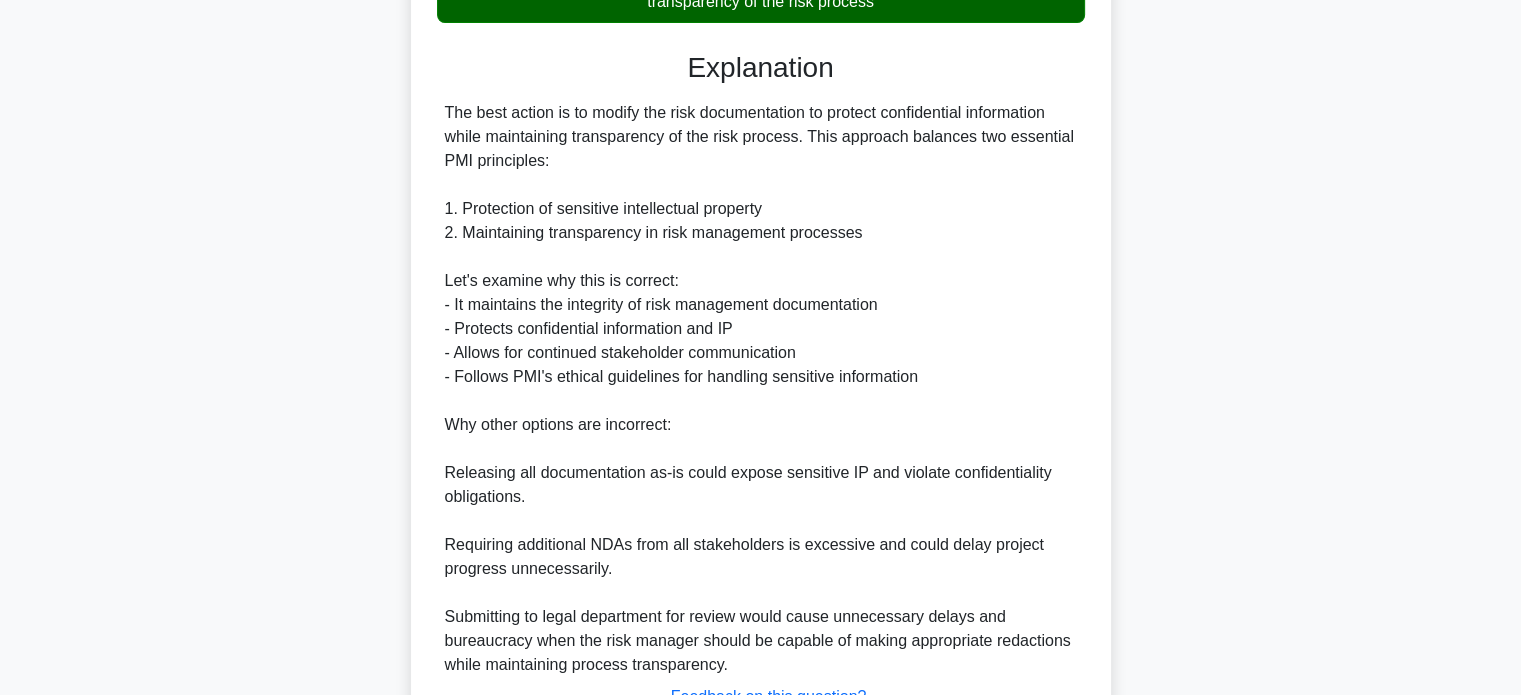 scroll, scrollTop: 776, scrollLeft: 0, axis: vertical 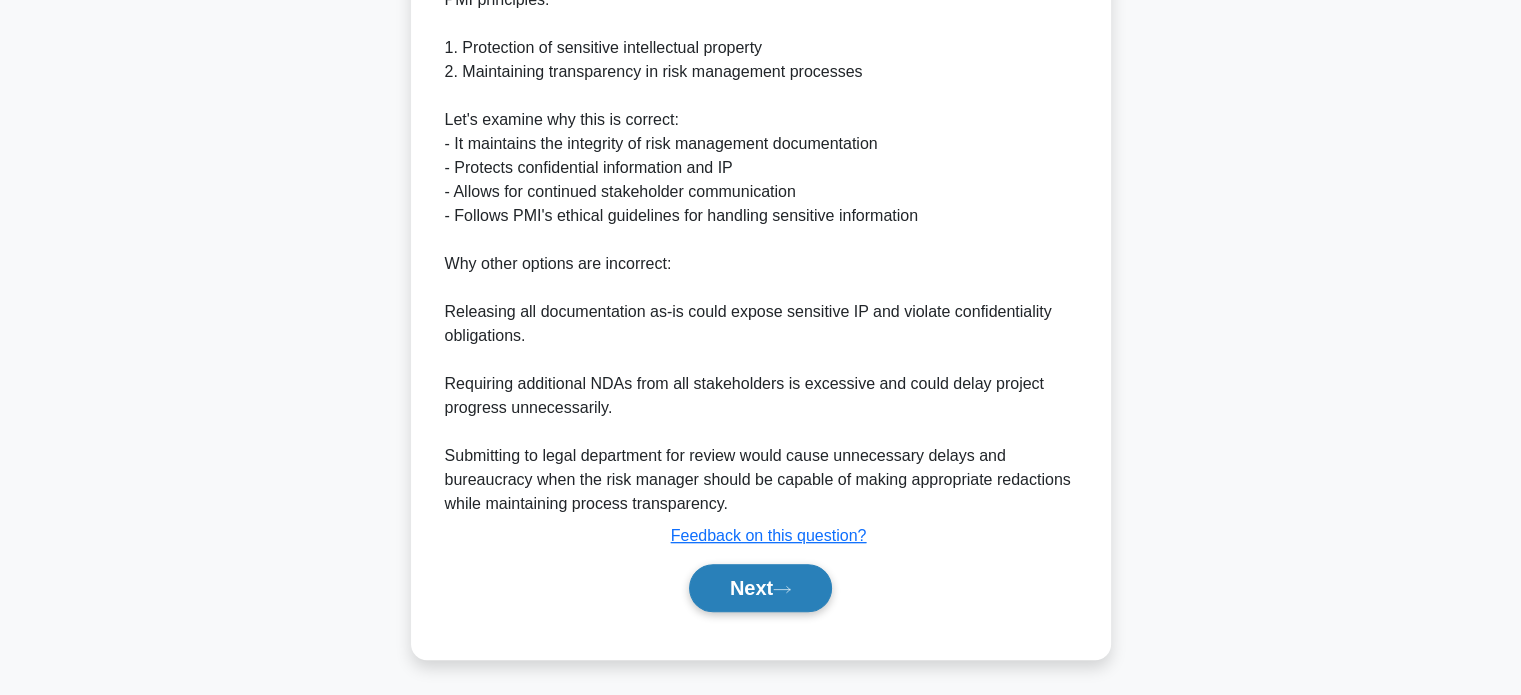 click on "Next" at bounding box center [760, 588] 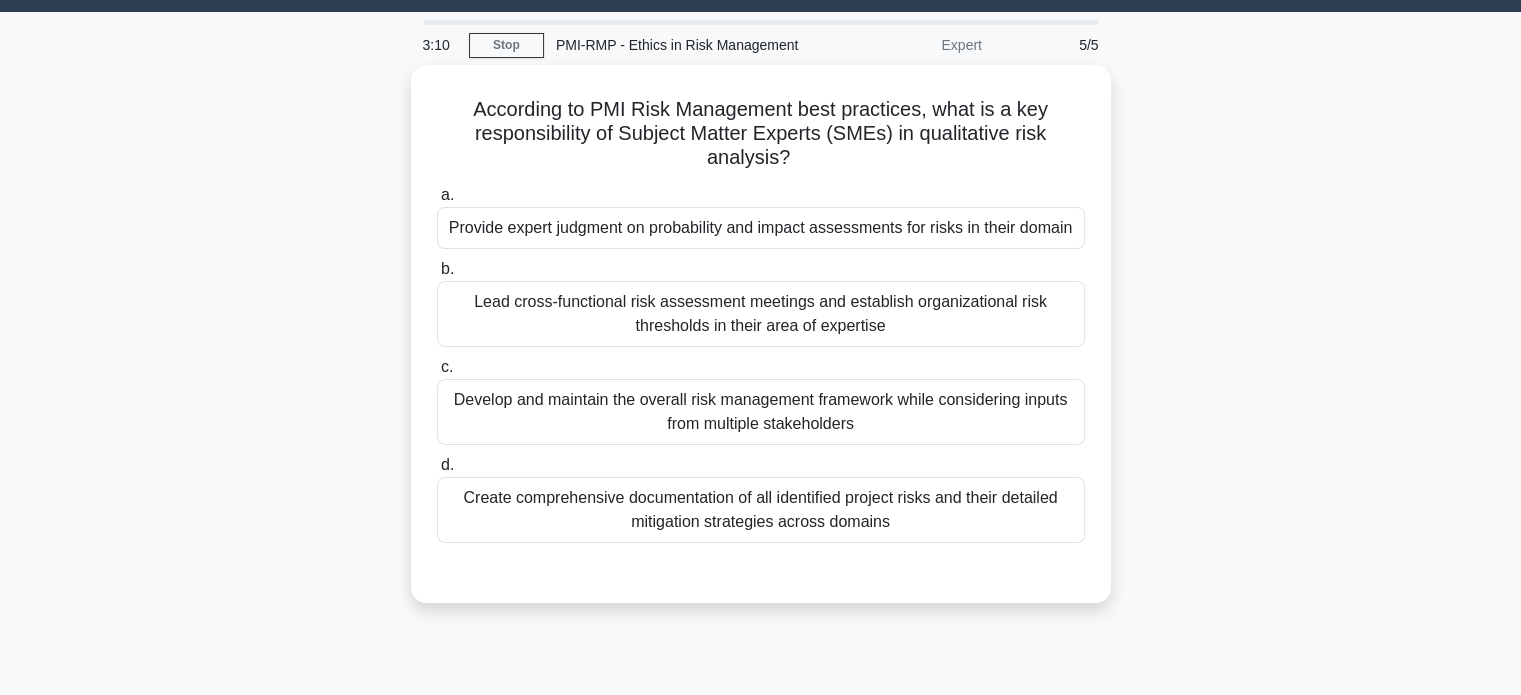 scroll, scrollTop: 55, scrollLeft: 0, axis: vertical 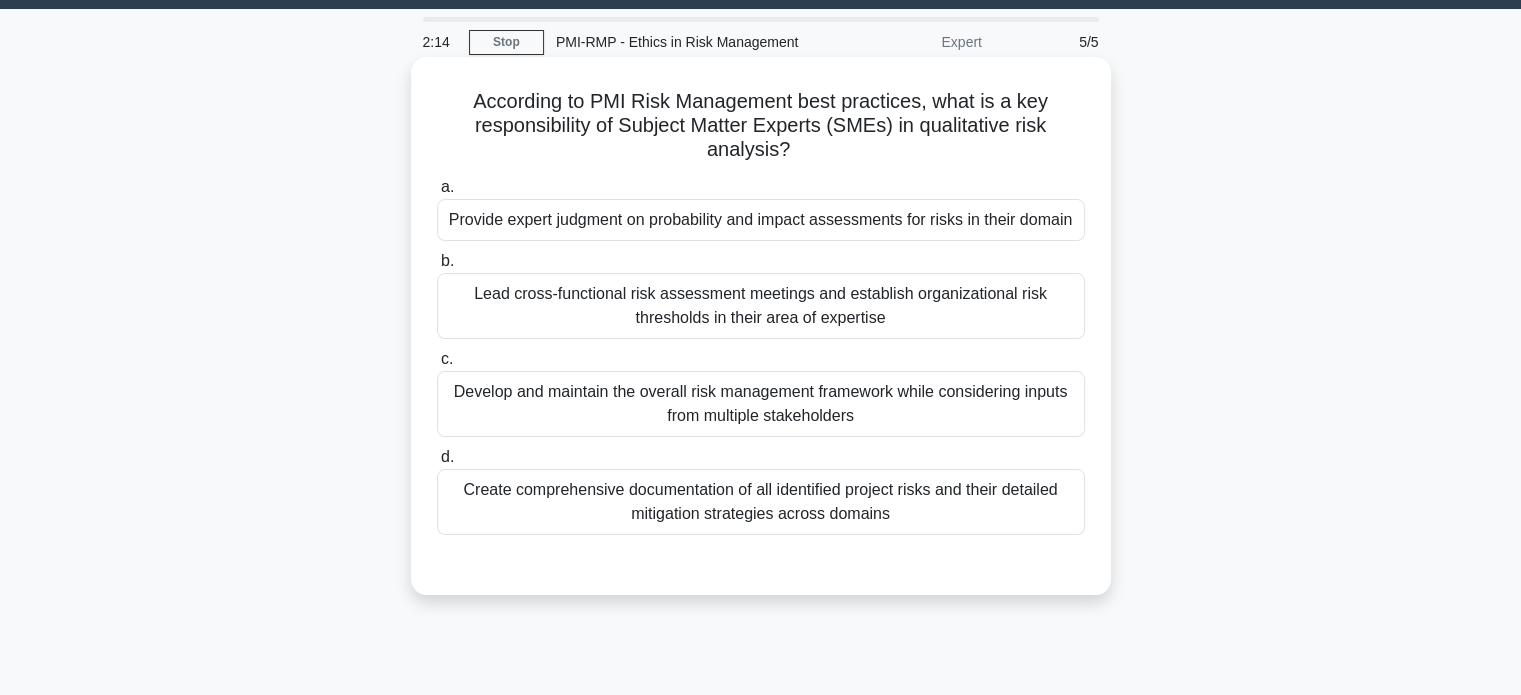click on "Provide expert judgment on probability and impact assessments for risks in their domain" at bounding box center [761, 220] 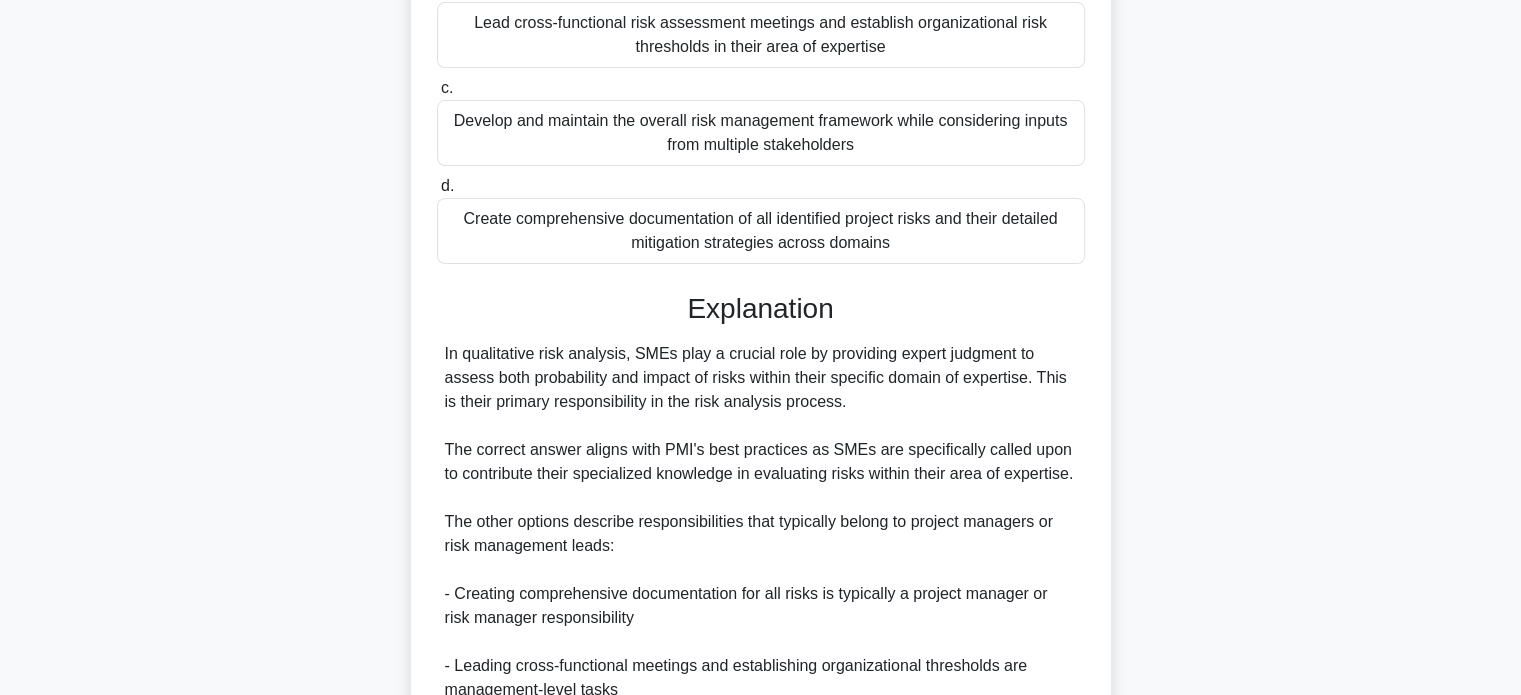 scroll, scrollTop: 704, scrollLeft: 0, axis: vertical 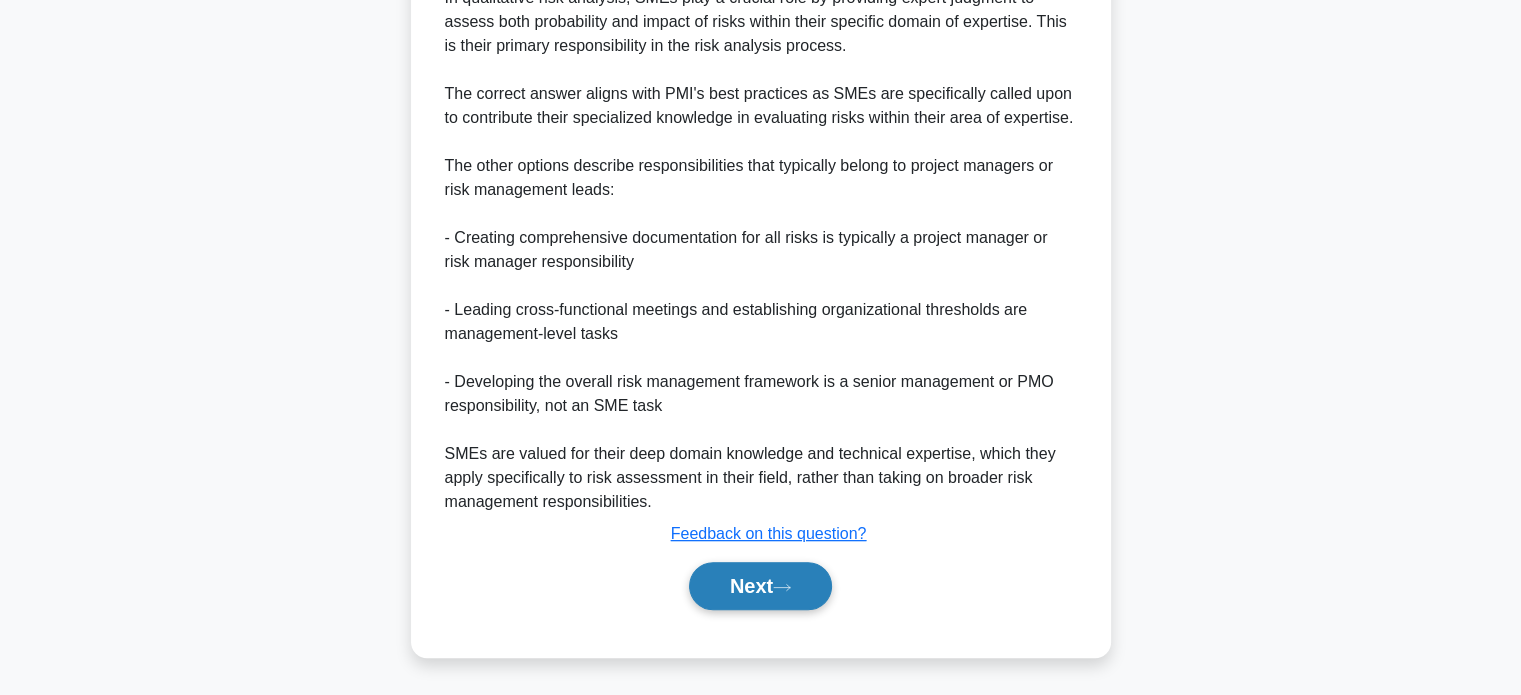 click on "Next" at bounding box center [760, 586] 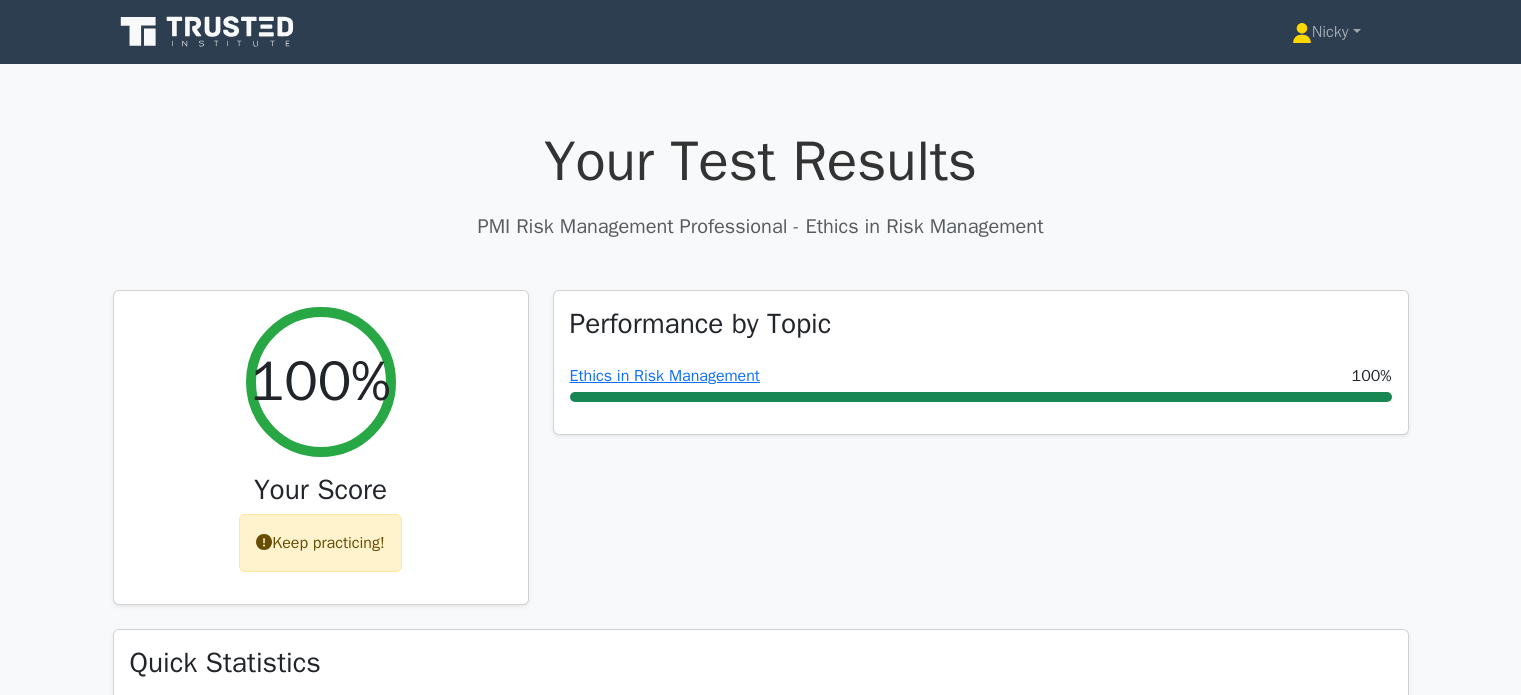 scroll, scrollTop: 0, scrollLeft: 0, axis: both 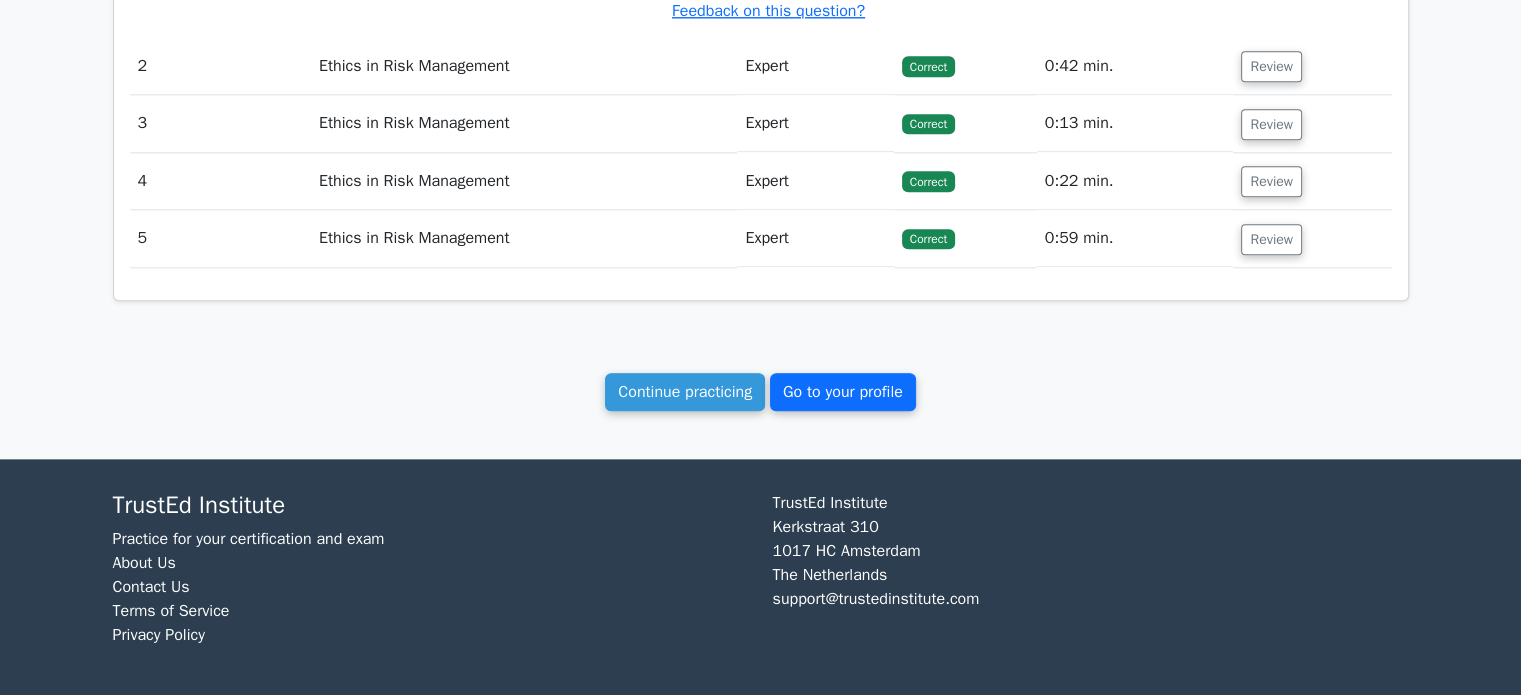 click on "Go to your profile" at bounding box center [843, 392] 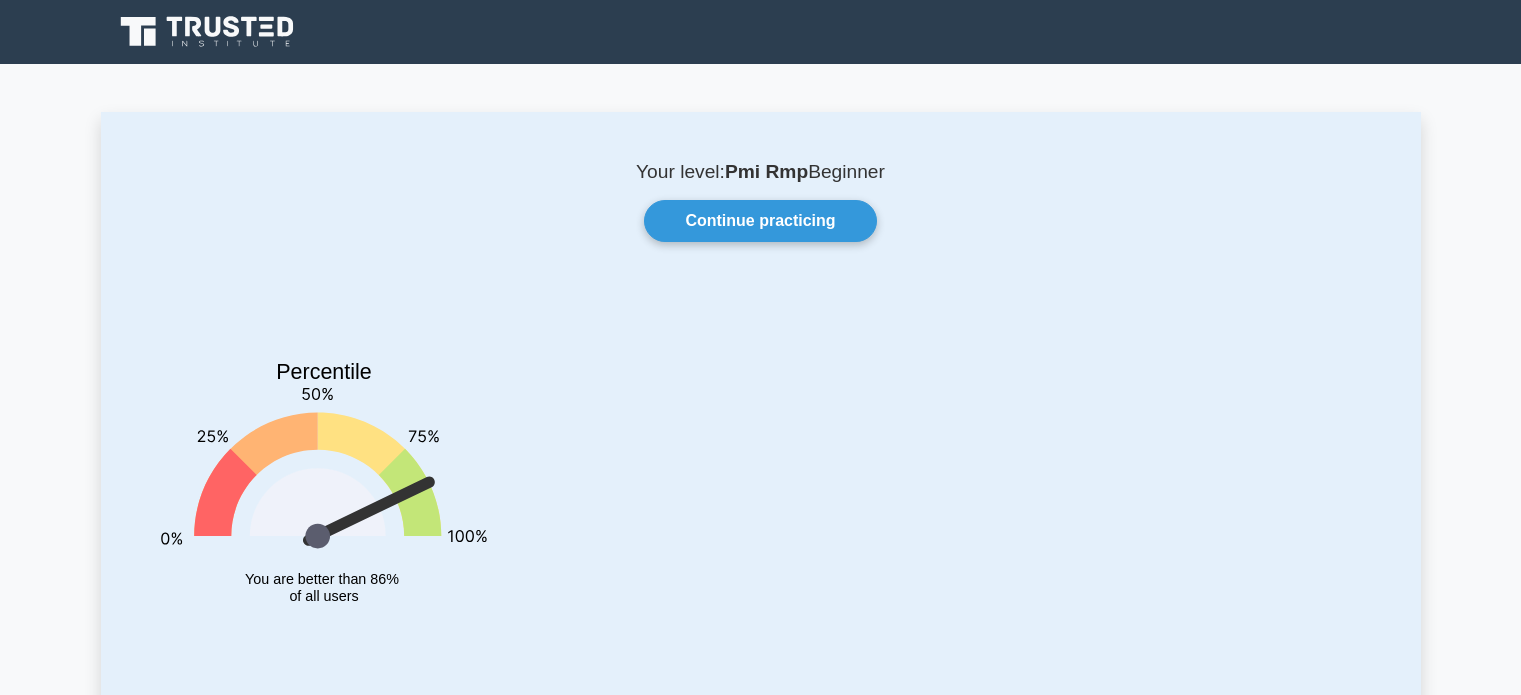 scroll, scrollTop: 0, scrollLeft: 0, axis: both 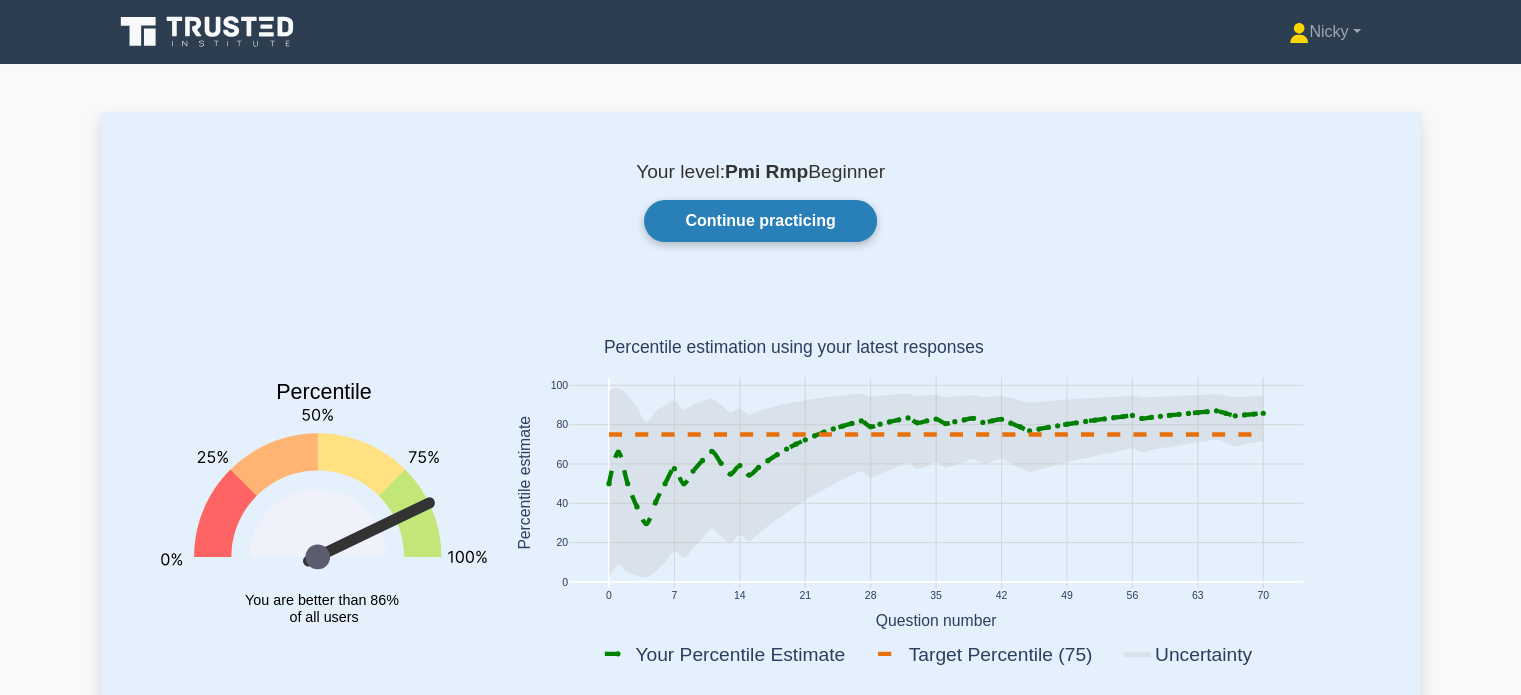 click on "Continue practicing" at bounding box center [760, 221] 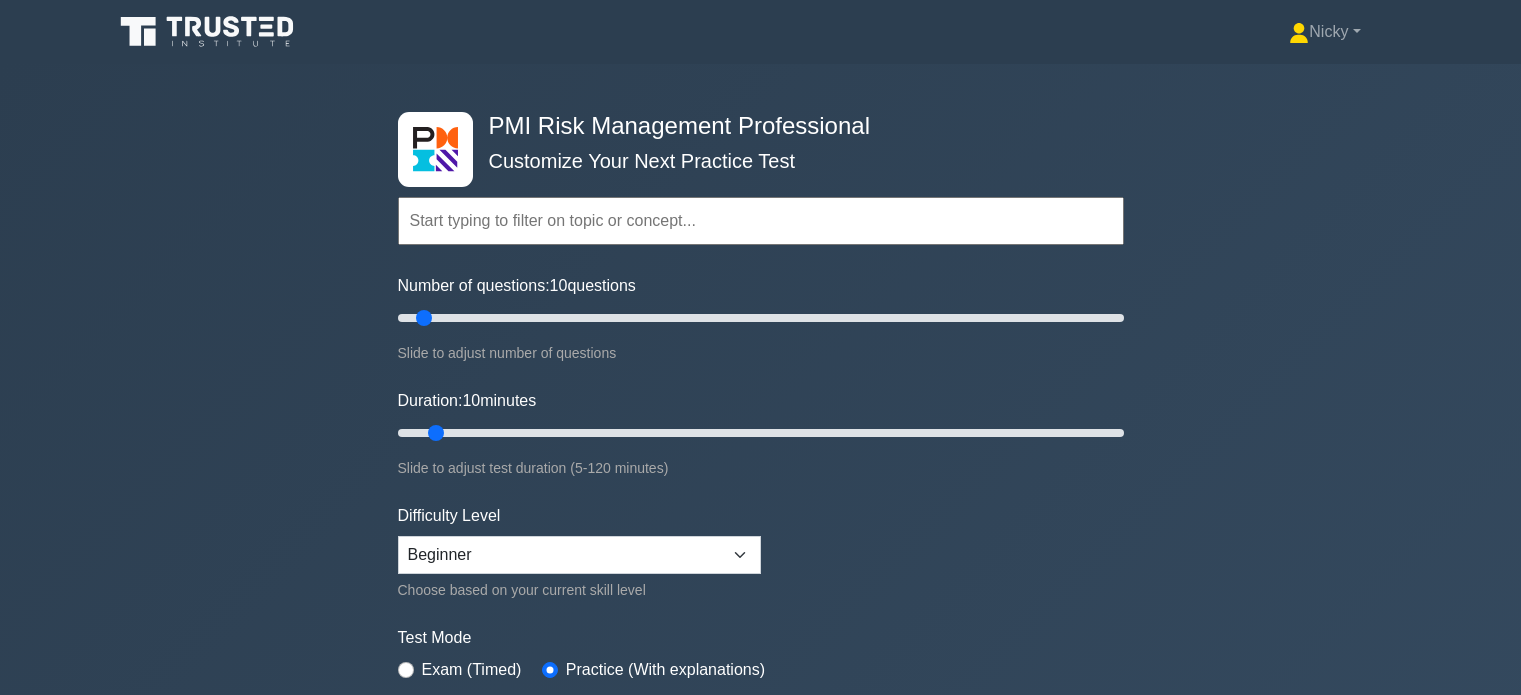 scroll, scrollTop: 0, scrollLeft: 0, axis: both 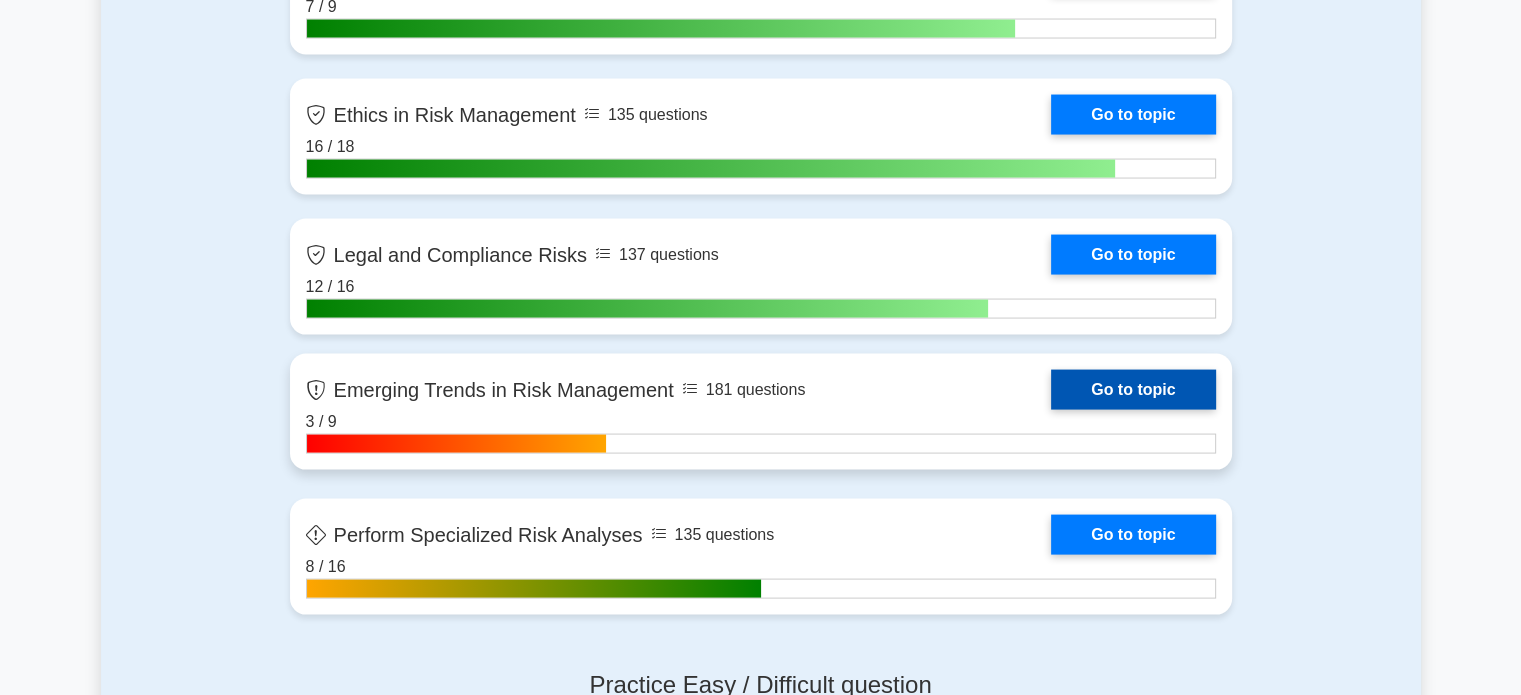 click on "Go to topic" at bounding box center (1133, 390) 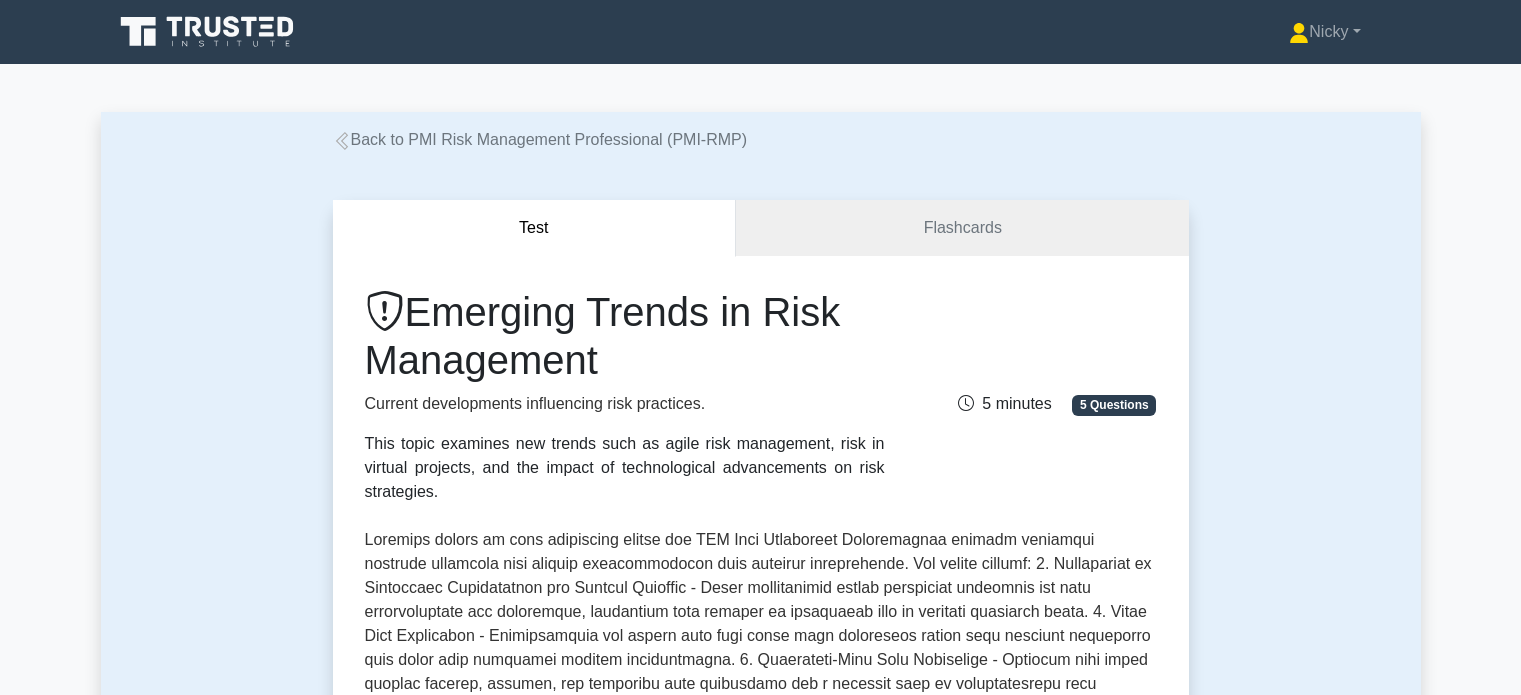 scroll, scrollTop: 0, scrollLeft: 0, axis: both 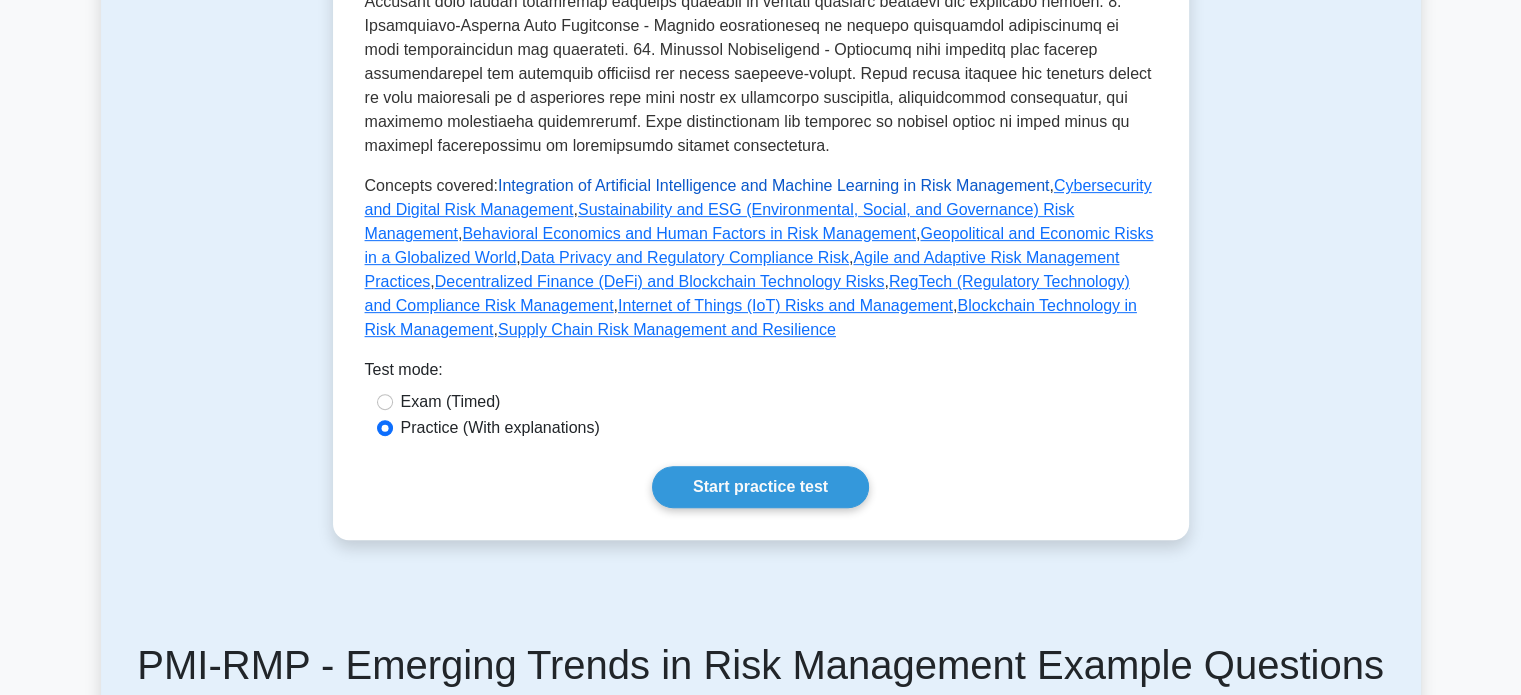 click on "Integration of Artificial Intelligence and Machine Learning in Risk Management" at bounding box center (773, 185) 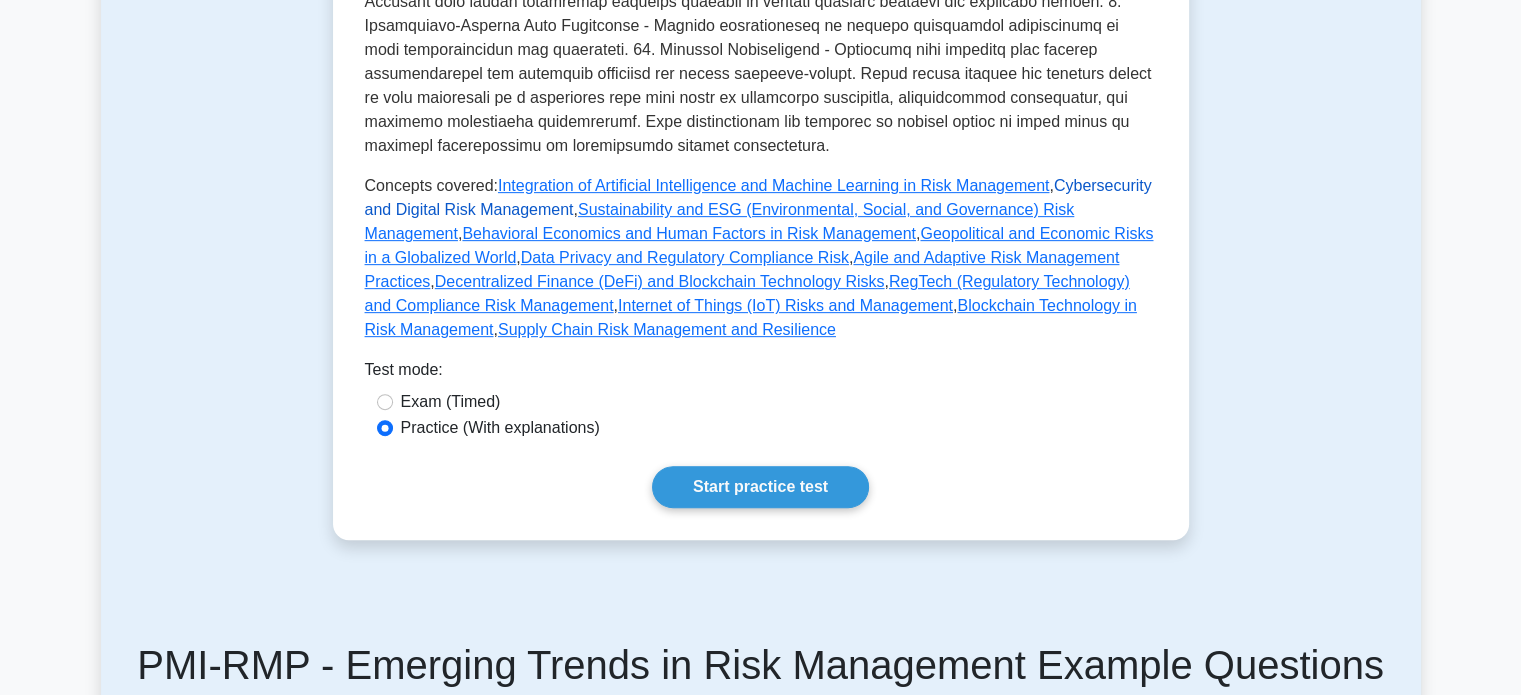 click on "Cybersecurity and Digital Risk Management" at bounding box center [758, 197] 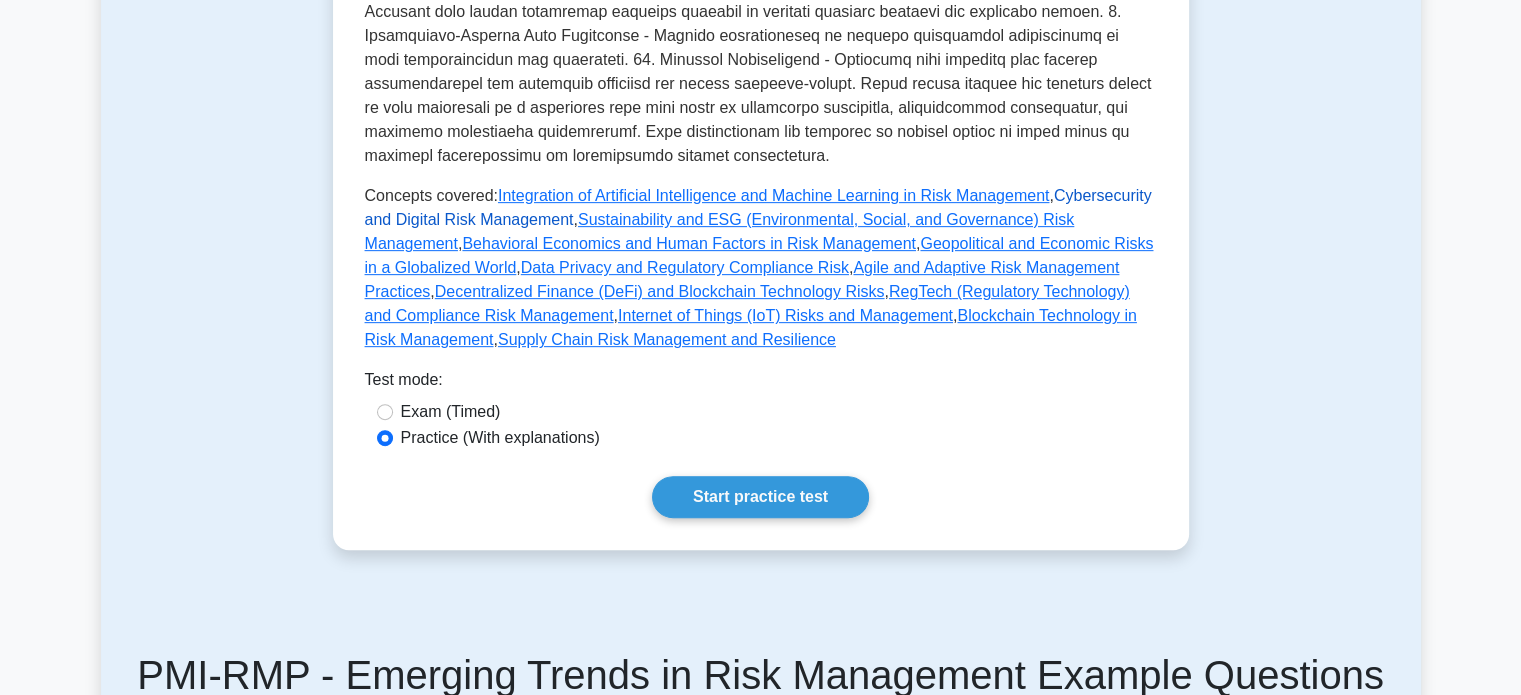 scroll, scrollTop: 836, scrollLeft: 0, axis: vertical 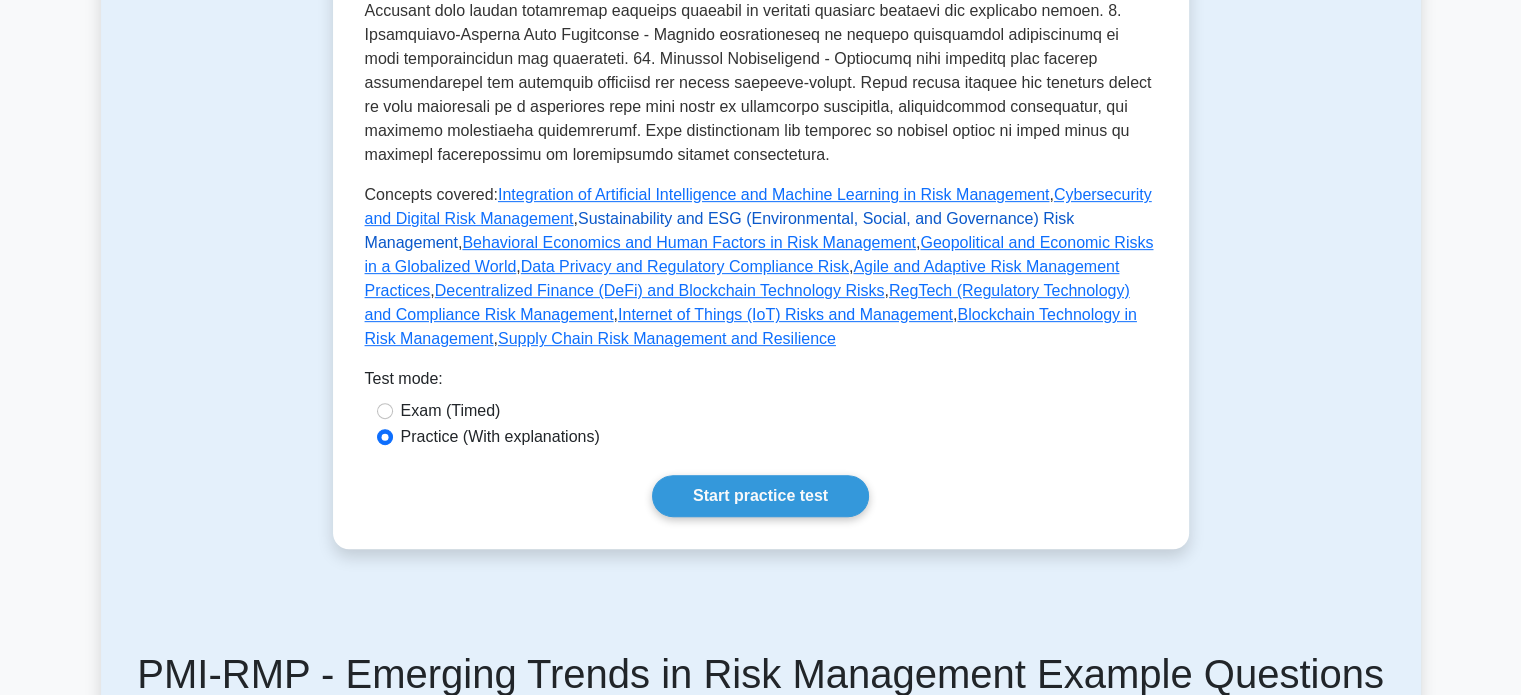click on "Sustainability and ESG (Environmental, Social, and Governance) Risk Management" at bounding box center [720, 230] 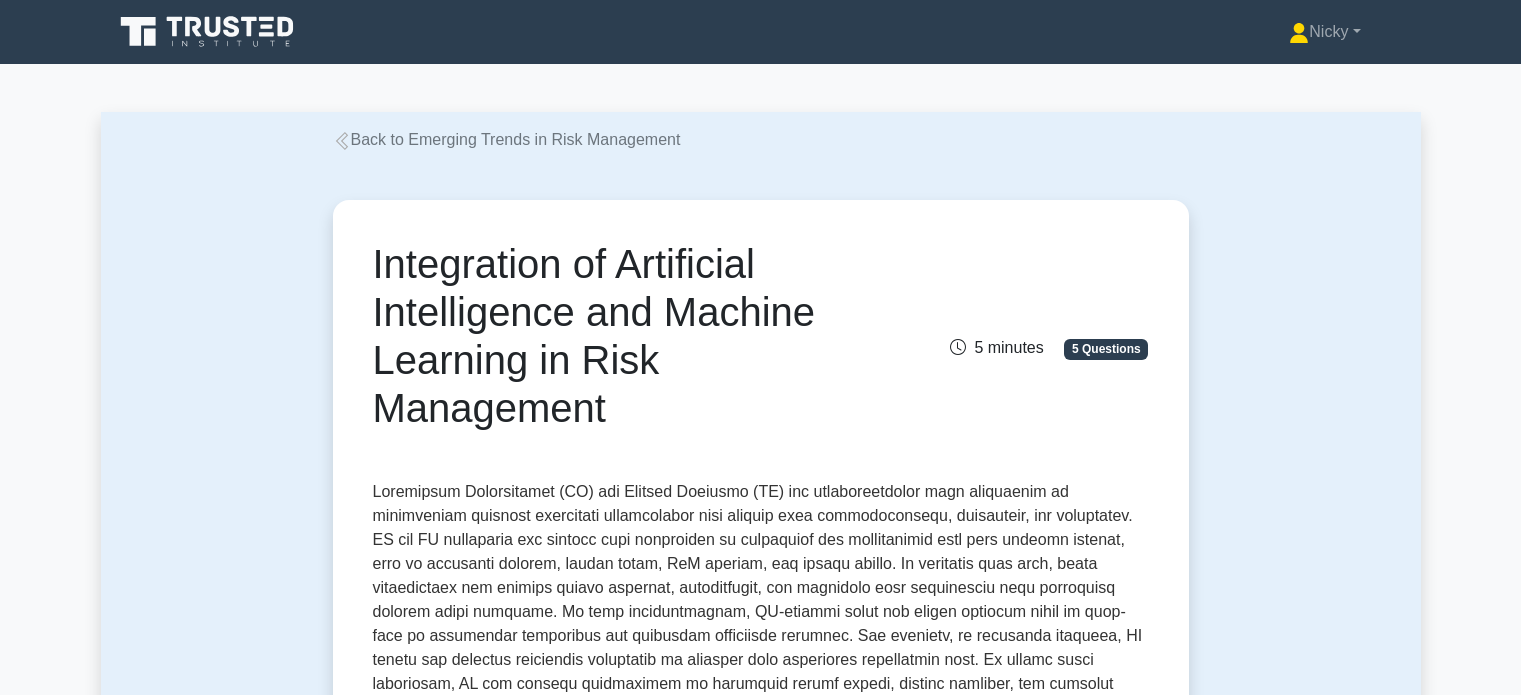 scroll, scrollTop: 0, scrollLeft: 0, axis: both 